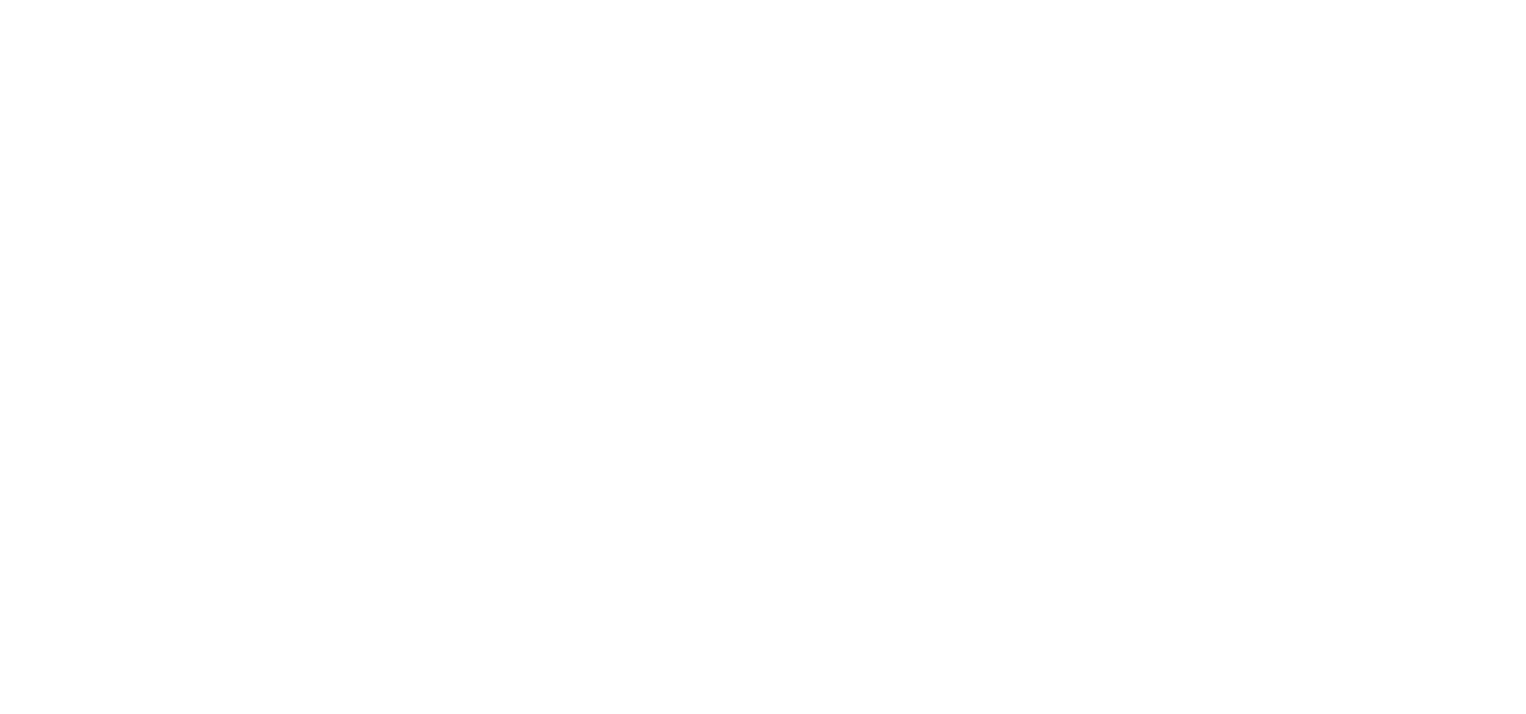 scroll, scrollTop: 0, scrollLeft: 0, axis: both 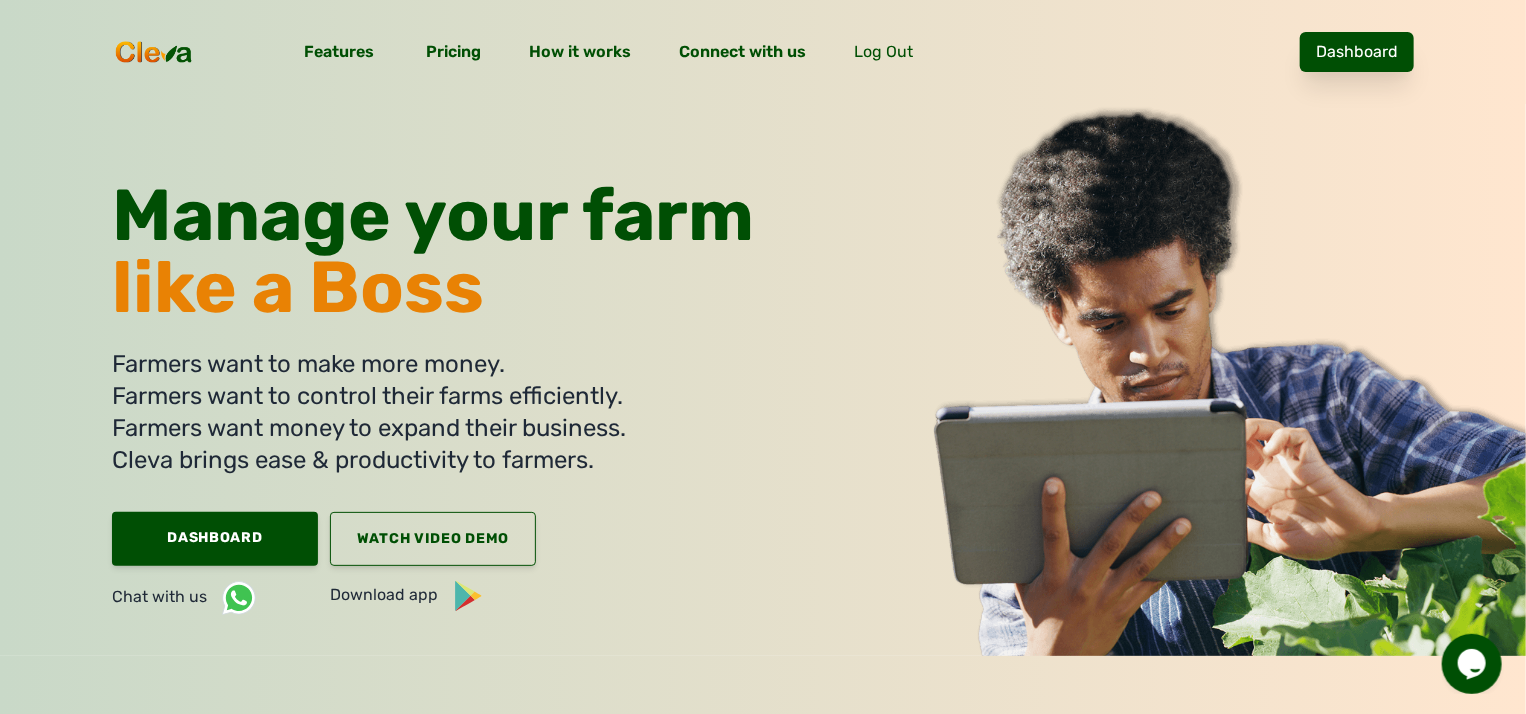 click on "Dashboard" at bounding box center [1357, 52] 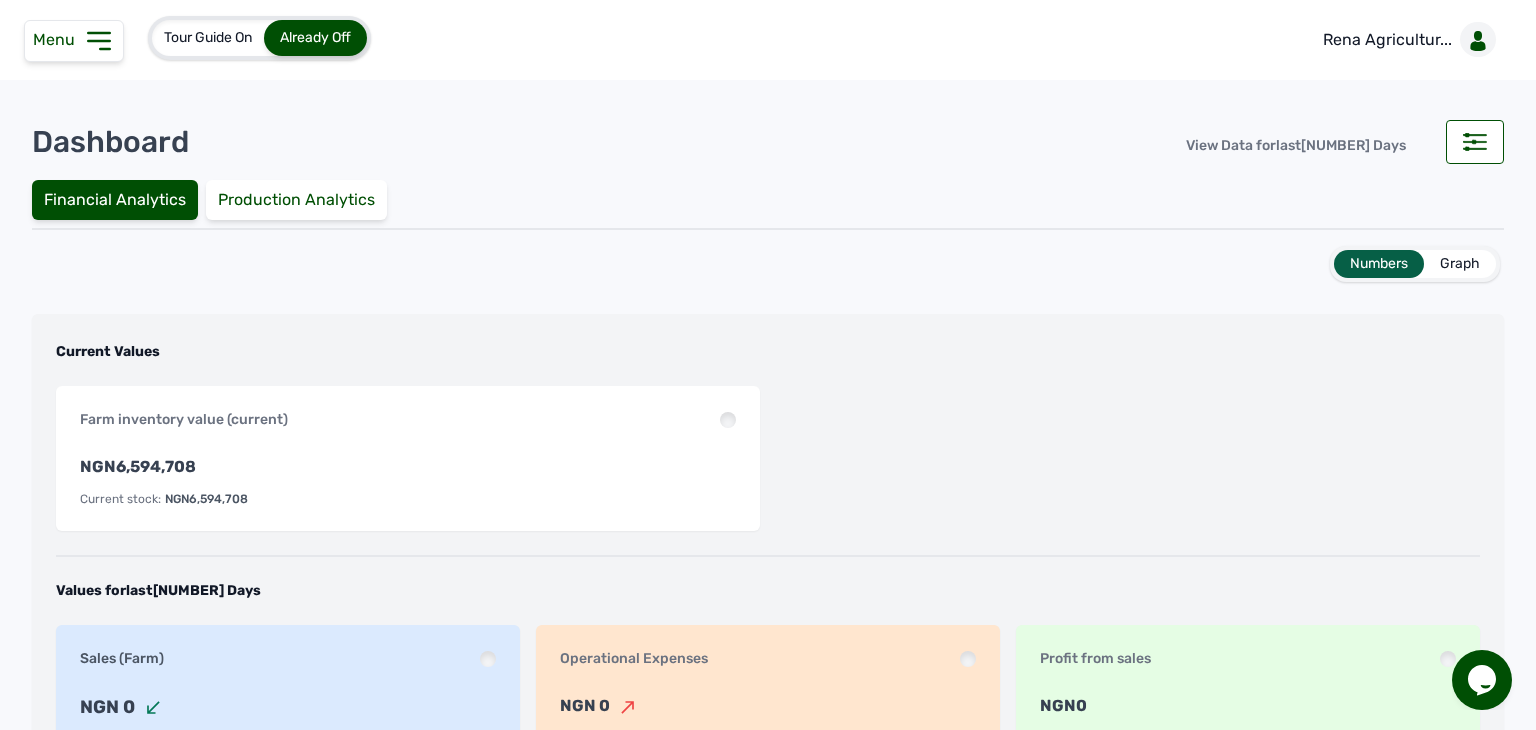 click 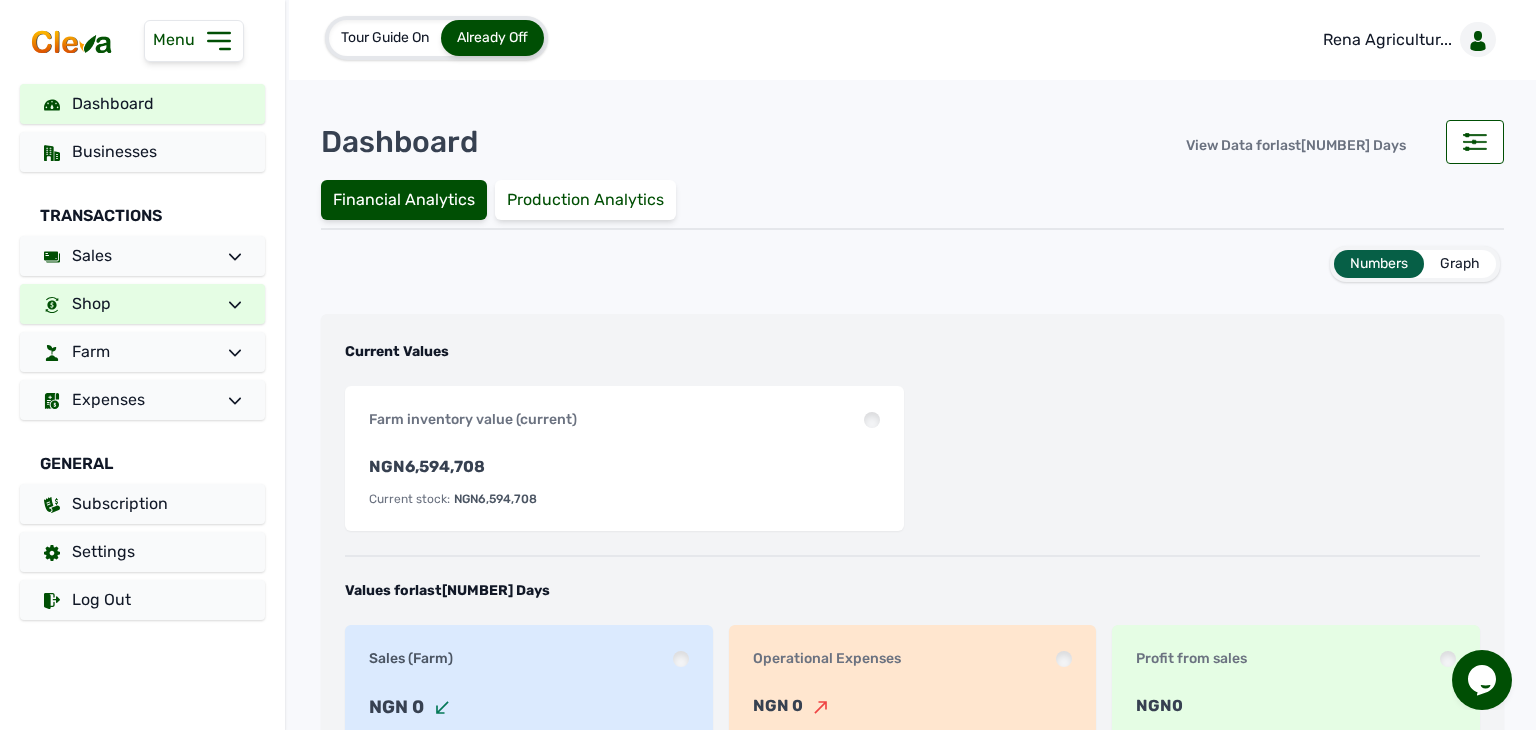 click at bounding box center (227, 304) 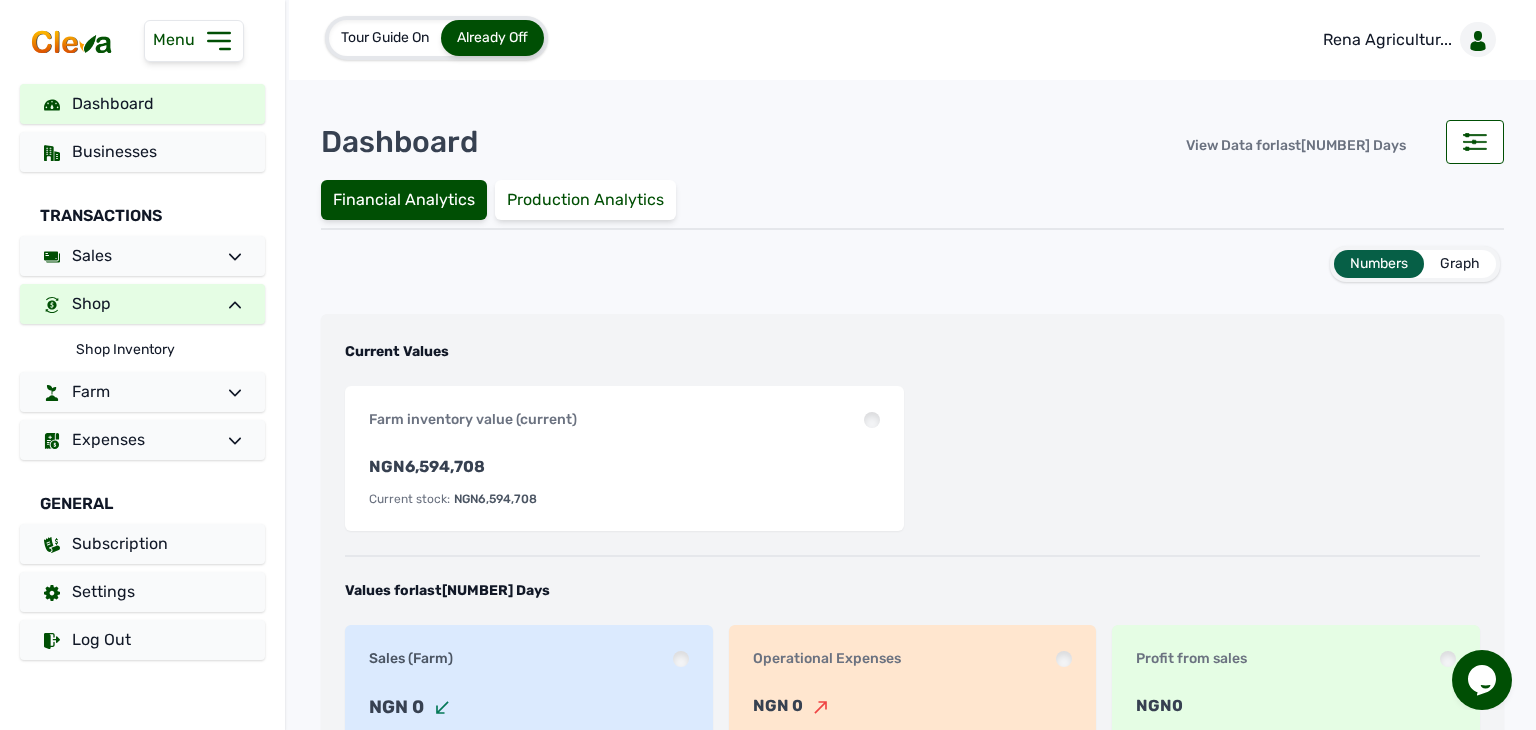 click at bounding box center (227, 304) 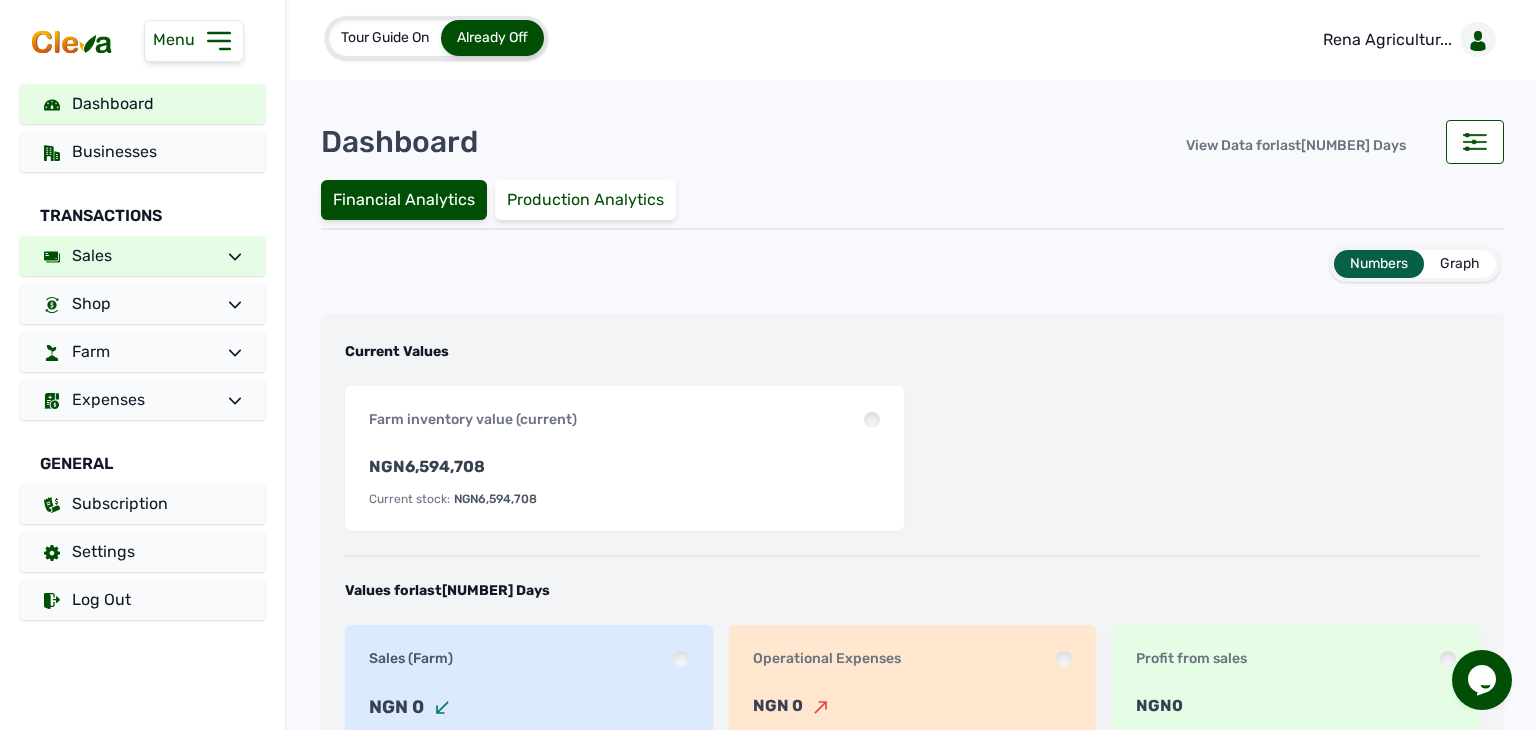 click at bounding box center (227, 256) 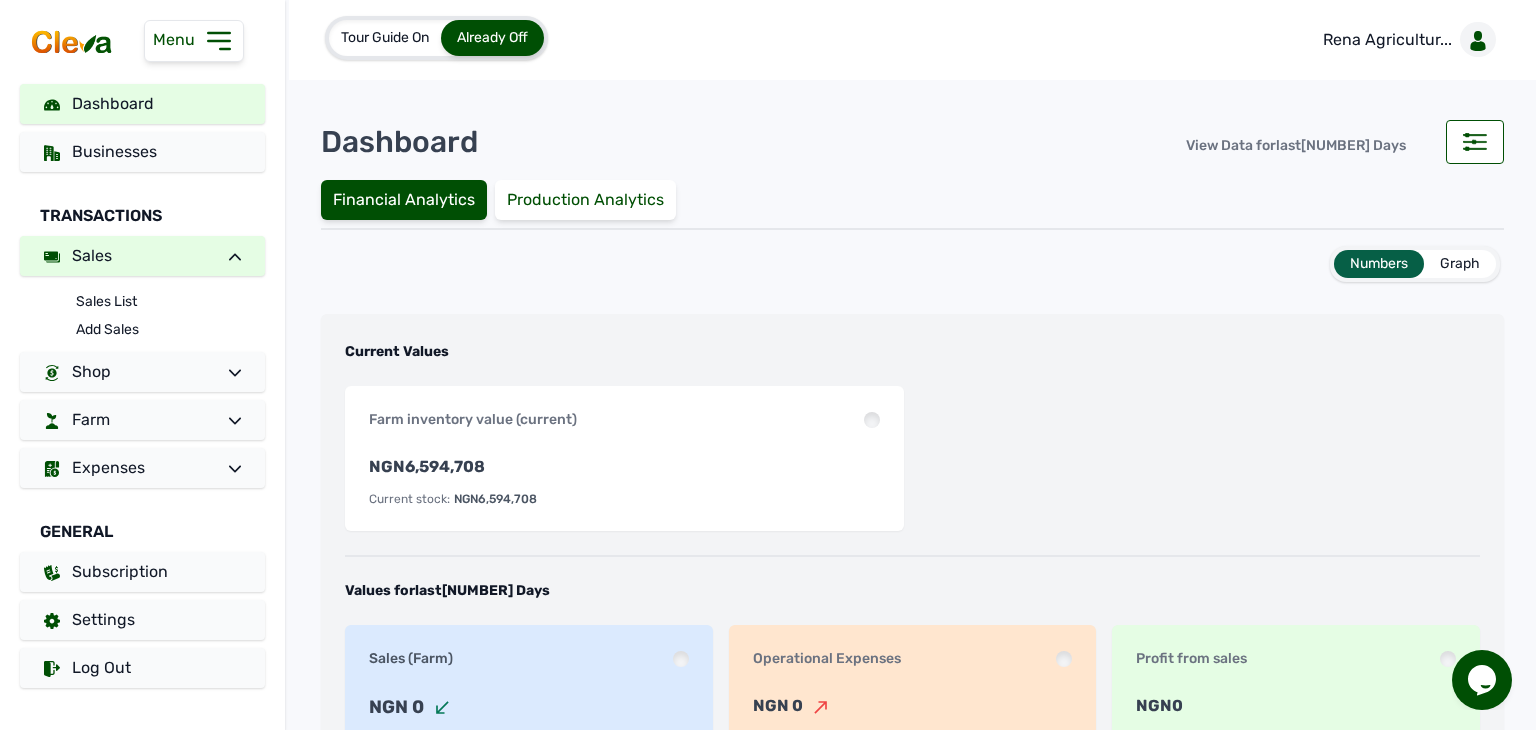 click at bounding box center (227, 256) 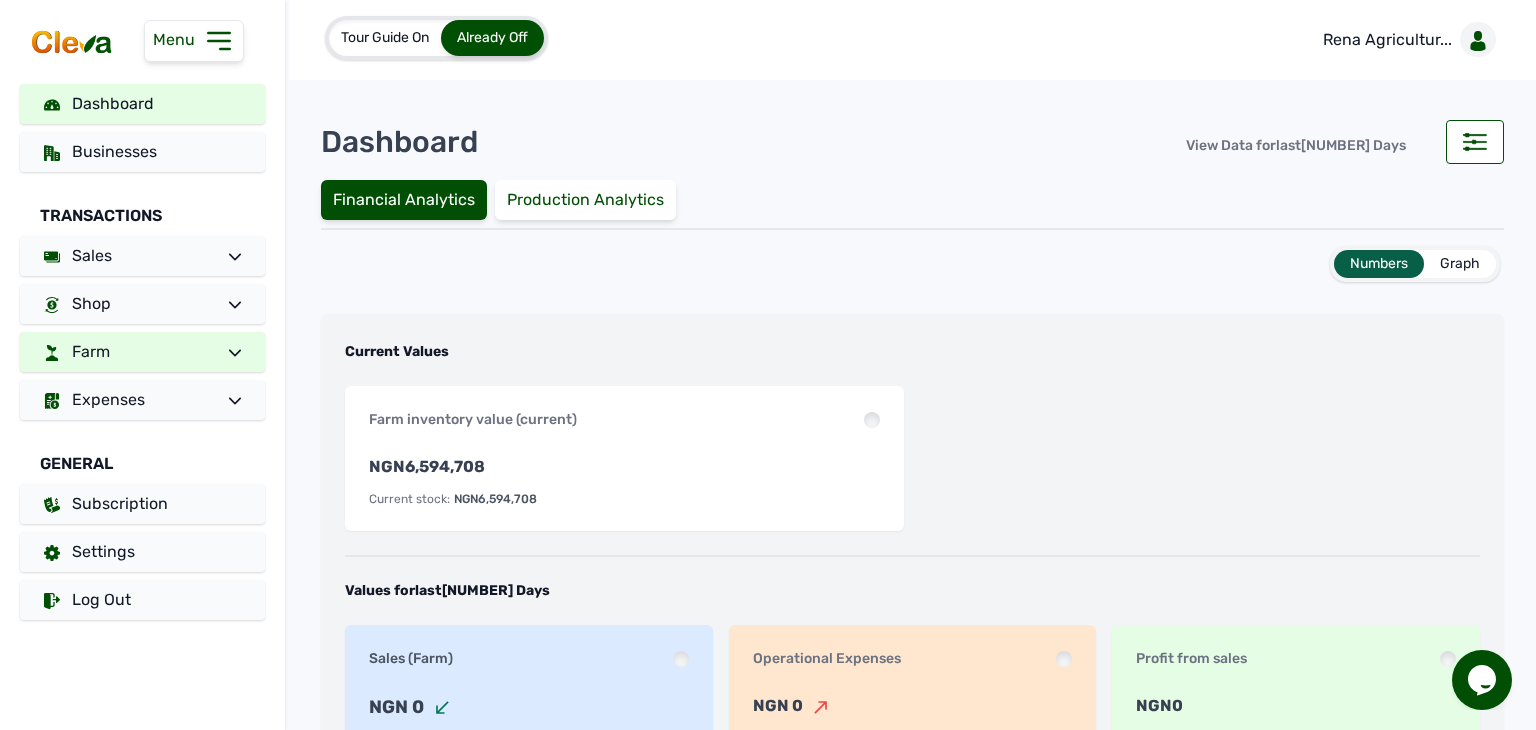 click 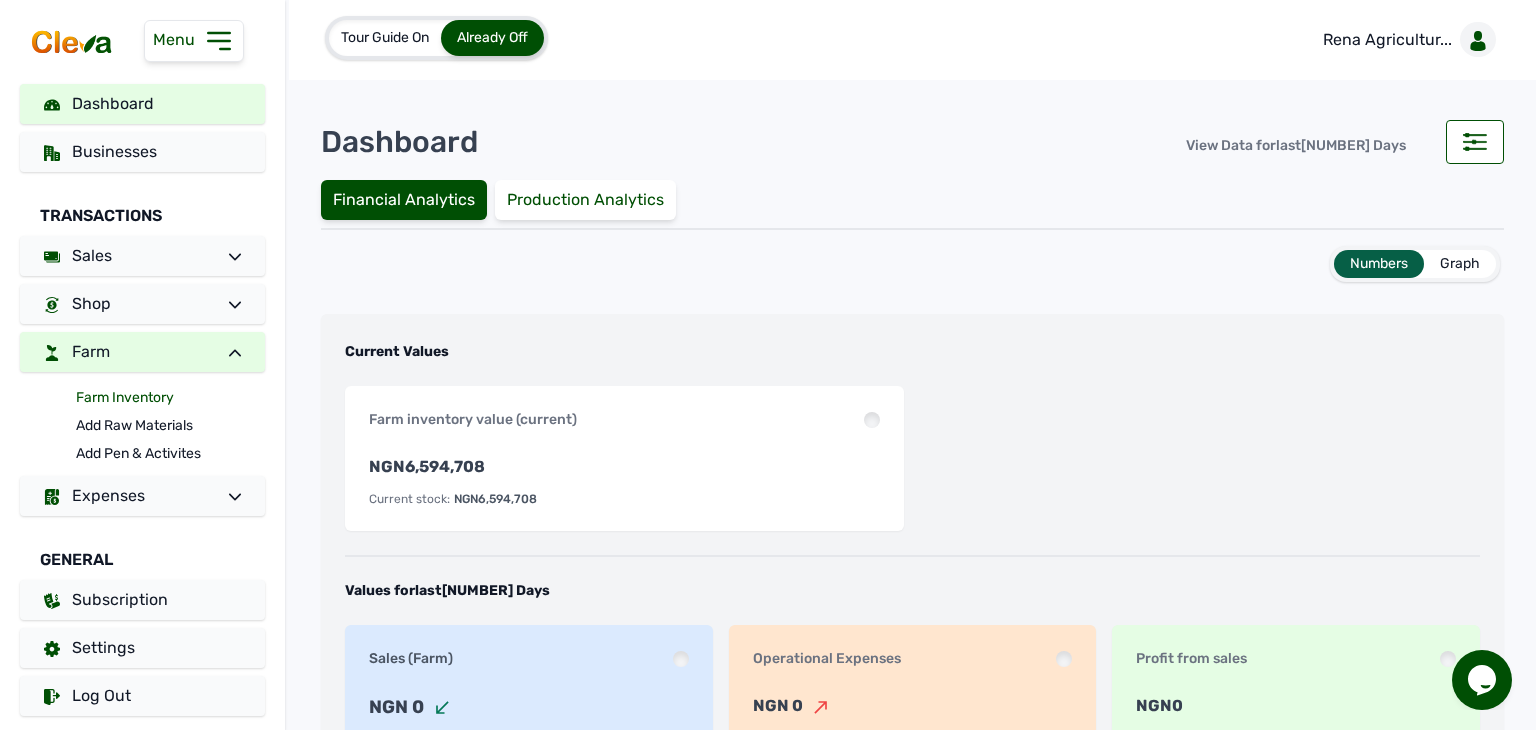 click on "Farm Inventory" at bounding box center [170, 398] 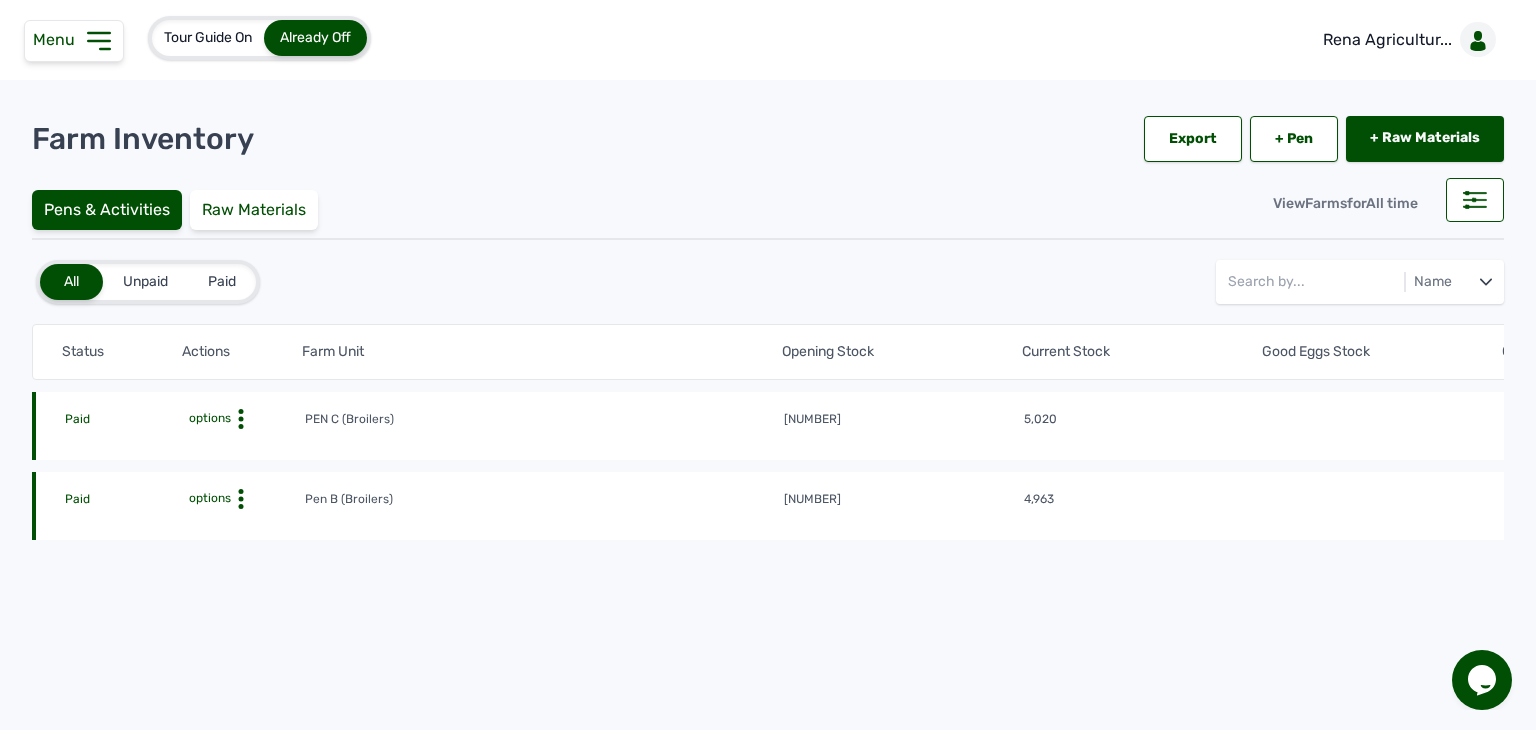 click on "Status Actions Farm Unit Opening Stock Current Stock Good Eggs Stock Current Age Last Updated Date Created No of Cages No per Cage" at bounding box center (1261, 352) 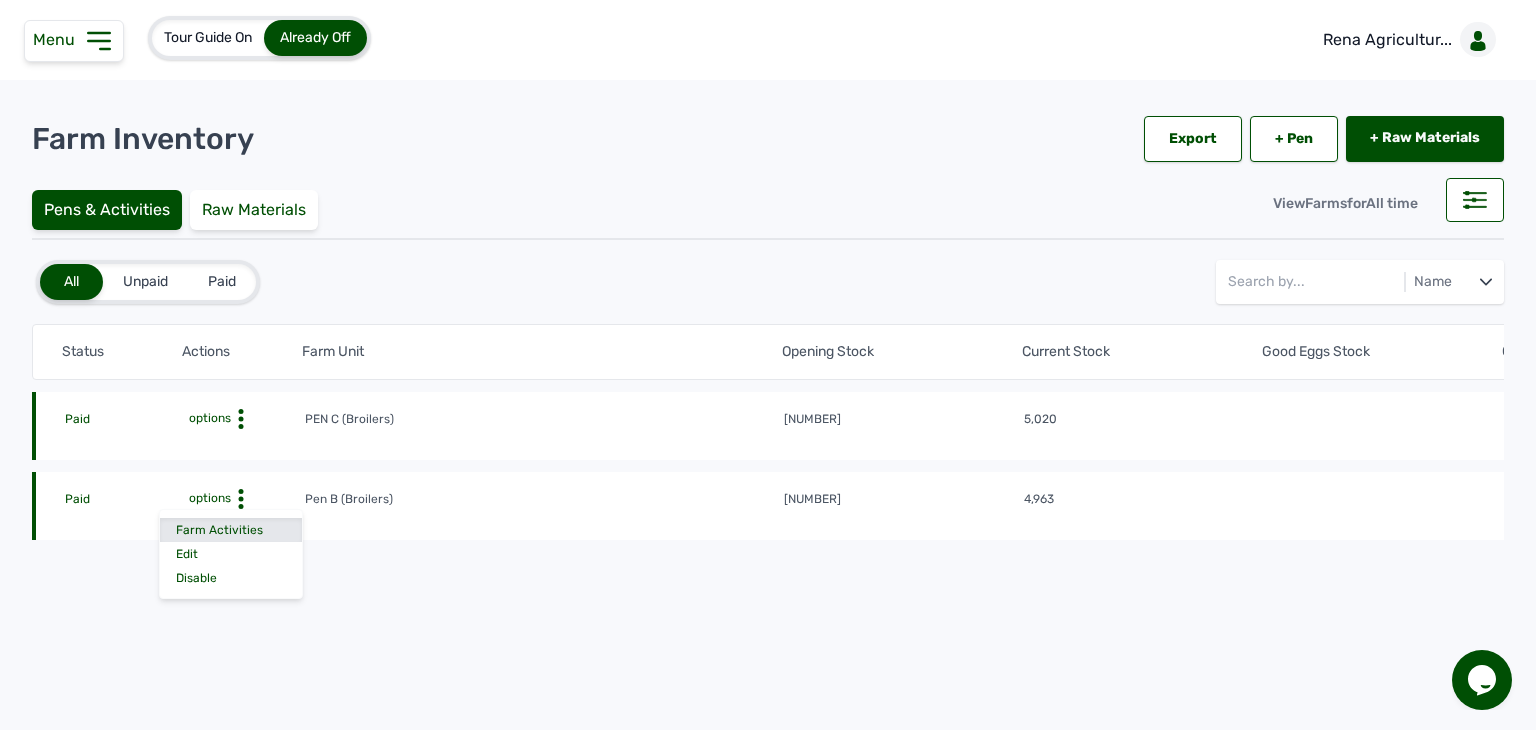 click on "Farm Activities" at bounding box center [231, 530] 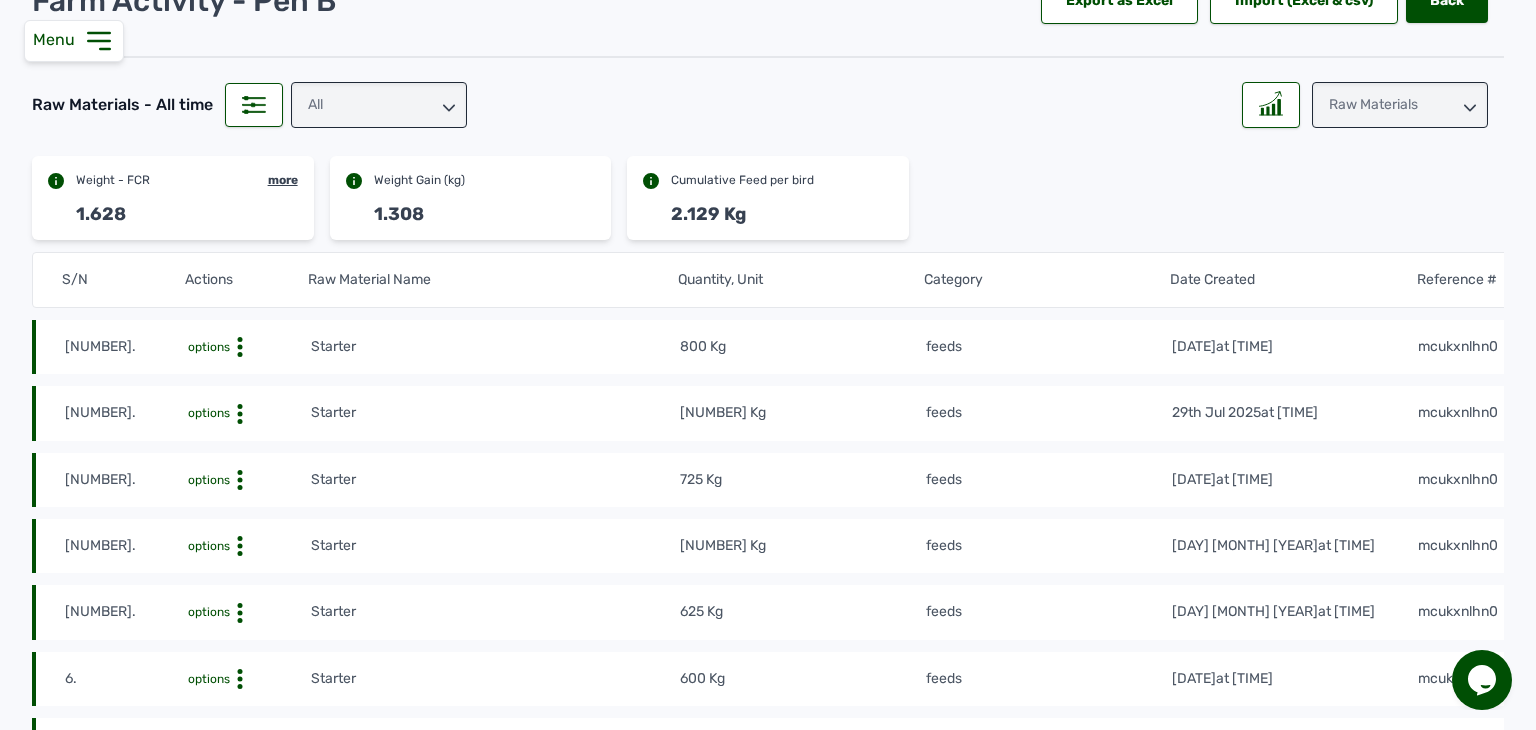 scroll, scrollTop: 0, scrollLeft: 0, axis: both 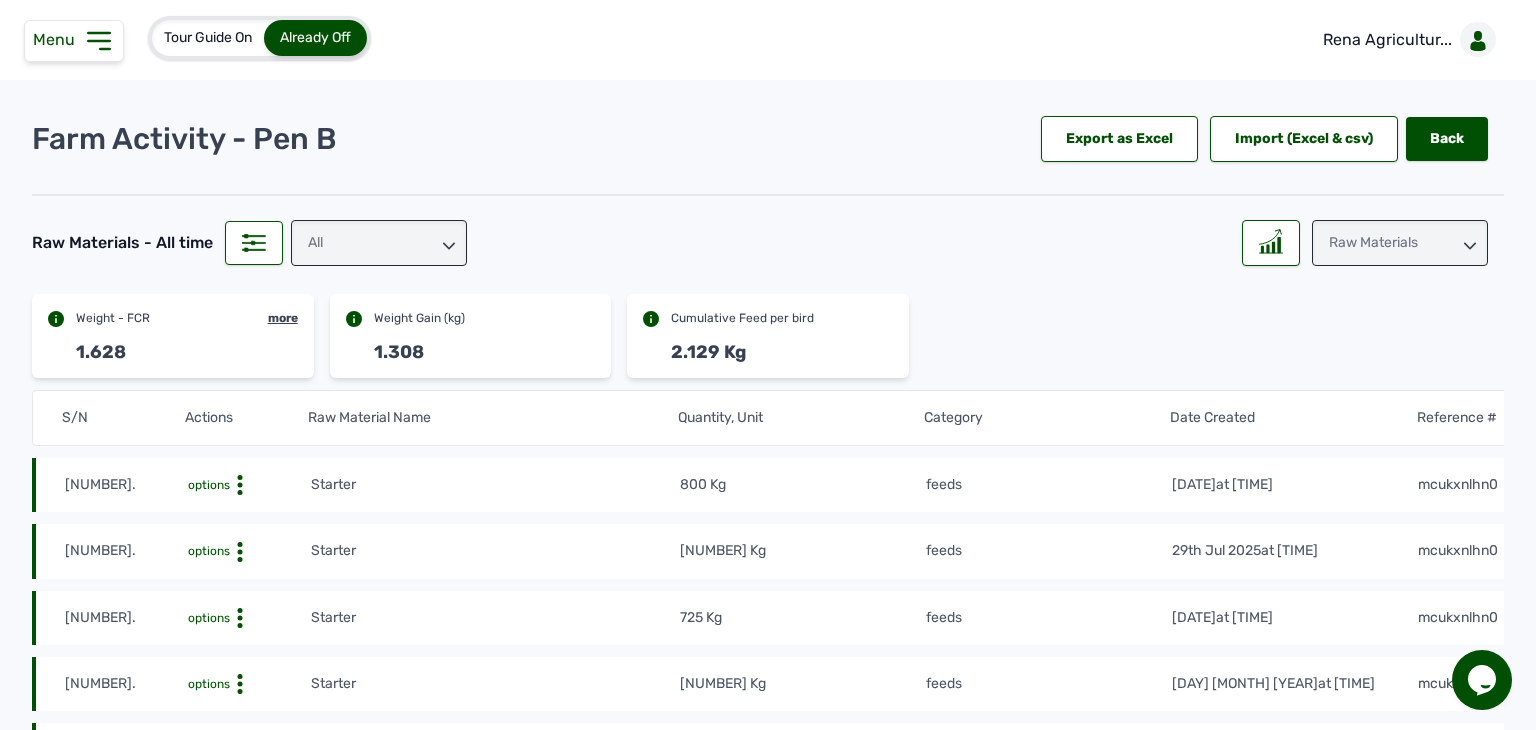 click on "All" at bounding box center (379, 243) 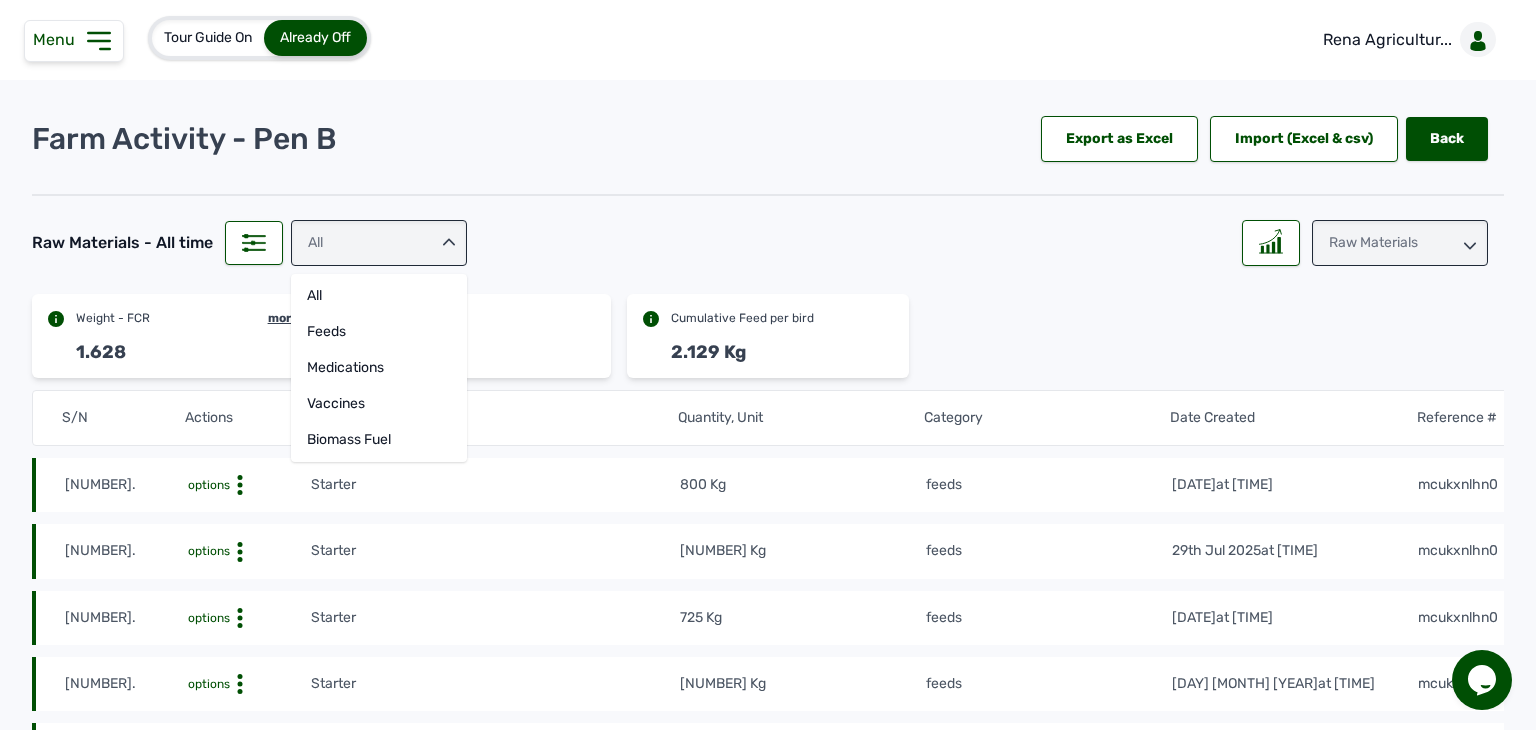 click on "All" at bounding box center [379, 243] 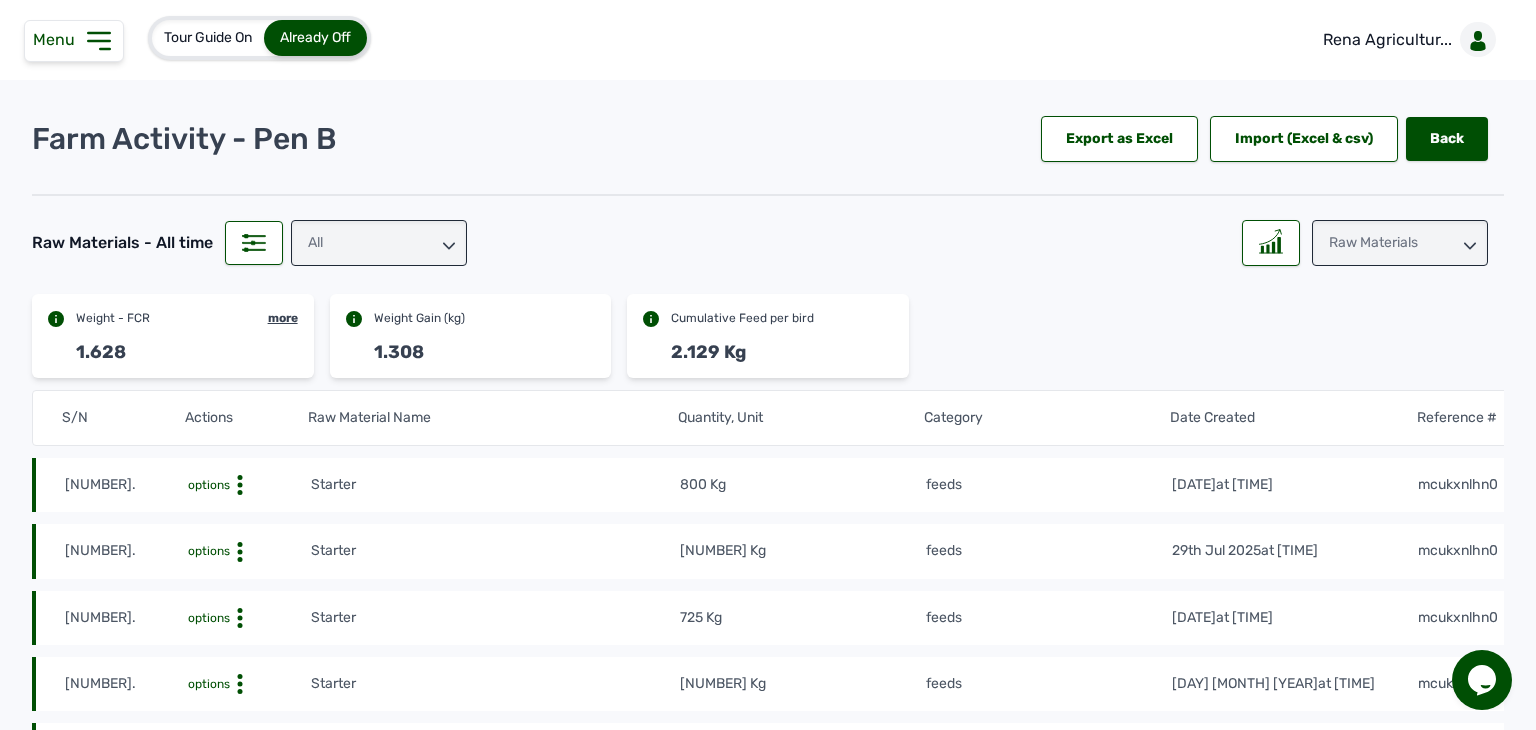 click on "Raw Materials" at bounding box center (1400, 243) 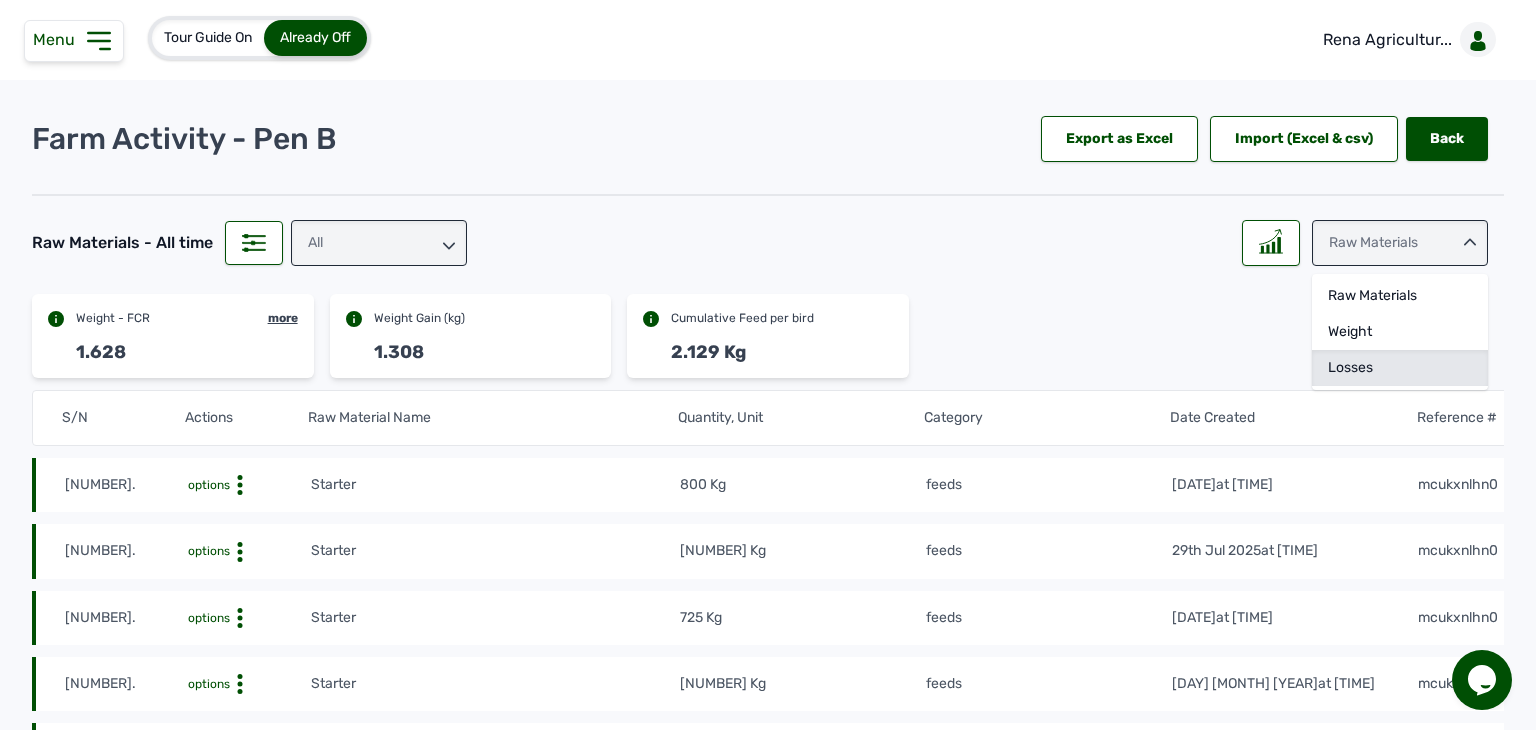 click on "Losses" 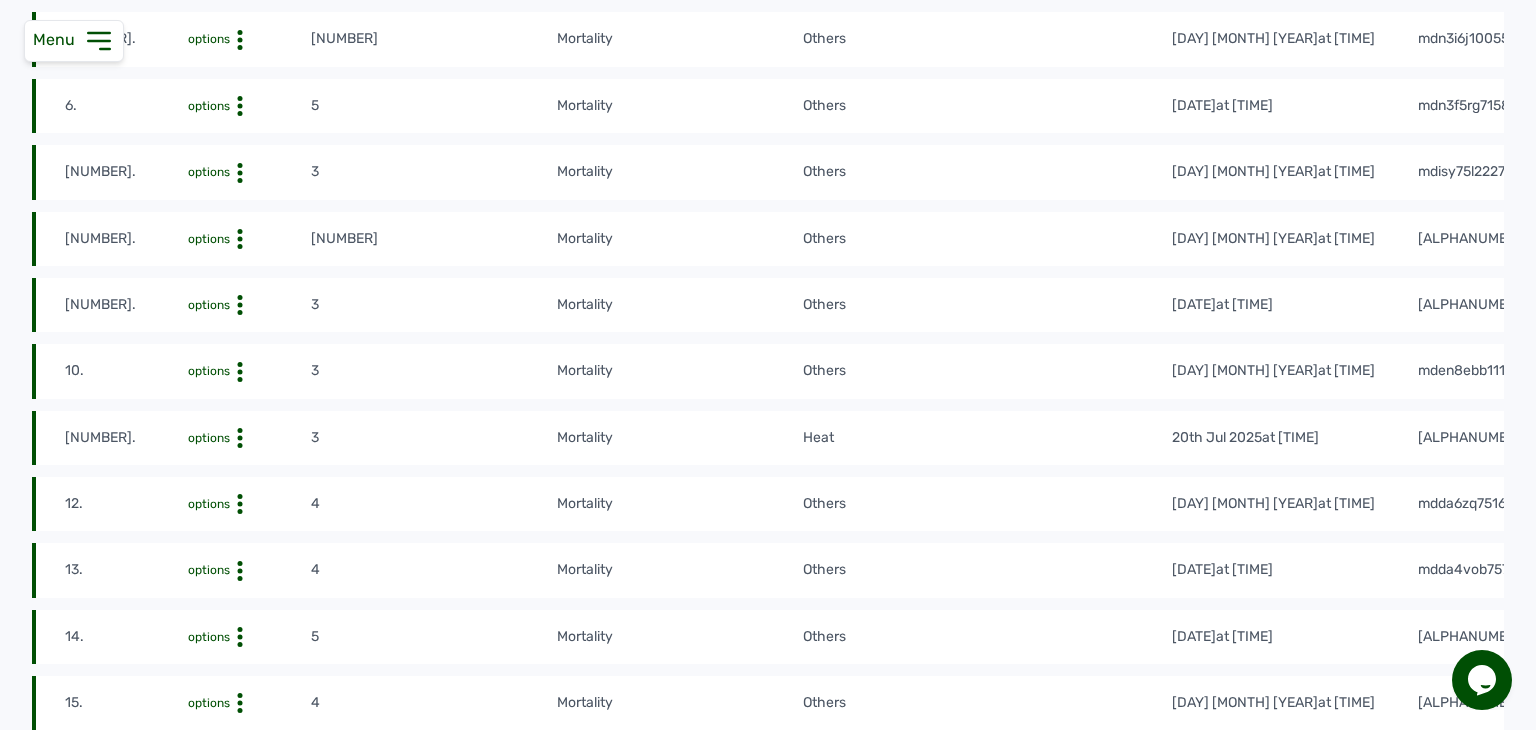 scroll, scrollTop: 760, scrollLeft: 0, axis: vertical 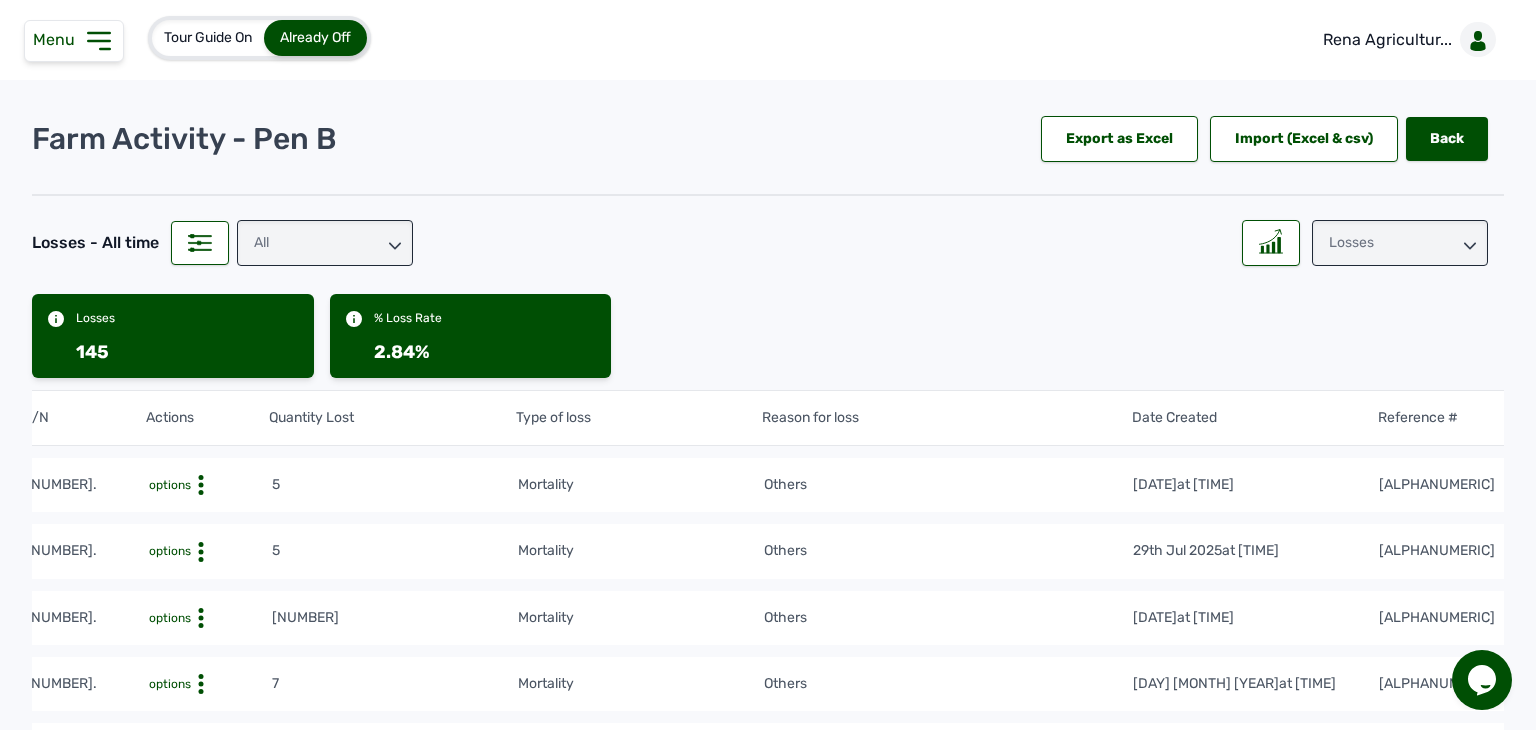 click on "Losses" at bounding box center (1400, 243) 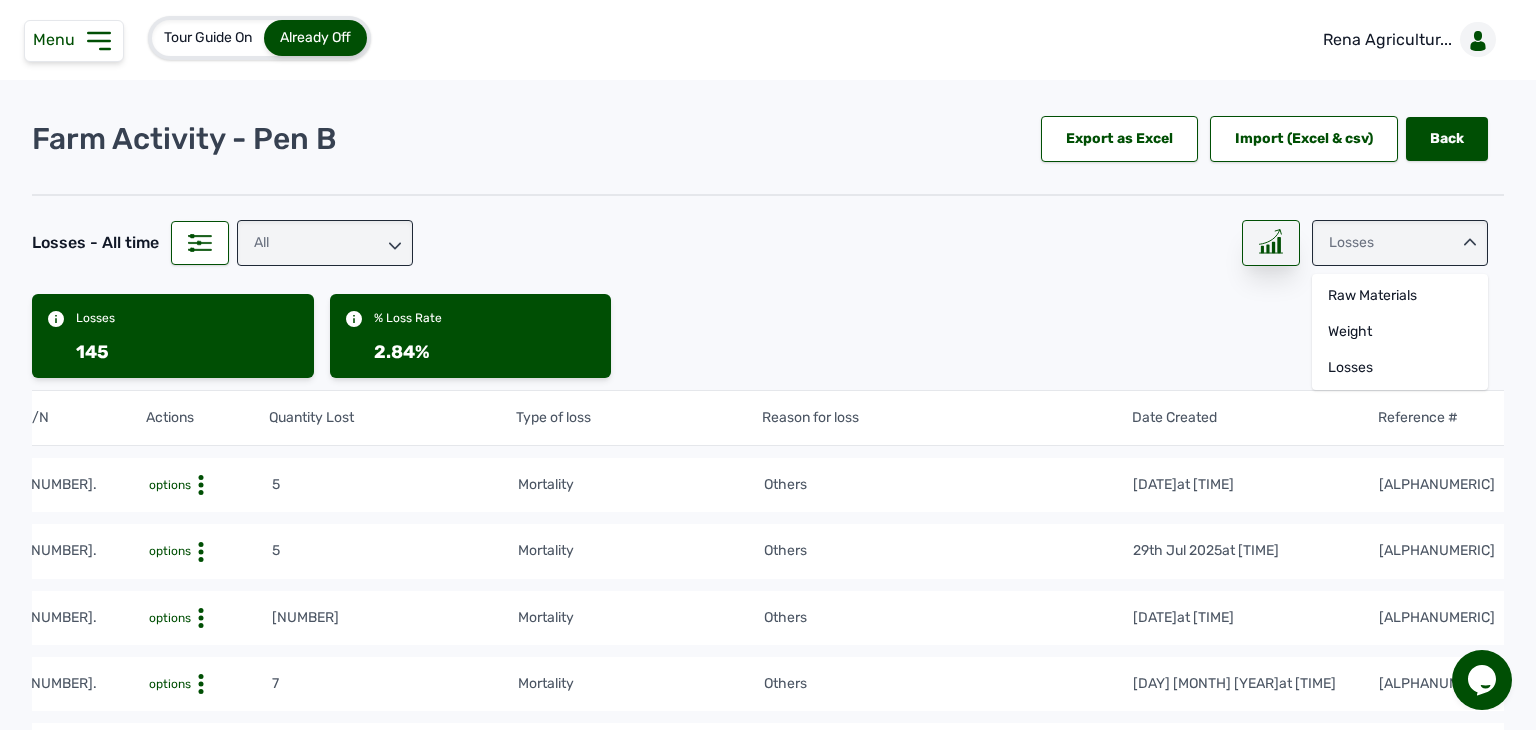 click 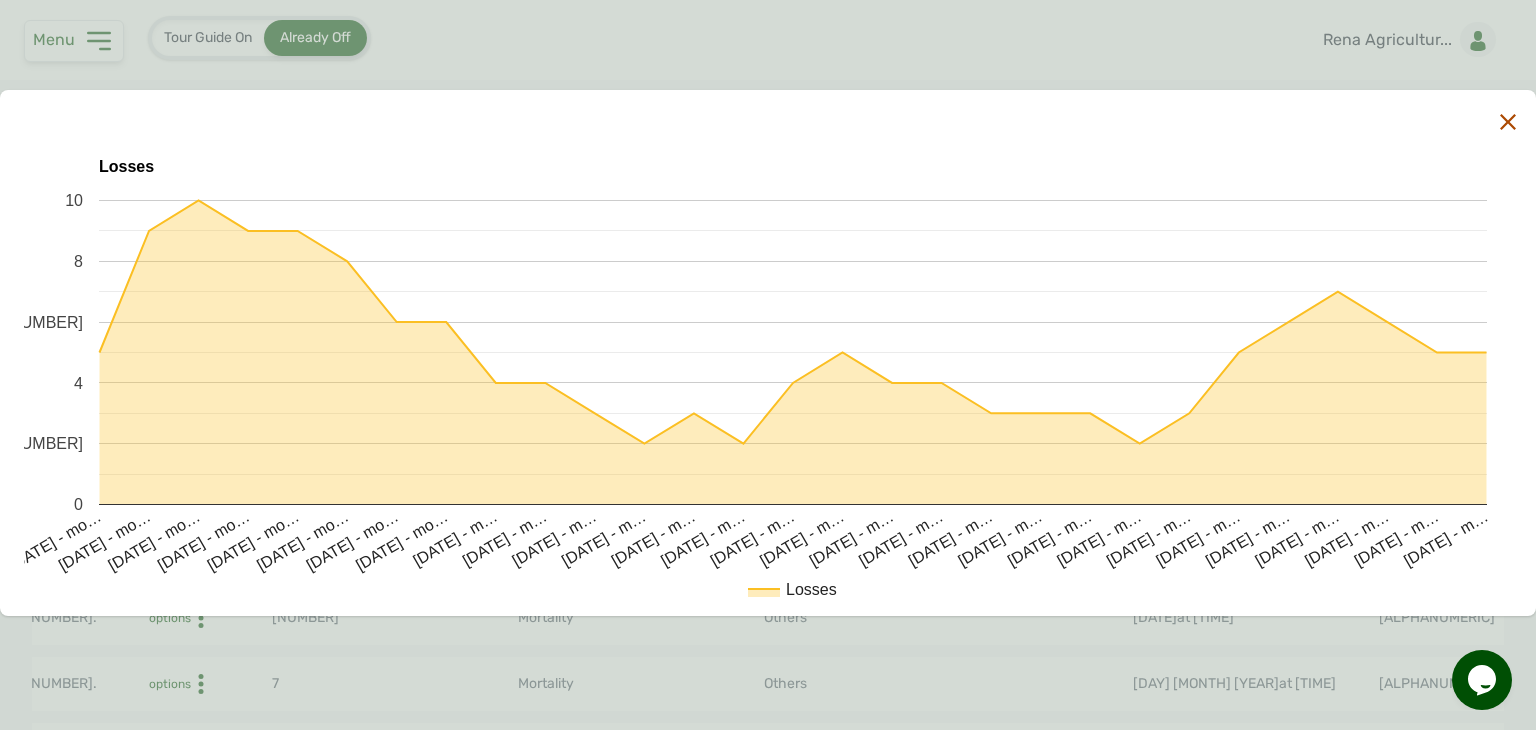 click 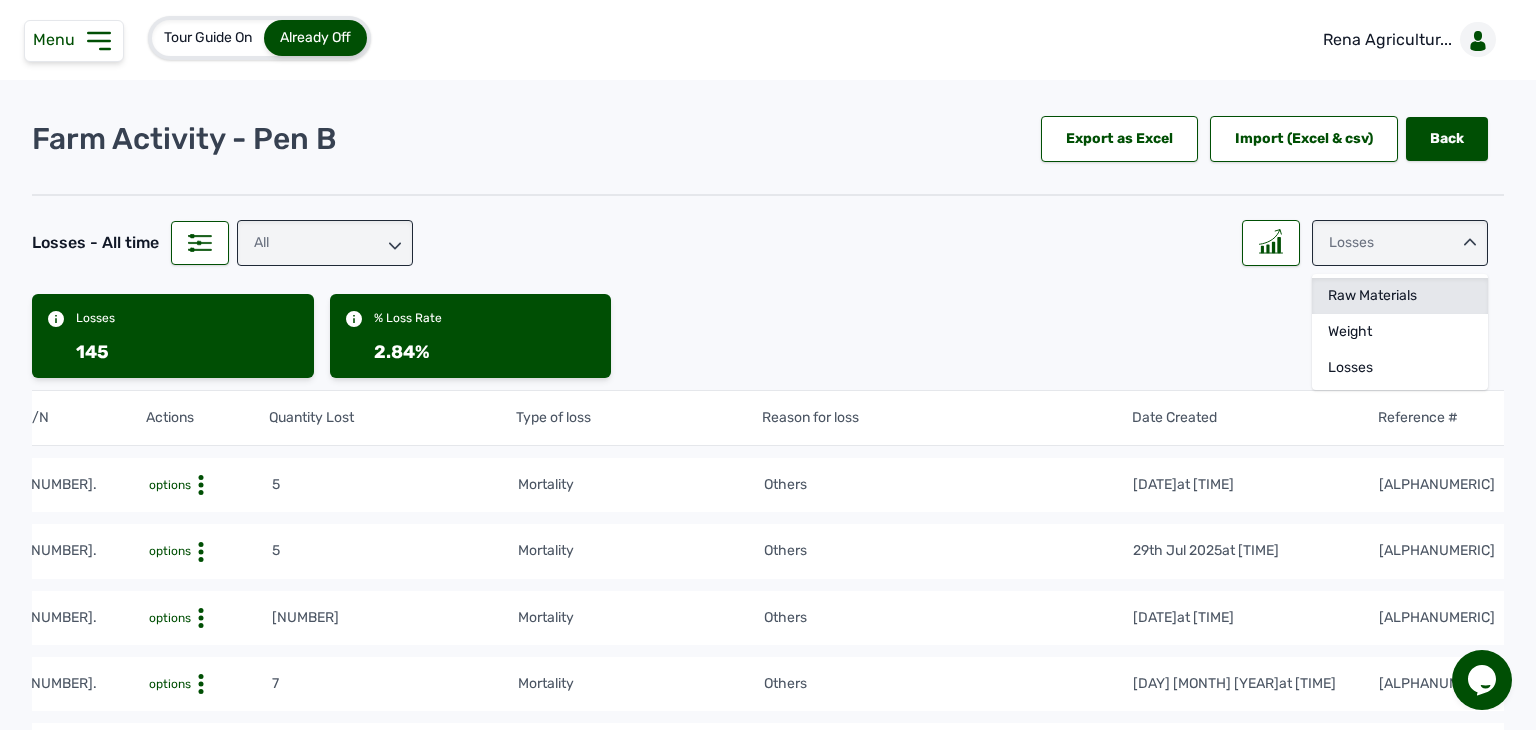 click on "Raw Materials" 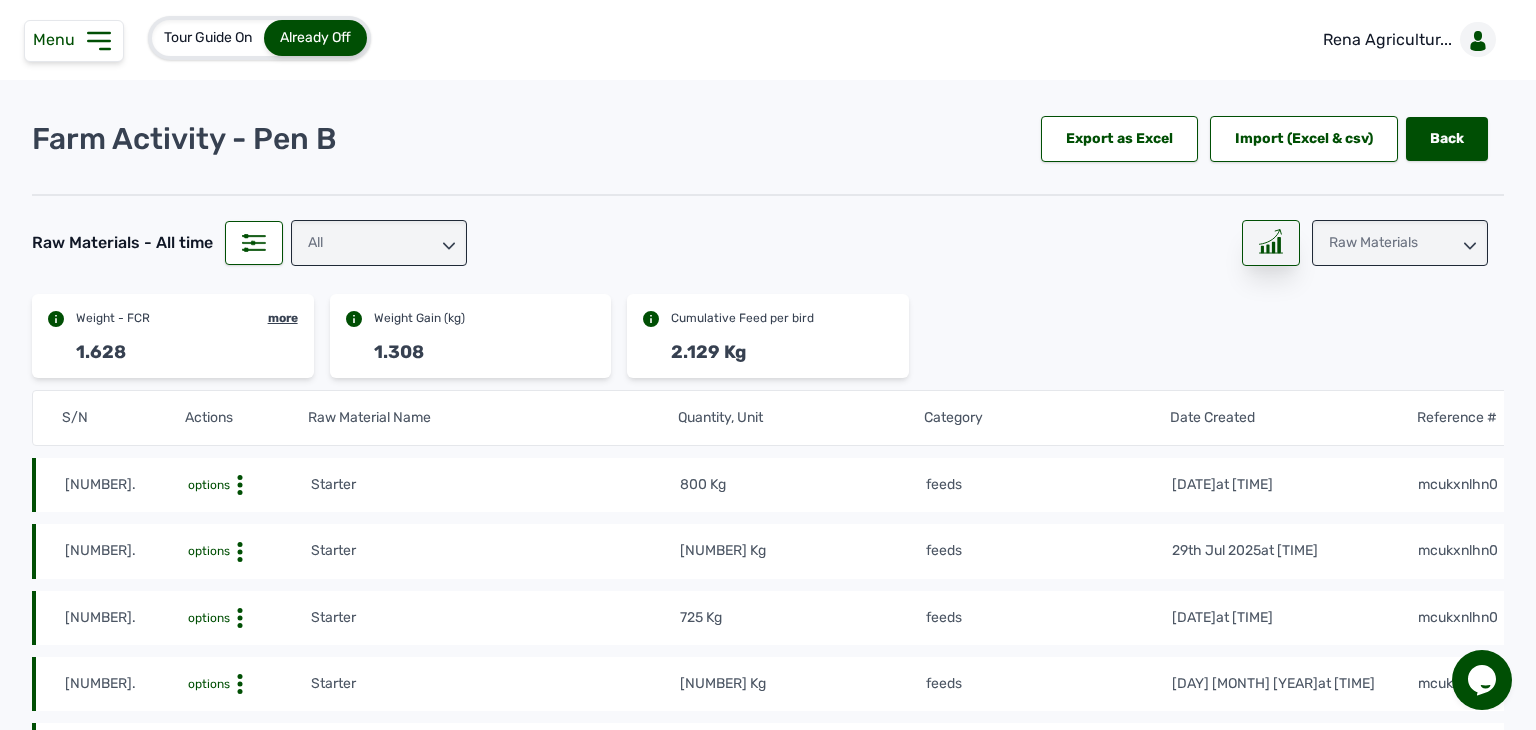 click 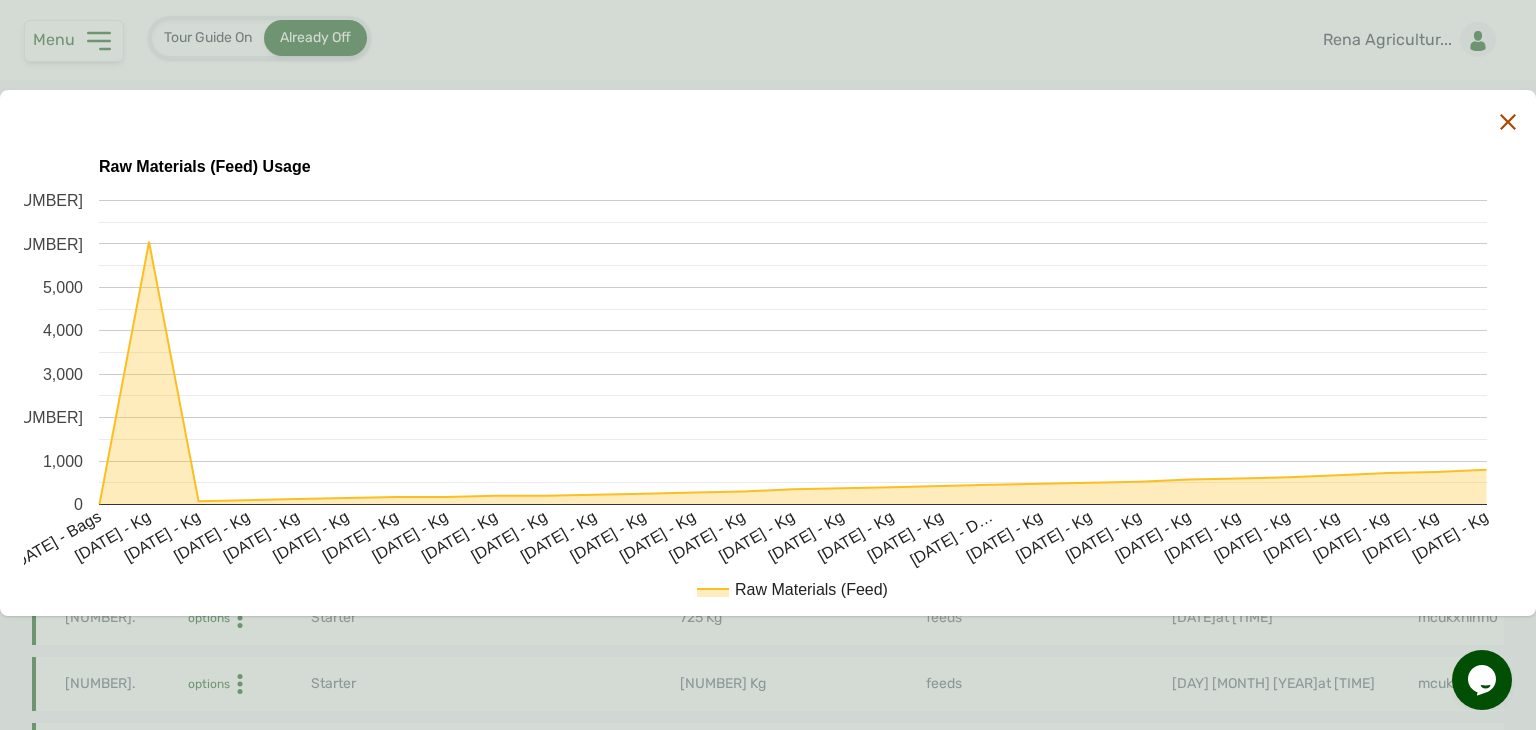 click 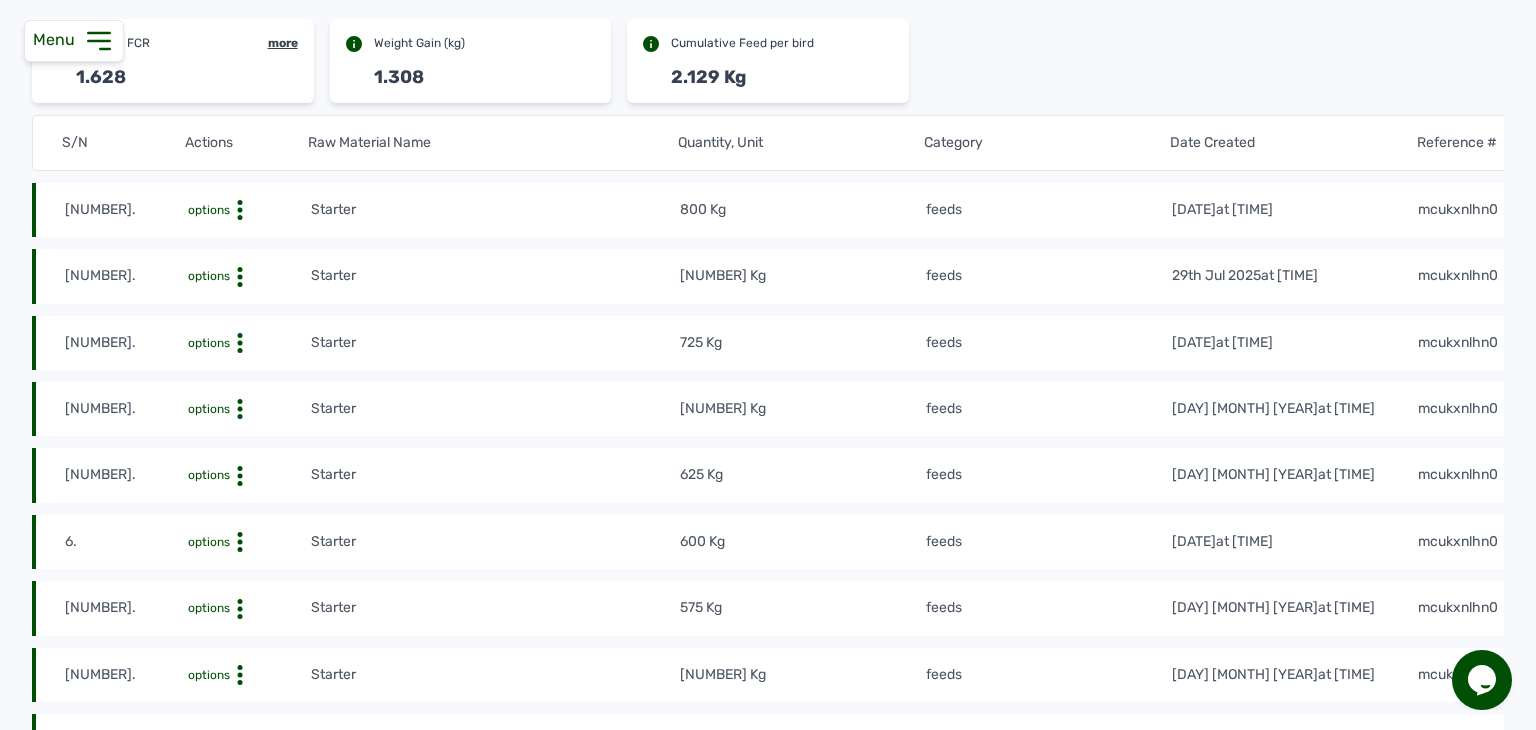 scroll, scrollTop: 0, scrollLeft: 0, axis: both 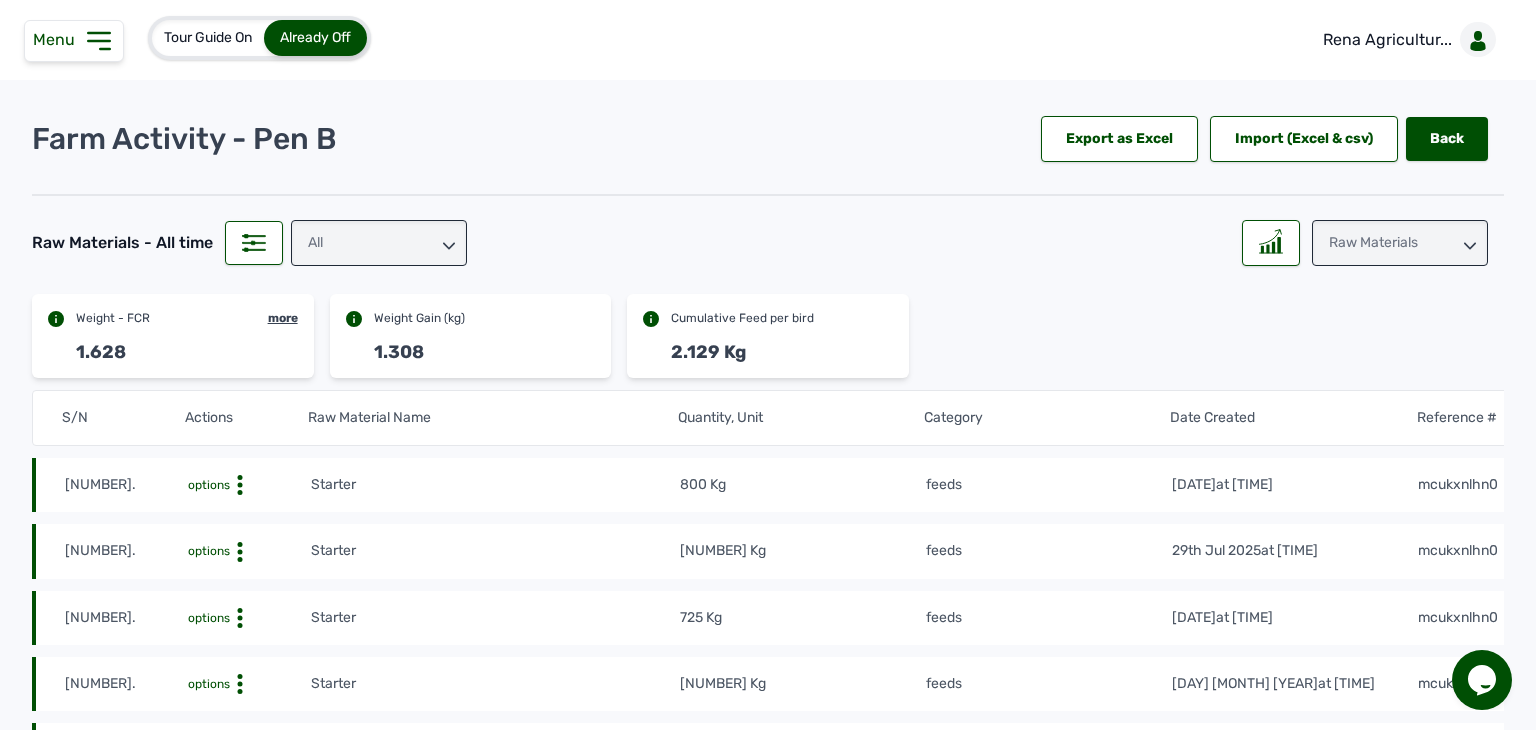 click on "All" at bounding box center [379, 243] 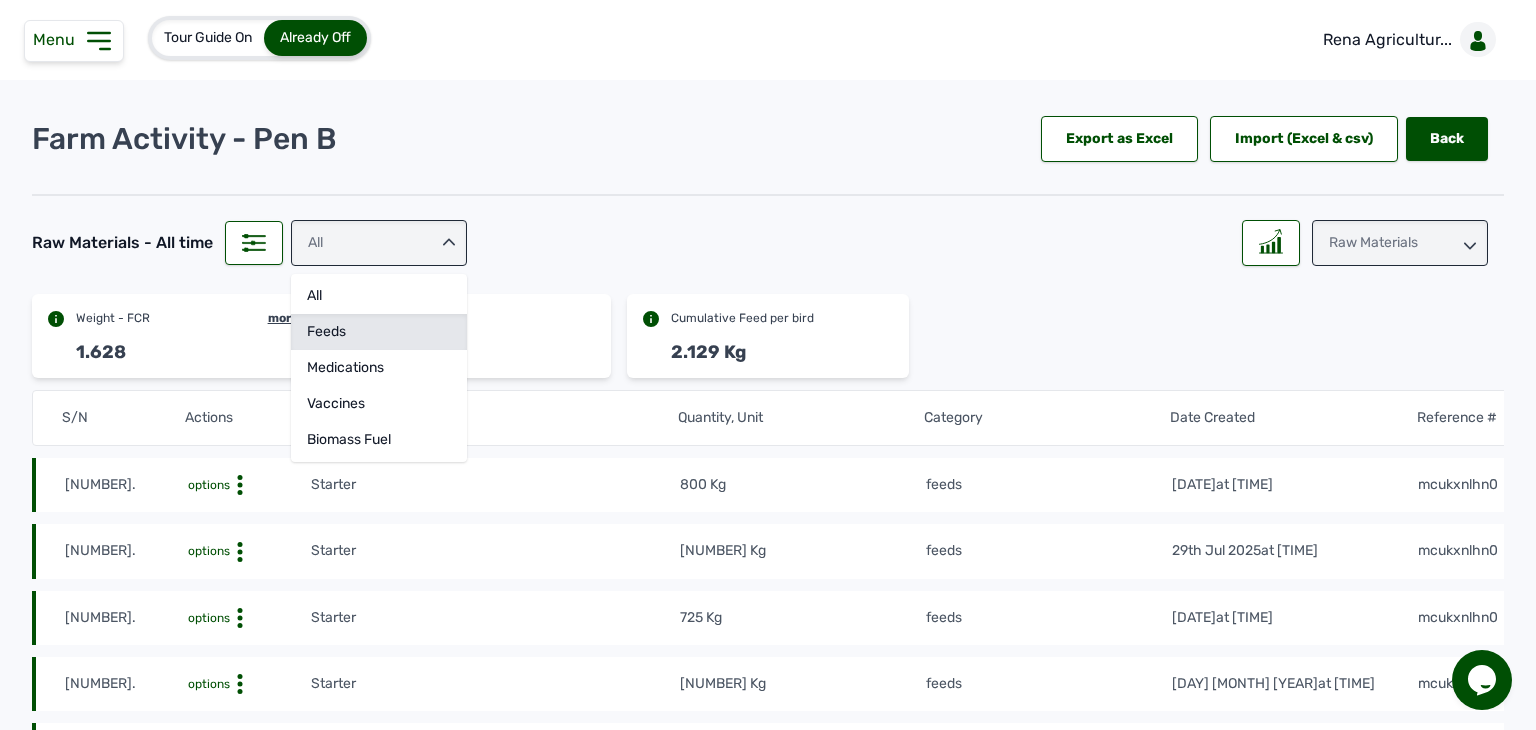 click on "feeds" 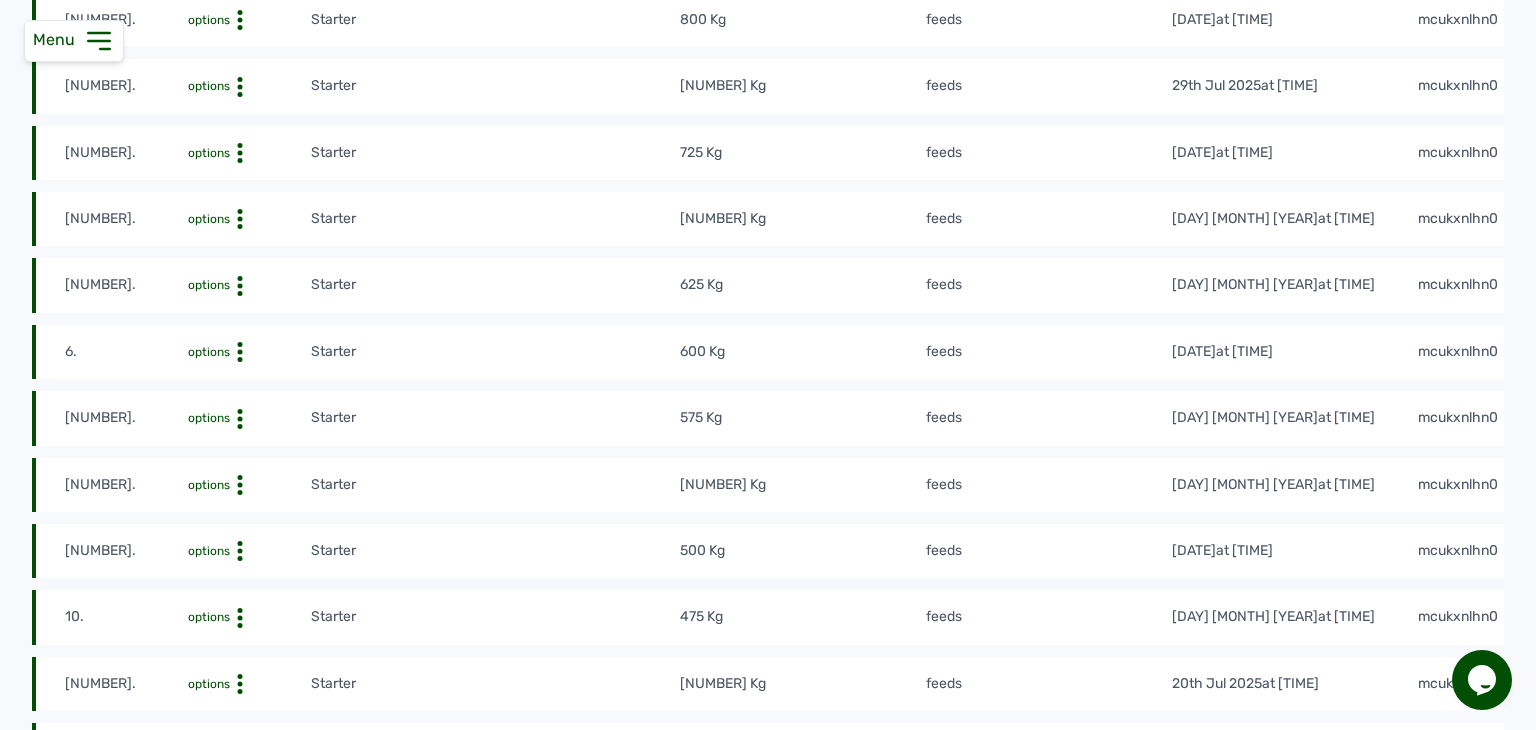 scroll, scrollTop: 0, scrollLeft: 0, axis: both 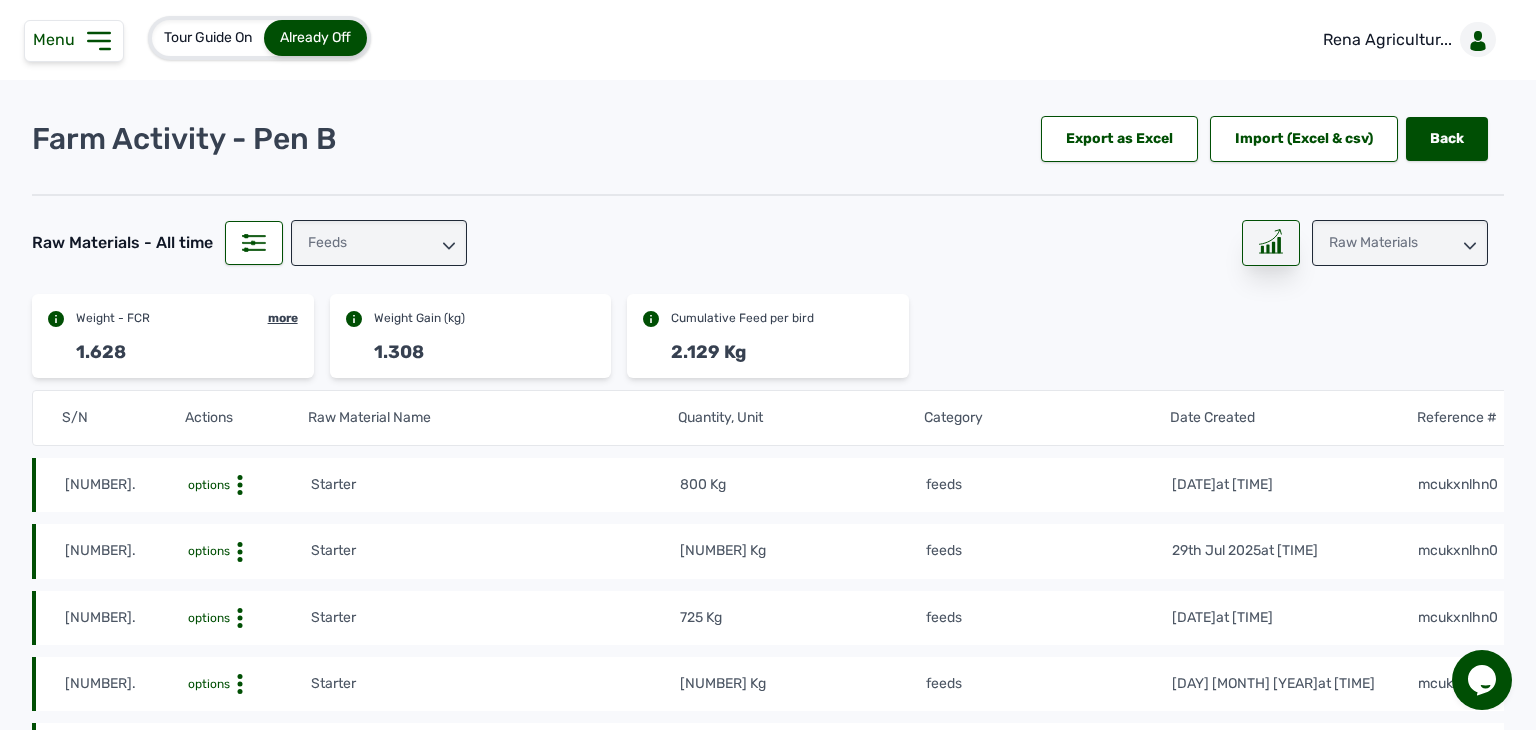 click at bounding box center [1271, 243] 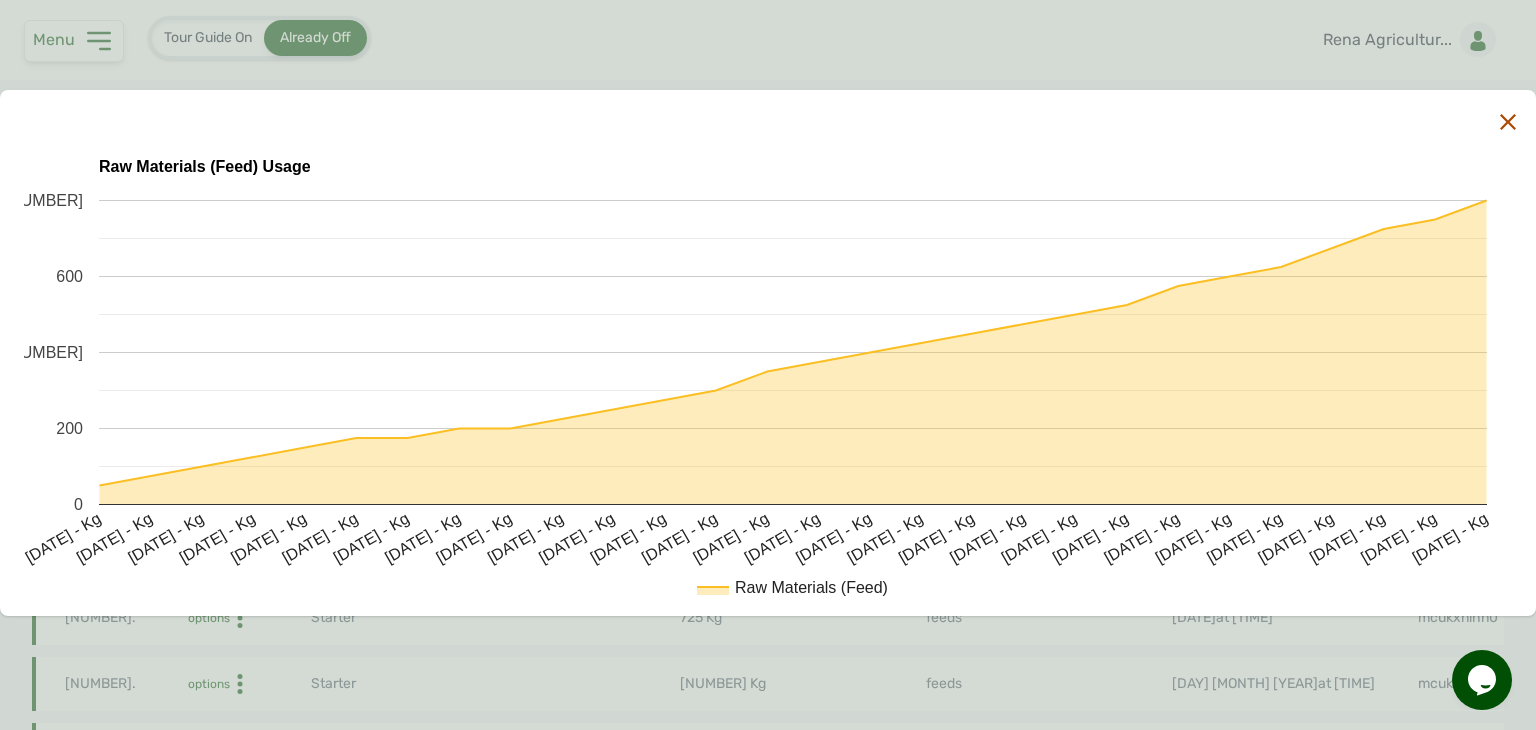 click 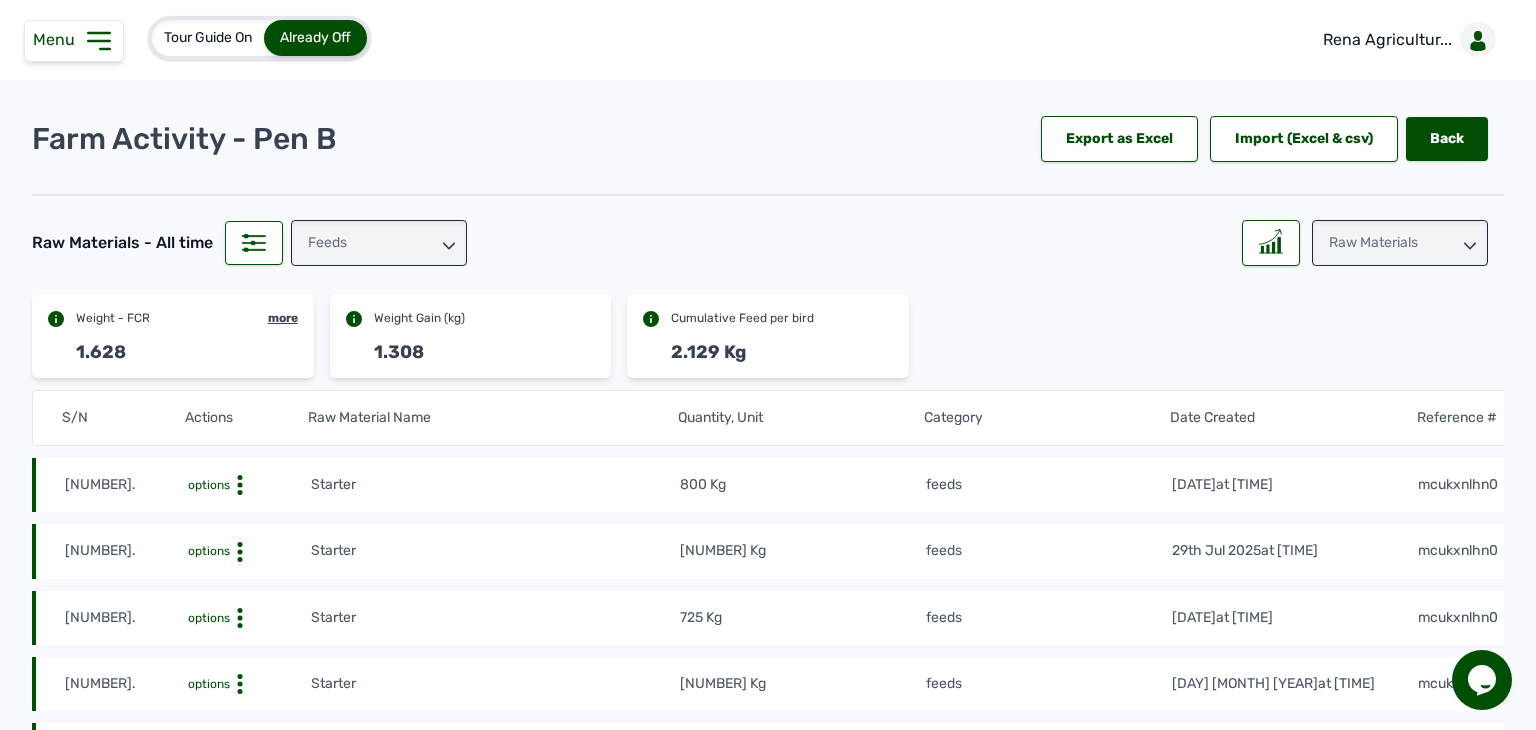 click on "more" at bounding box center [283, 318] 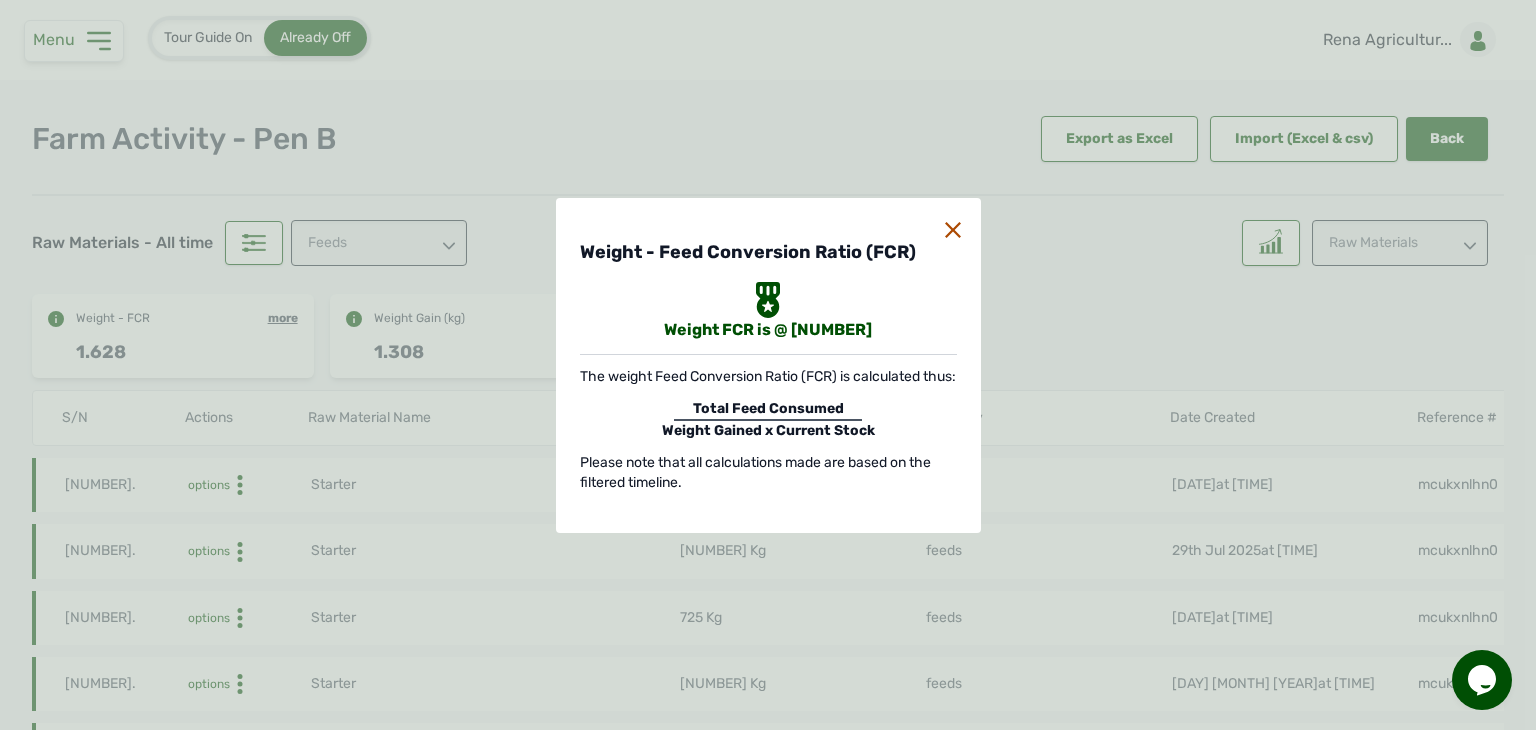 click at bounding box center [953, 230] 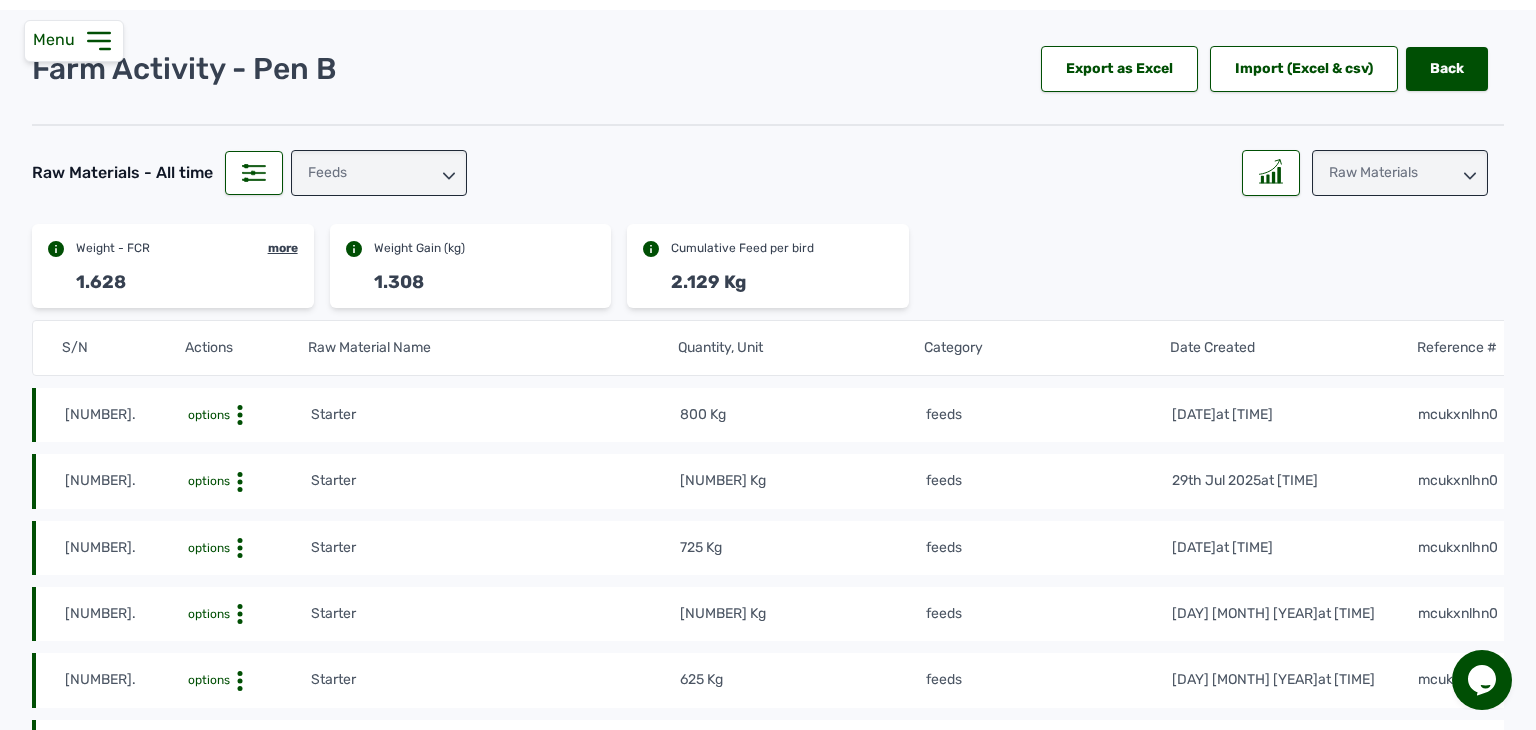 scroll, scrollTop: 0, scrollLeft: 0, axis: both 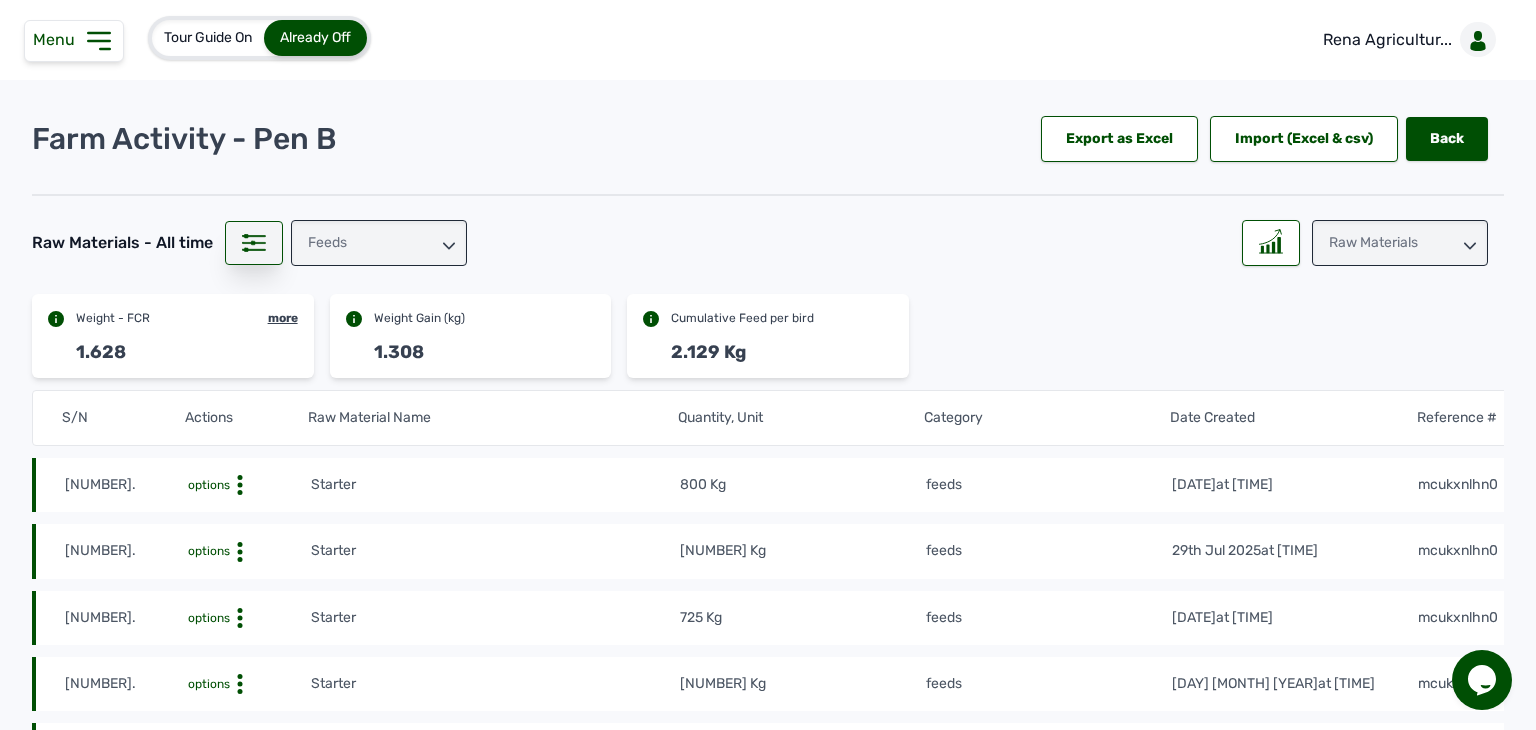 click at bounding box center (254, 243) 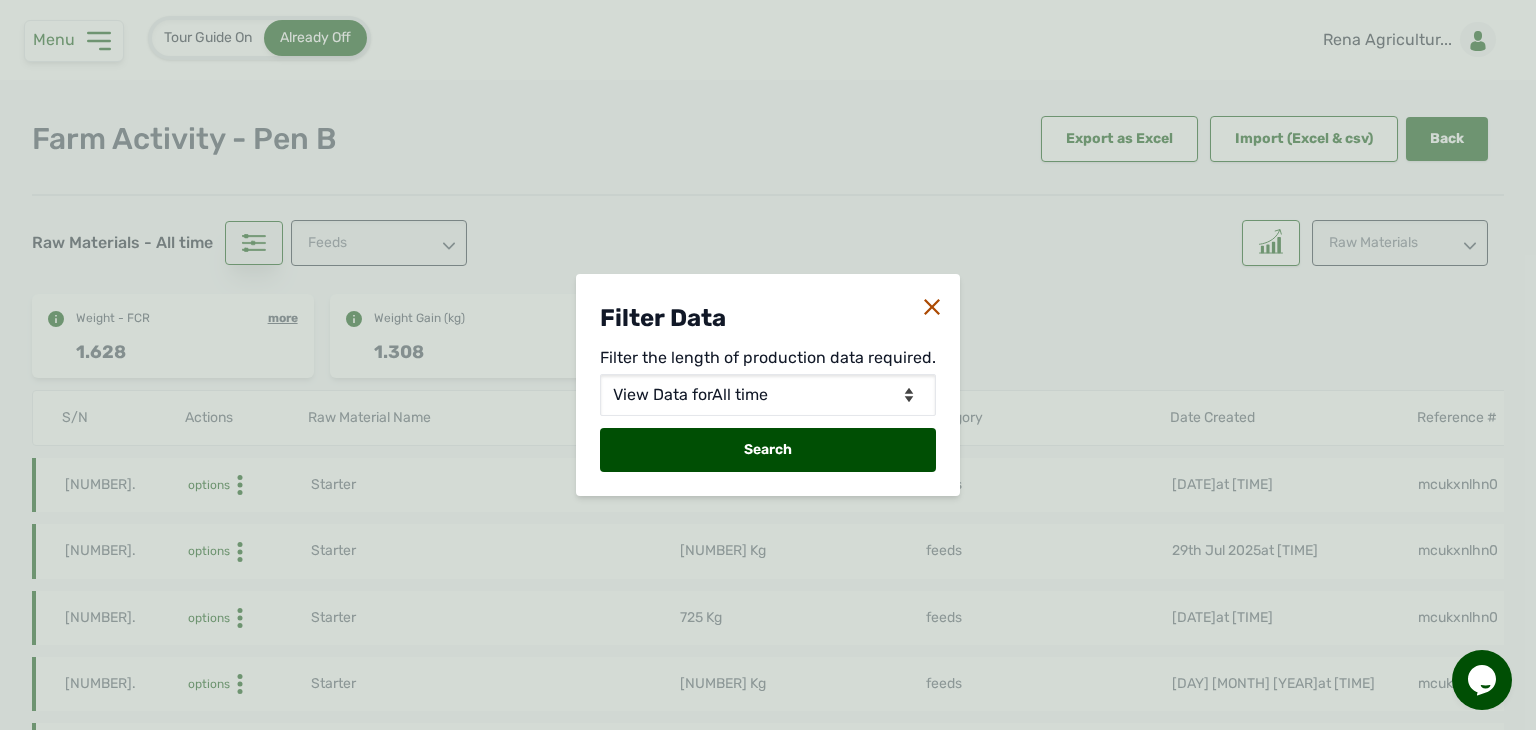 click on "Filter Data Filter the length of production data required. View Data for  Today View Data for  All time View Data in  Days View Data in  Months View Data in  Between Dates  Search" at bounding box center (768, 365) 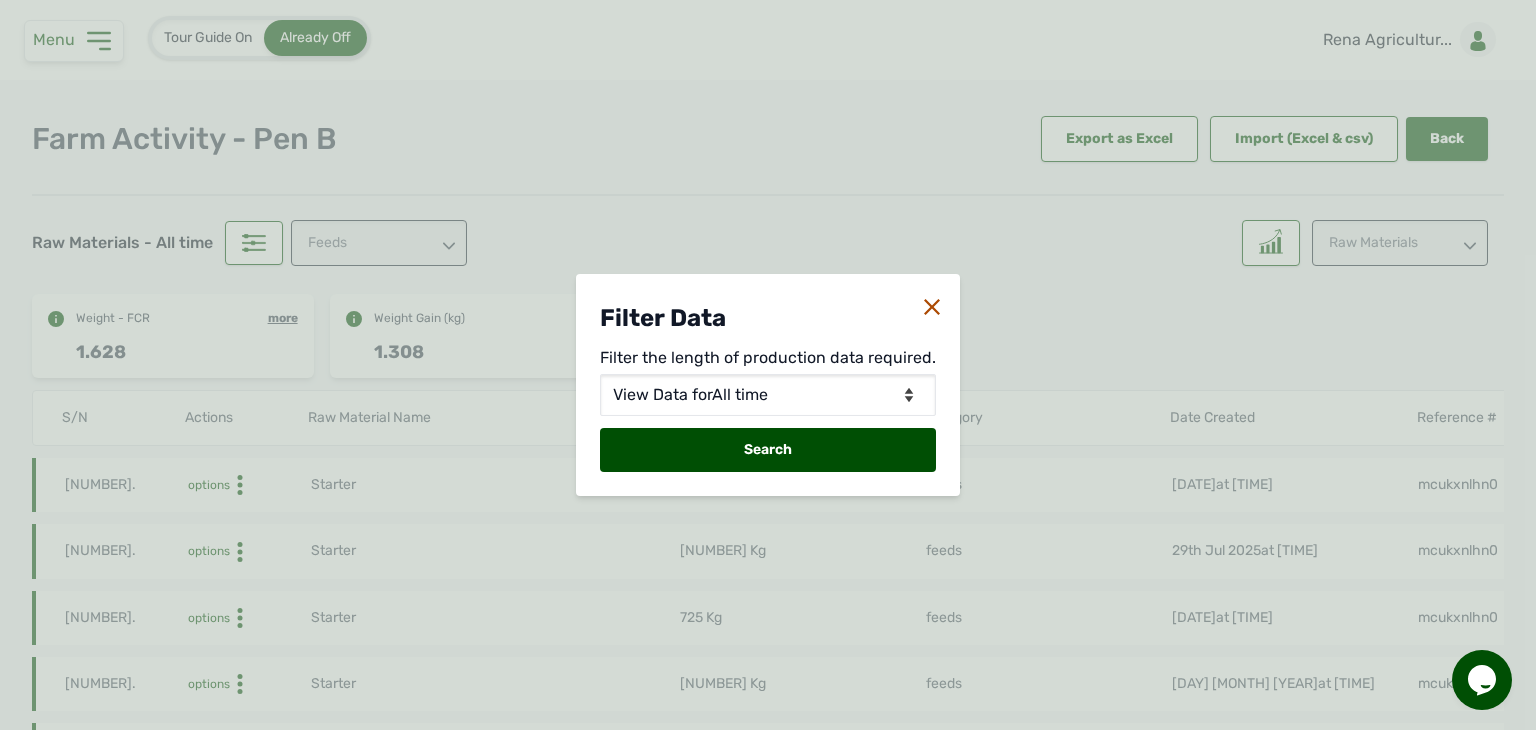 click 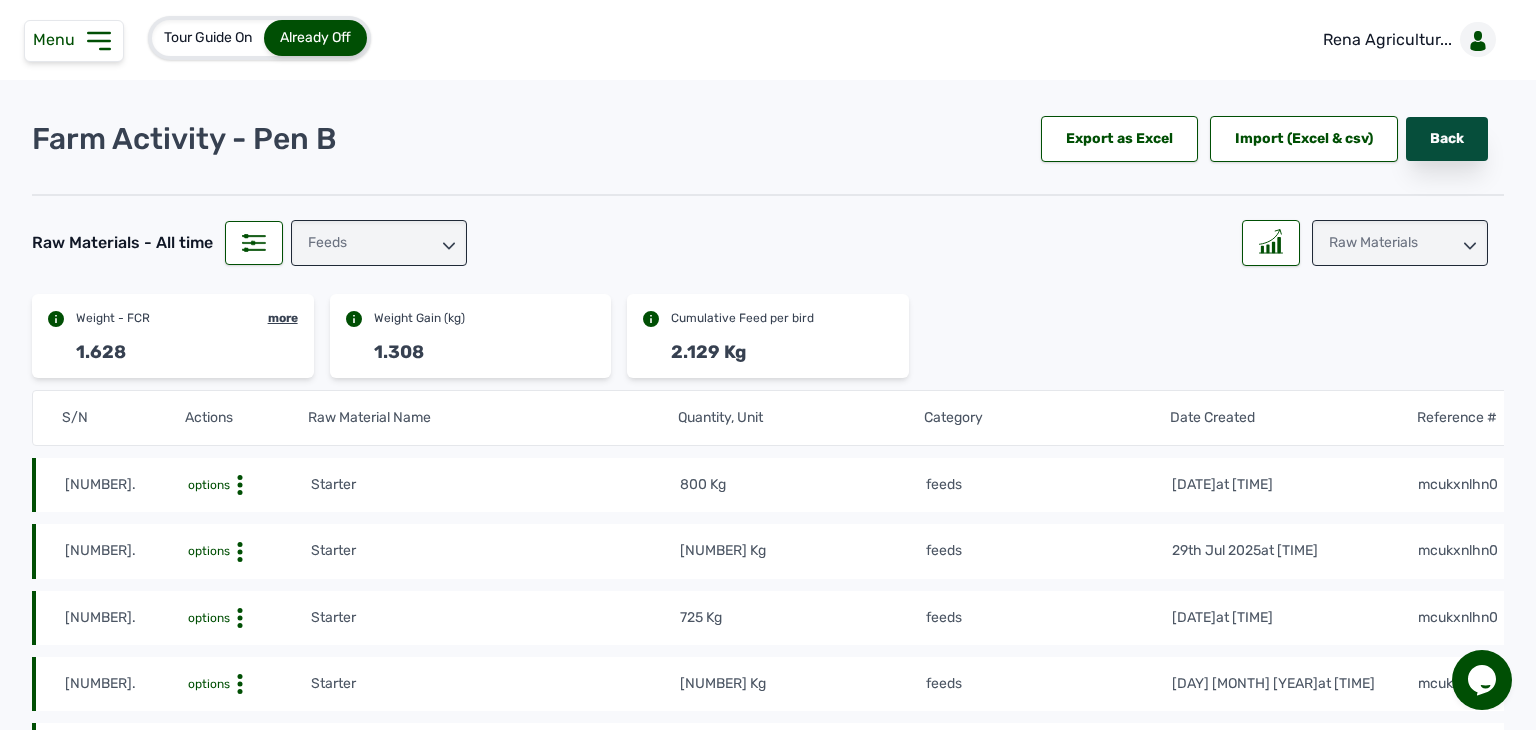click on "Back" at bounding box center (1447, 139) 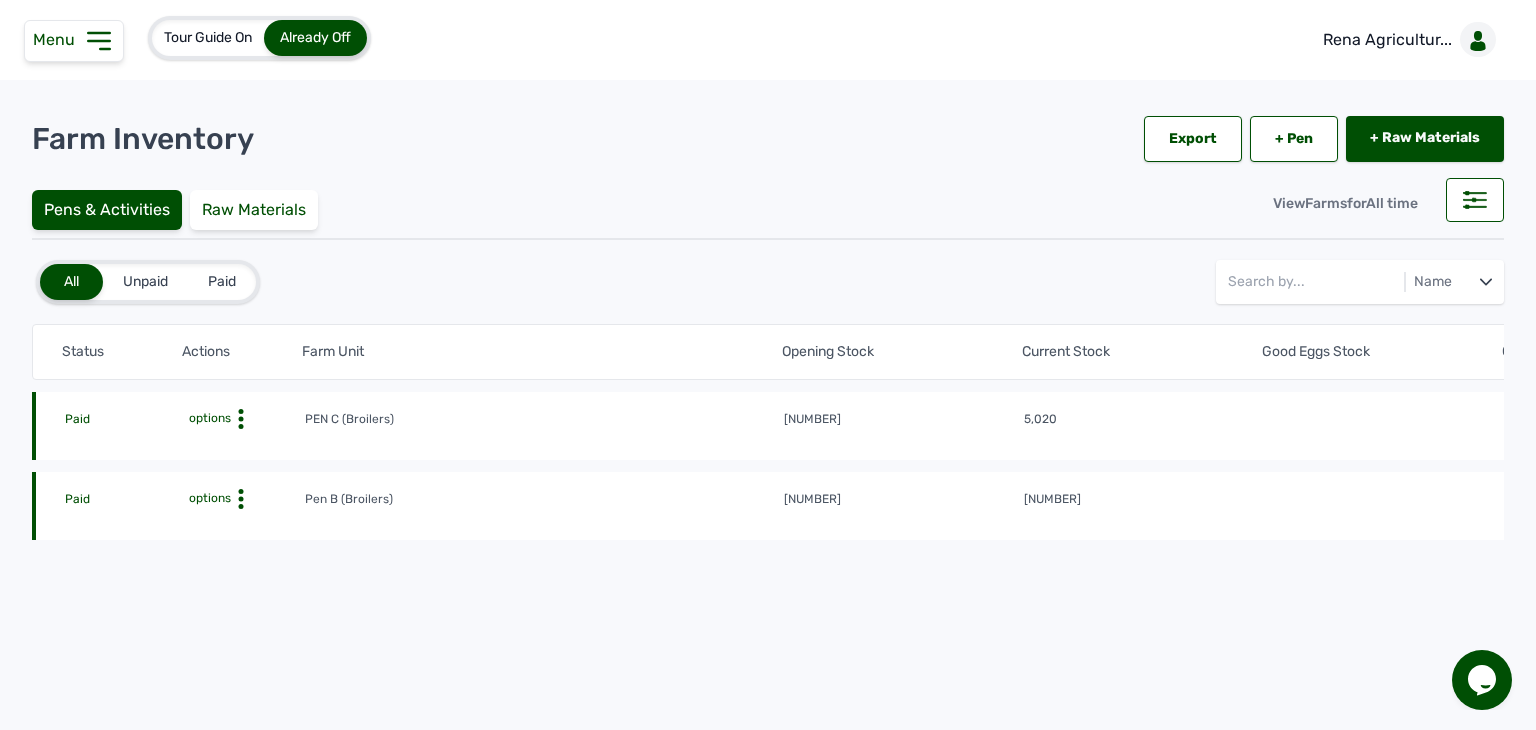 click on "options" at bounding box center (208, 418) 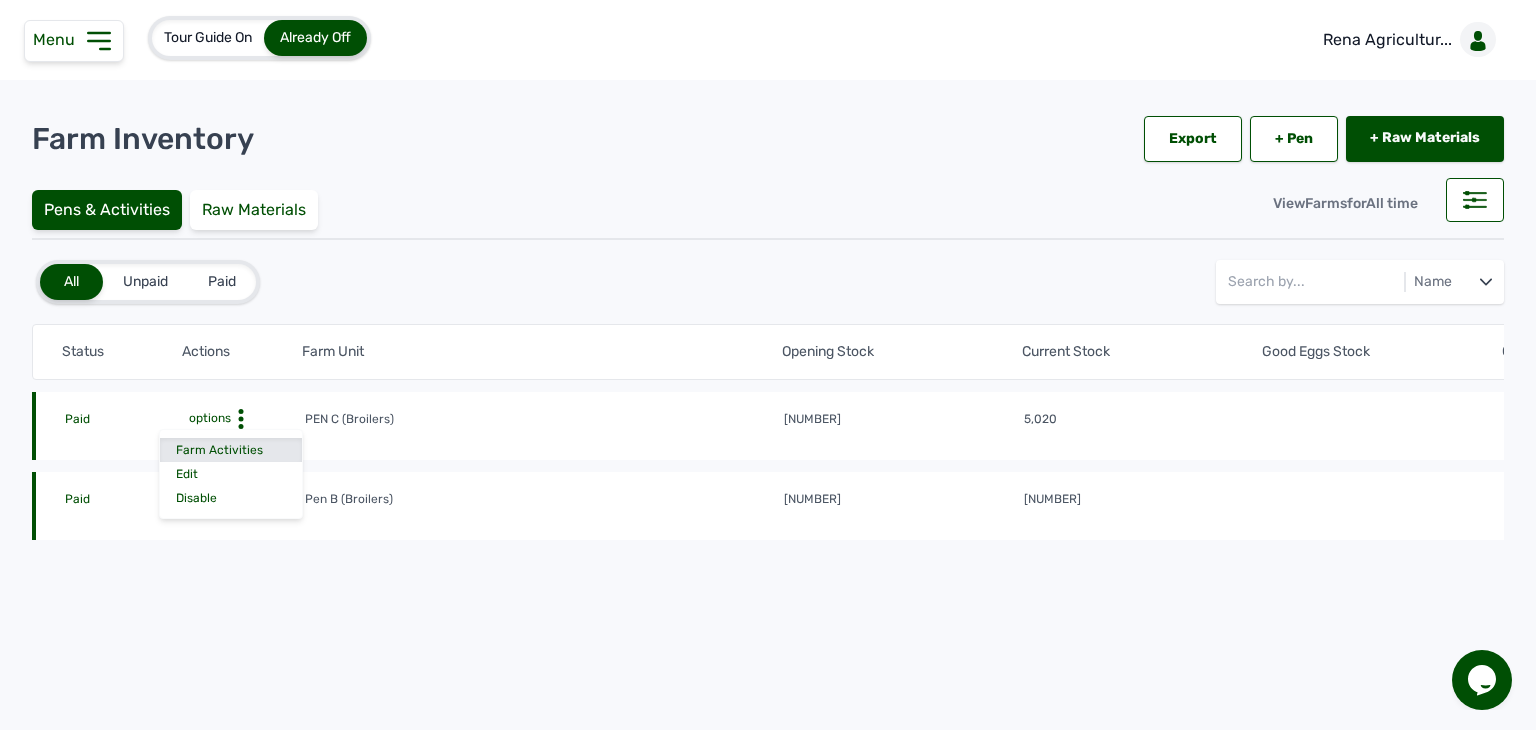 click on "Farm Activities" at bounding box center (231, 450) 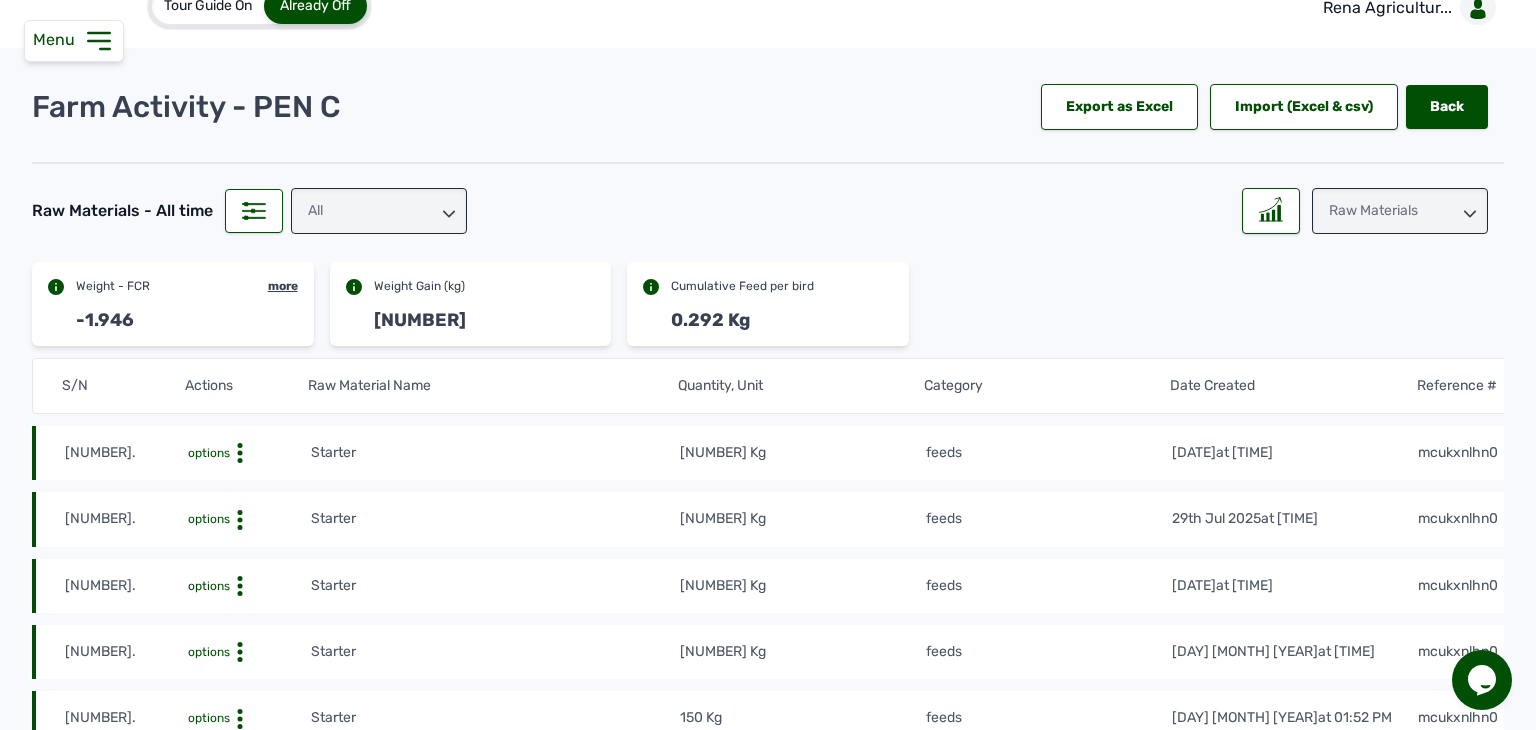 scroll, scrollTop: 32, scrollLeft: 0, axis: vertical 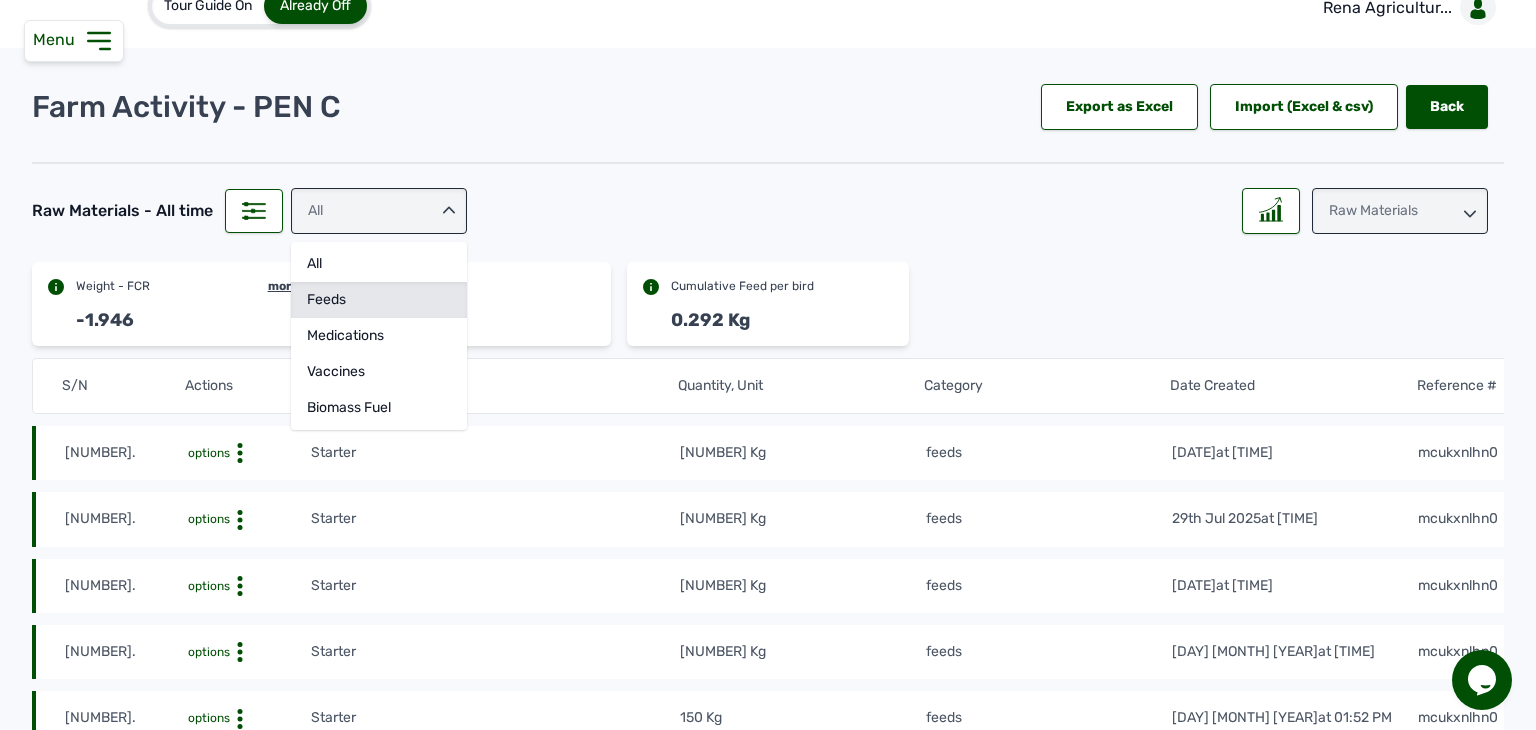 click on "feeds" 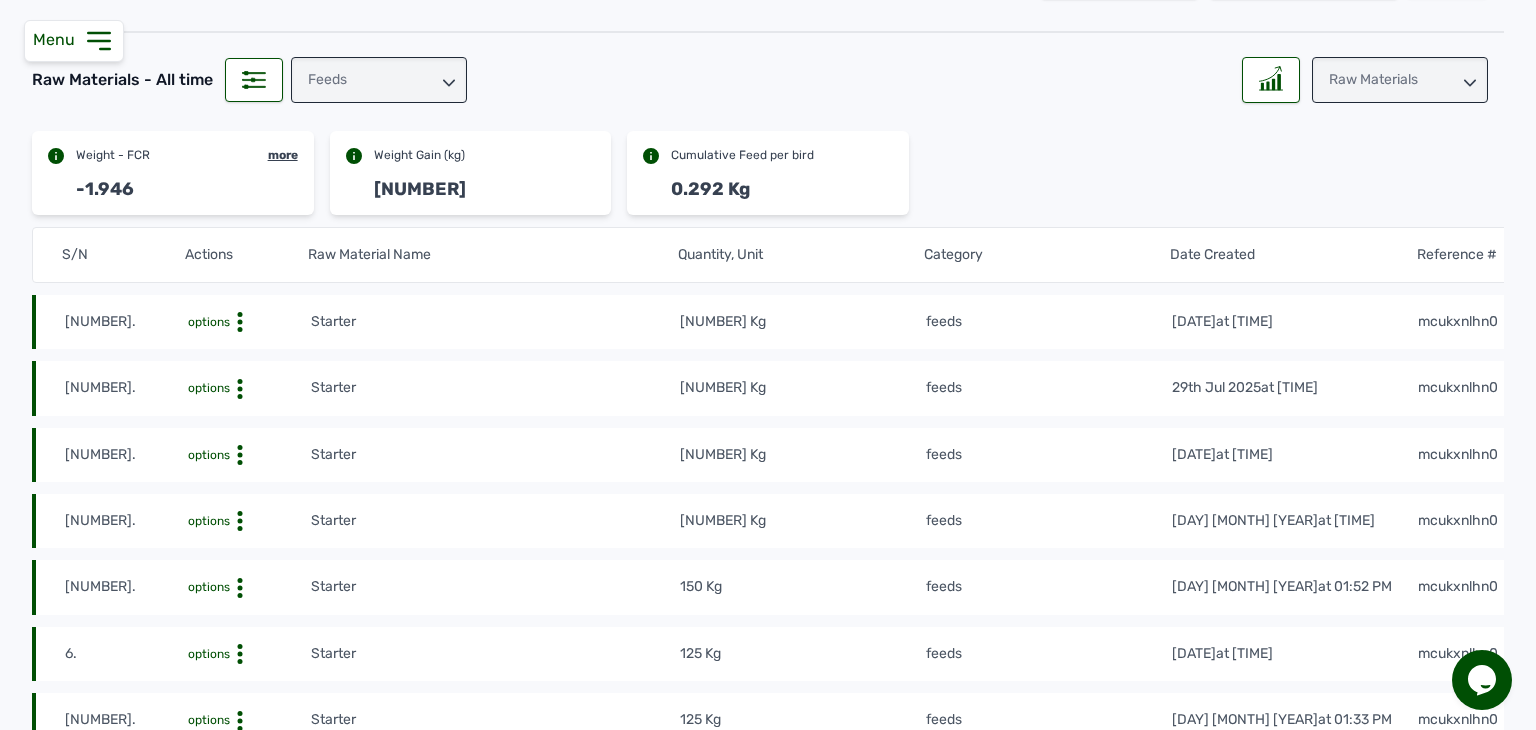 scroll, scrollTop: 0, scrollLeft: 0, axis: both 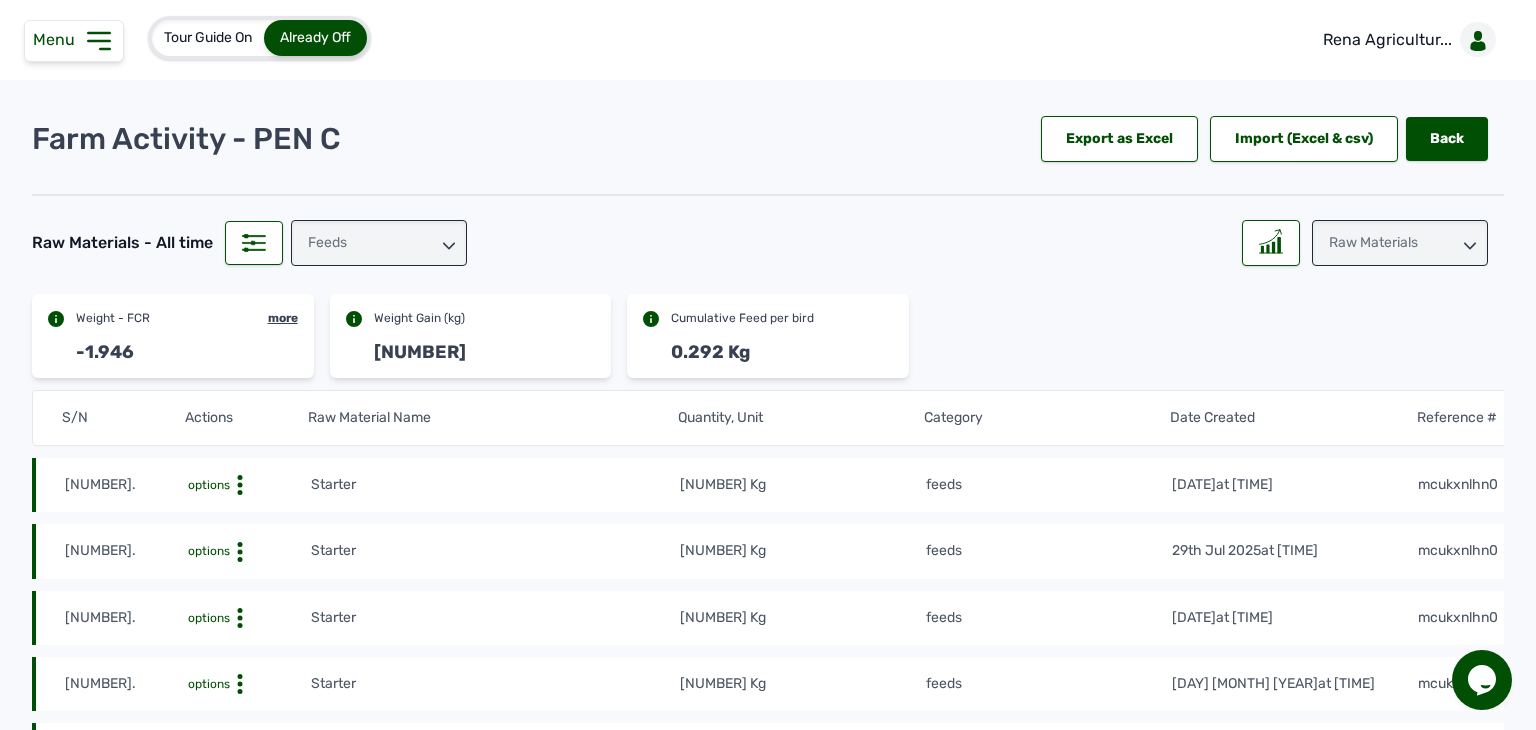 click on "Raw Materials" at bounding box center (1400, 243) 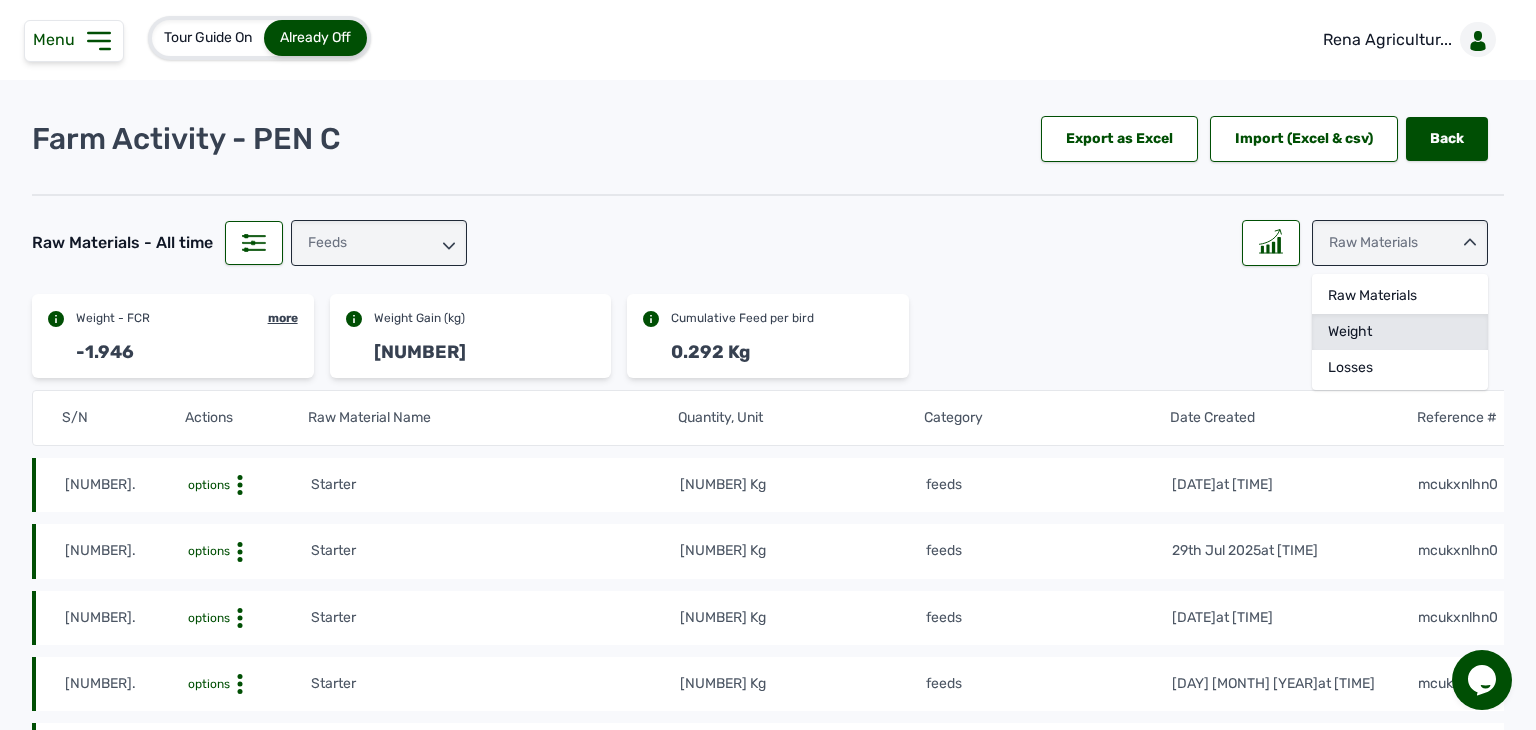 click on "Weight" 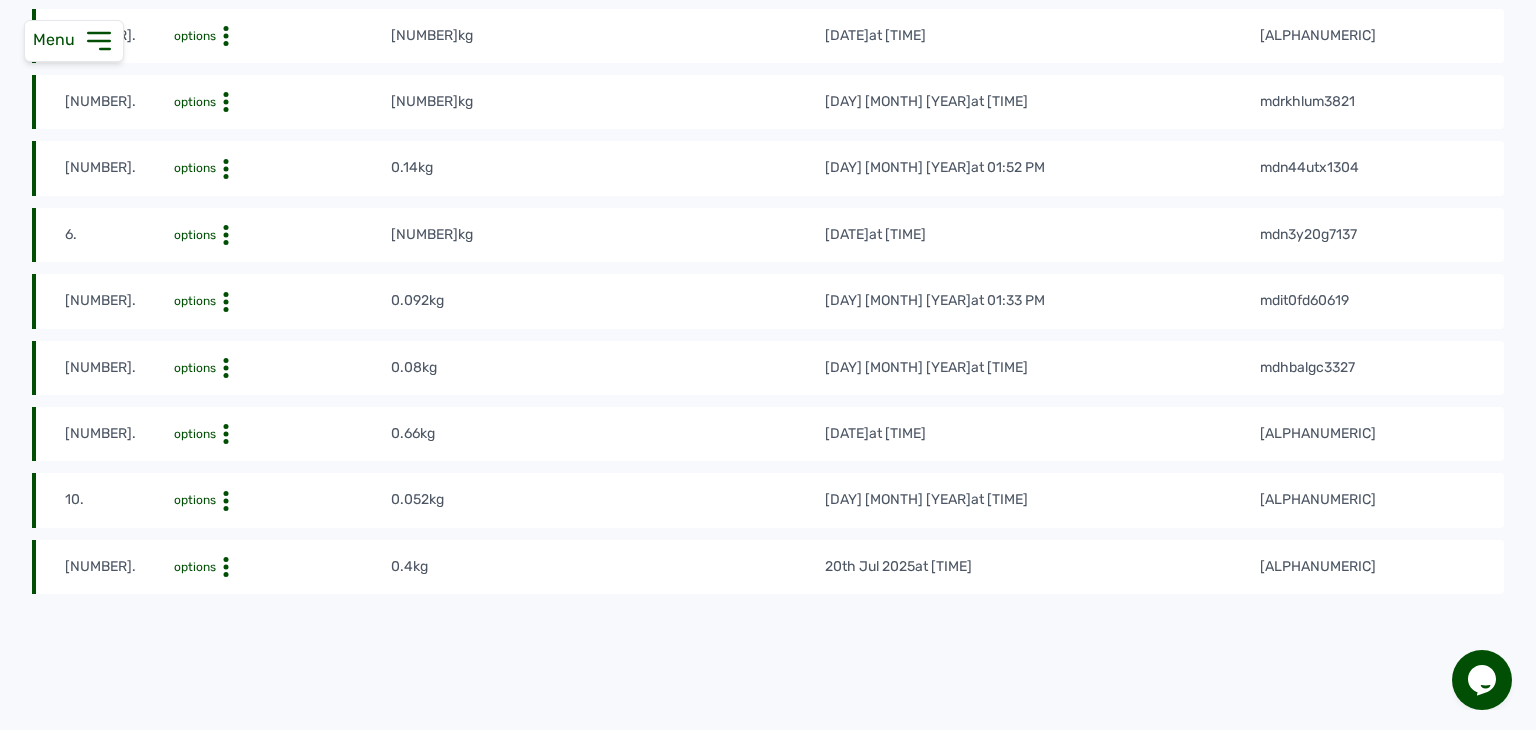 scroll, scrollTop: 580, scrollLeft: 0, axis: vertical 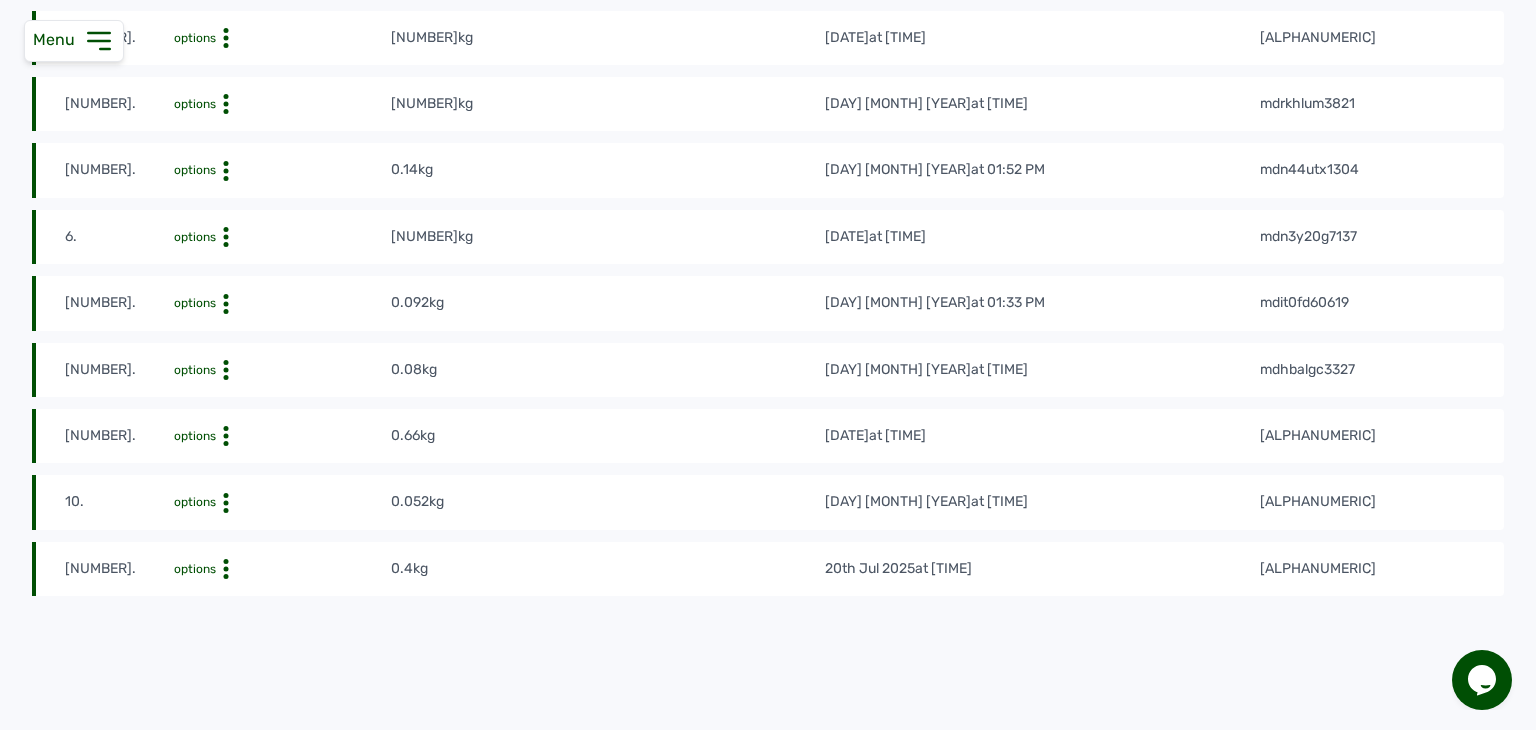 click on "options" at bounding box center (195, 569) 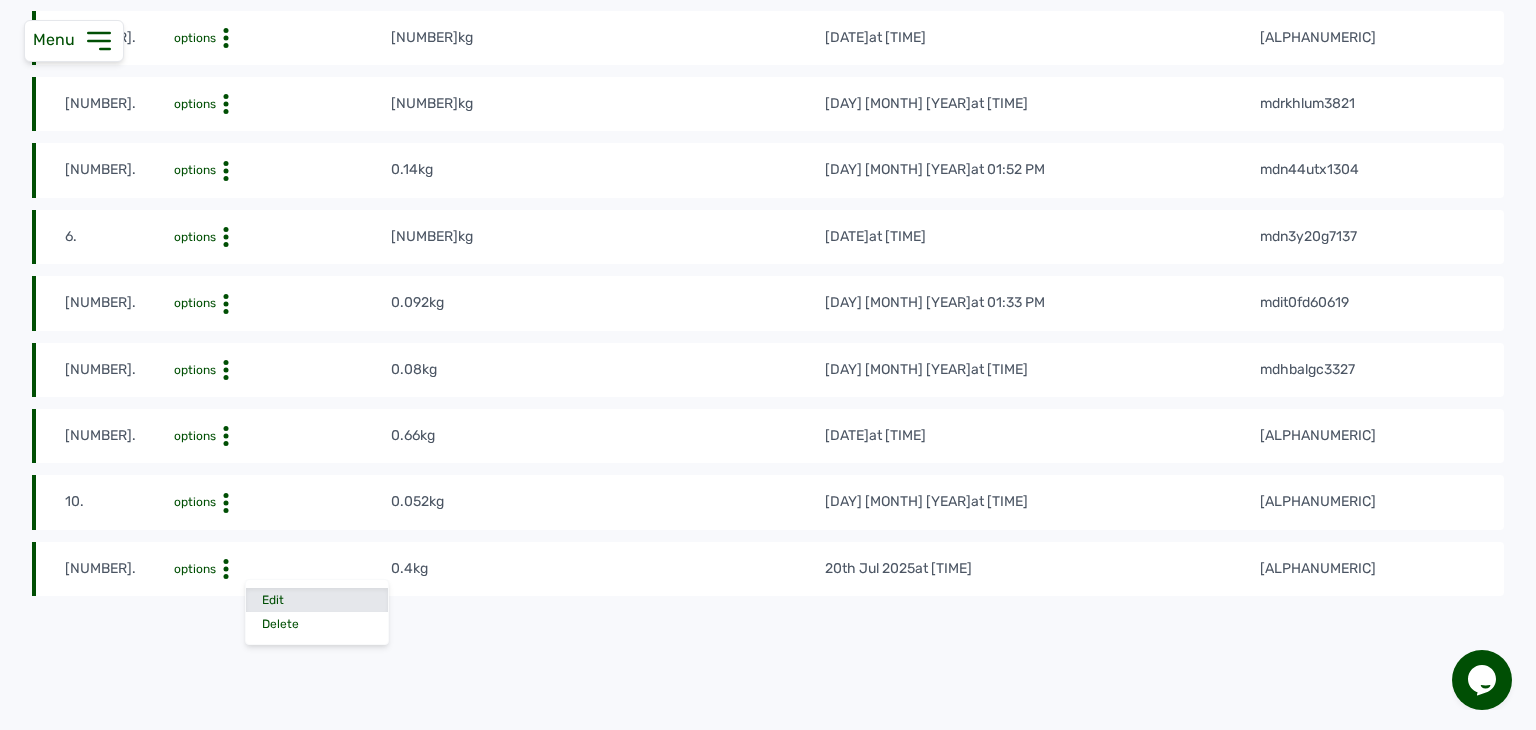 click on "Edit" at bounding box center (317, 600) 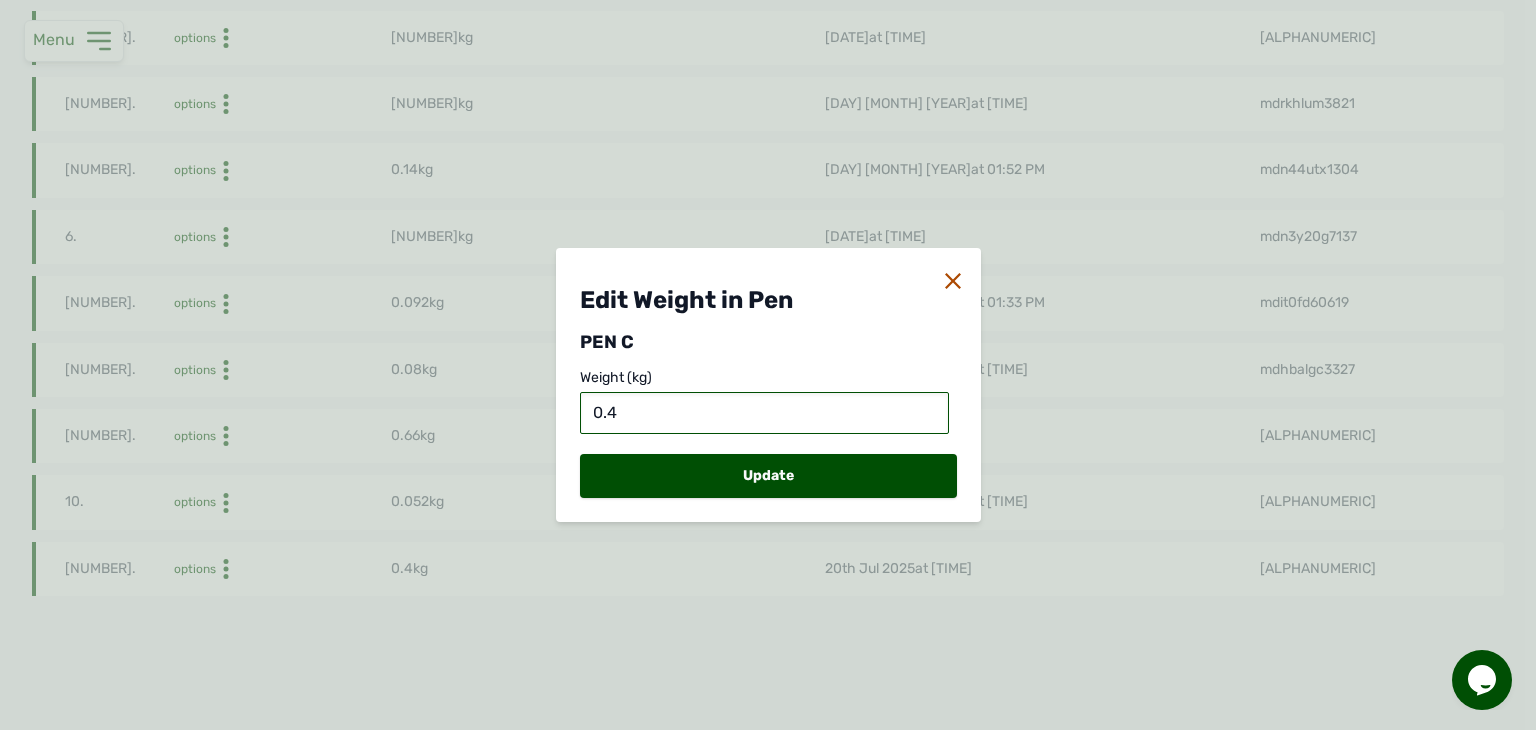 click on "0.4" at bounding box center (764, 413) 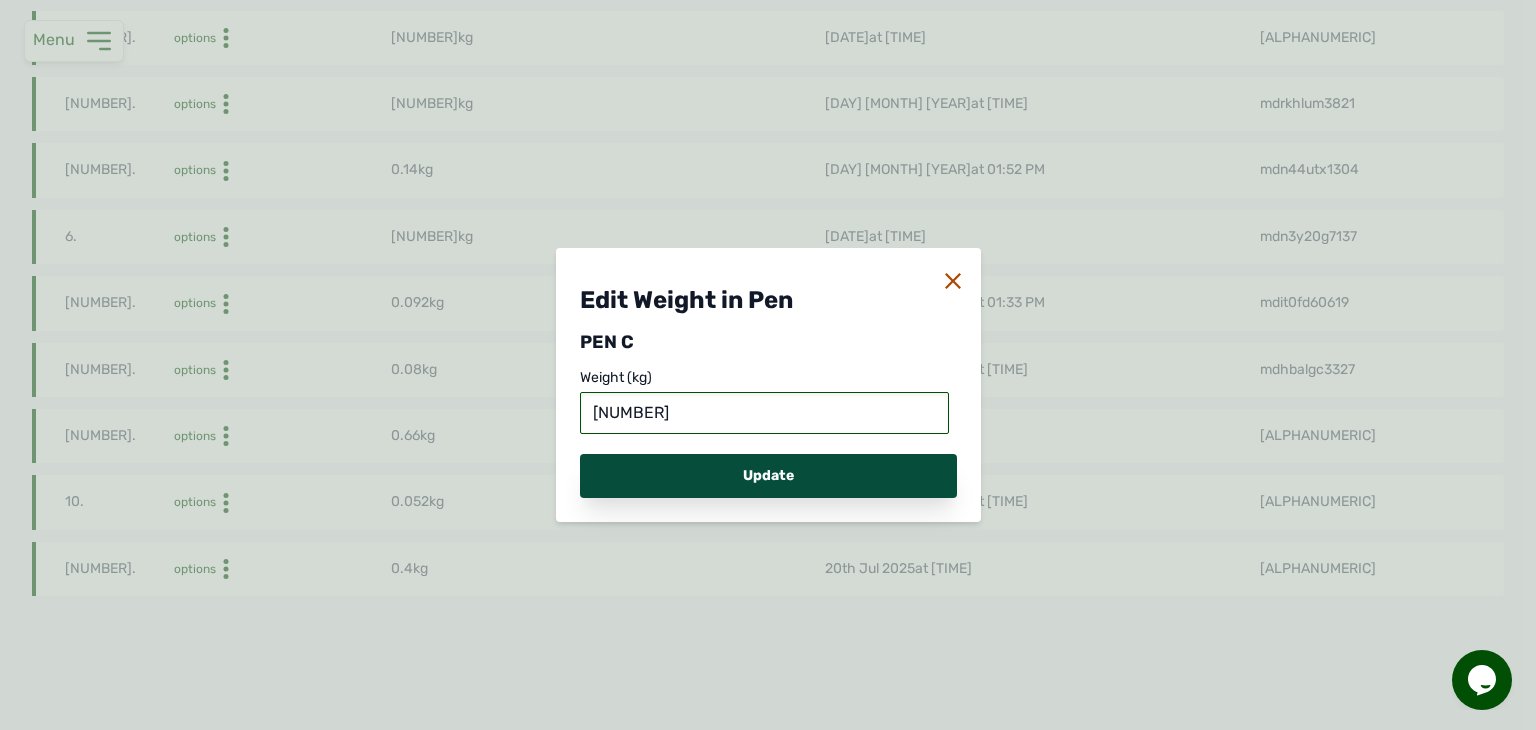 type on "0.04" 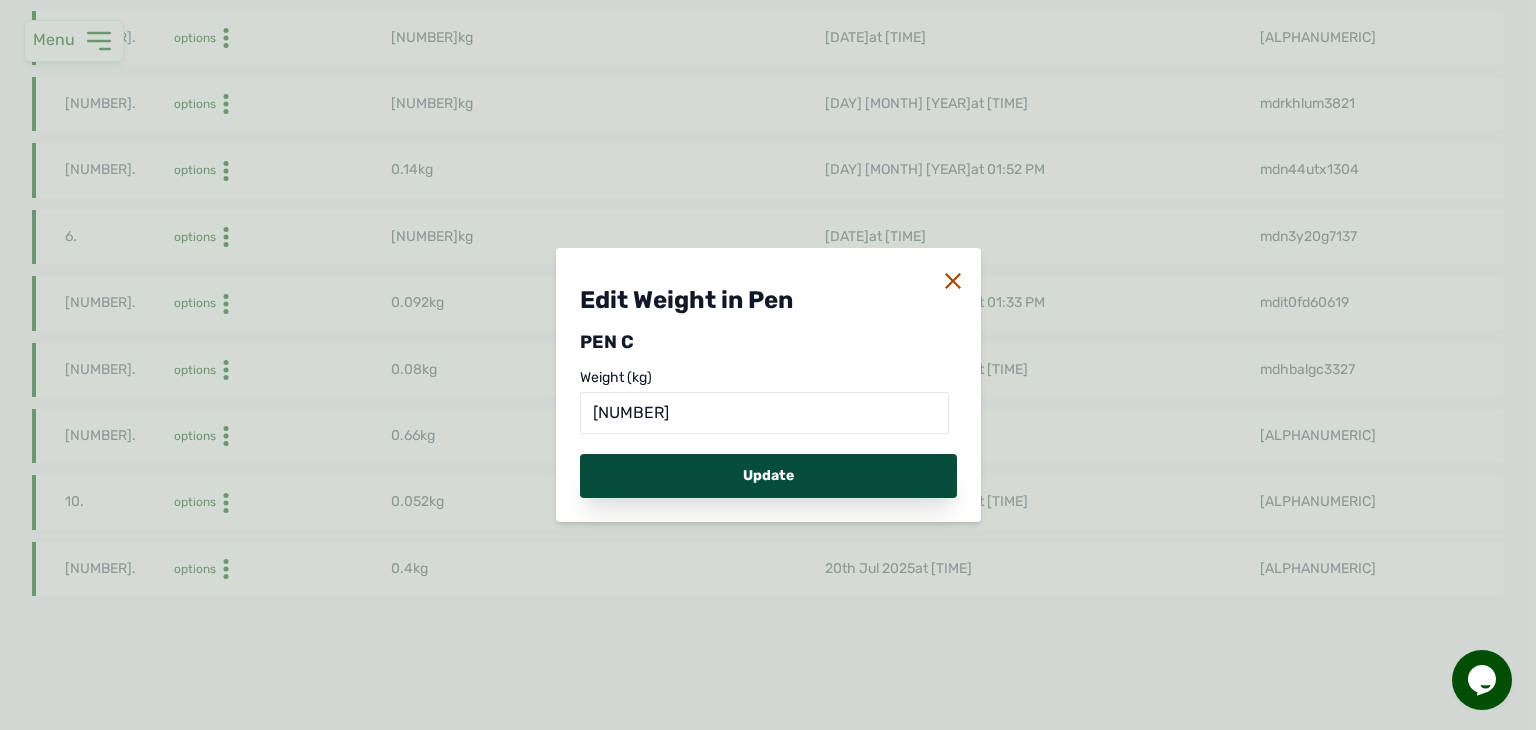 click on "Update" at bounding box center (768, 476) 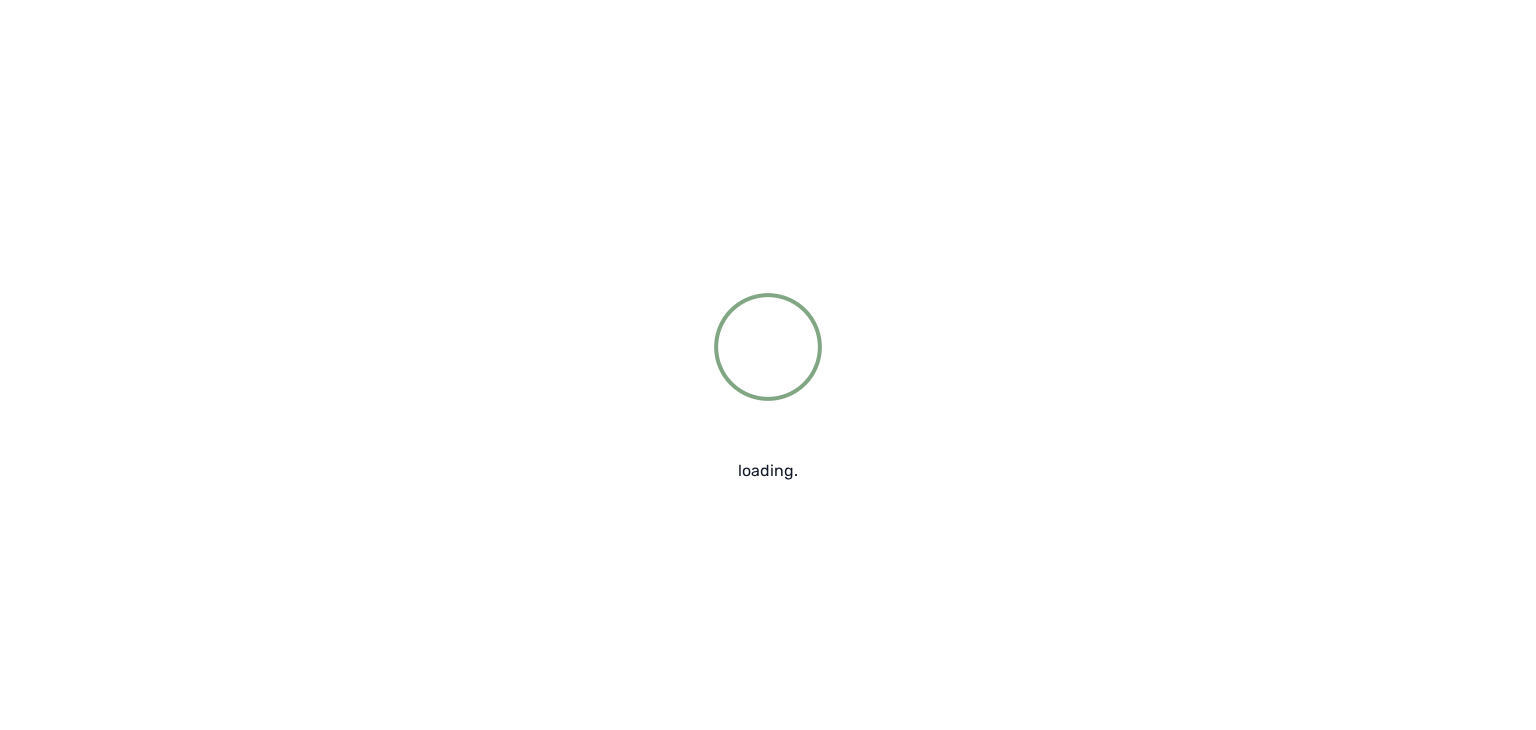 scroll, scrollTop: 0, scrollLeft: 0, axis: both 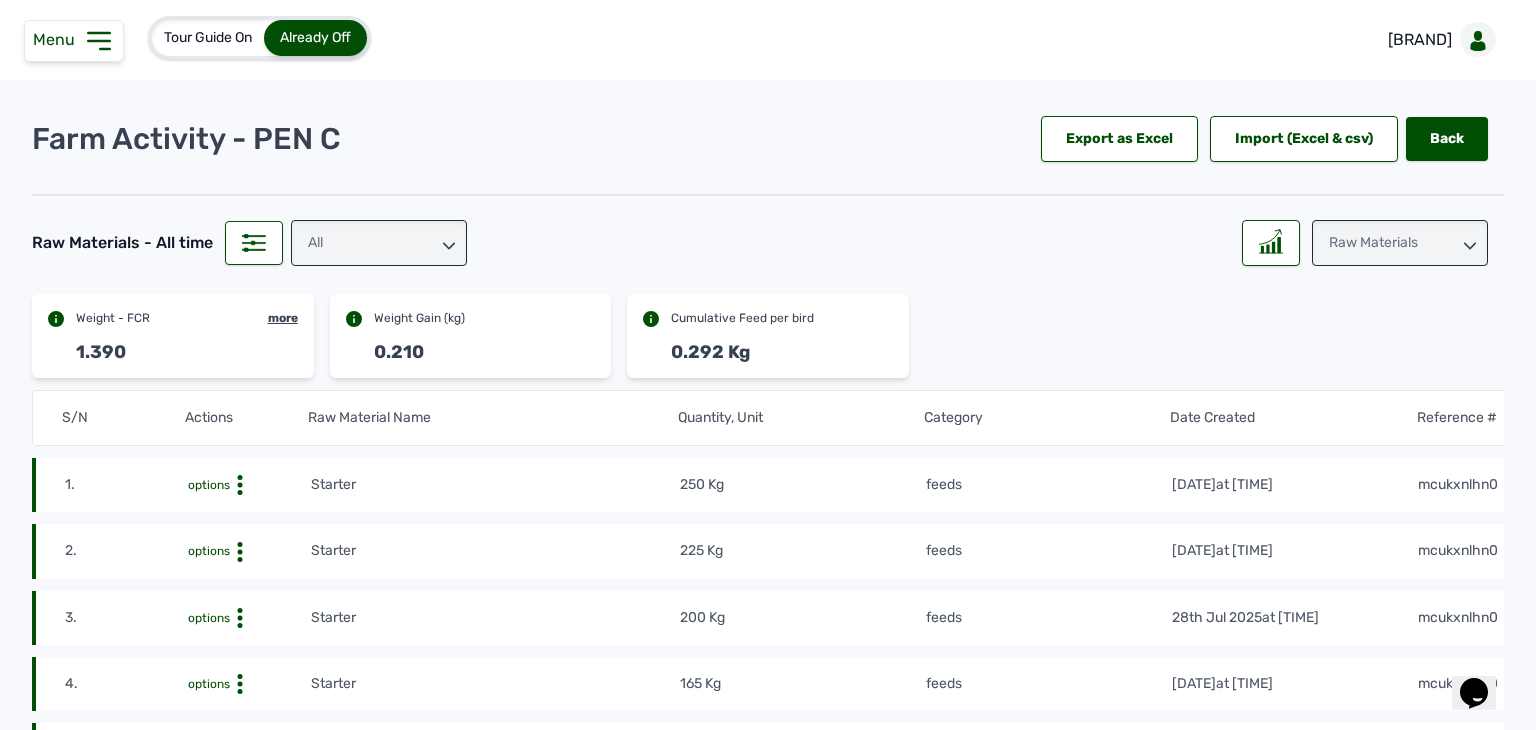 click on "All" at bounding box center [379, 243] 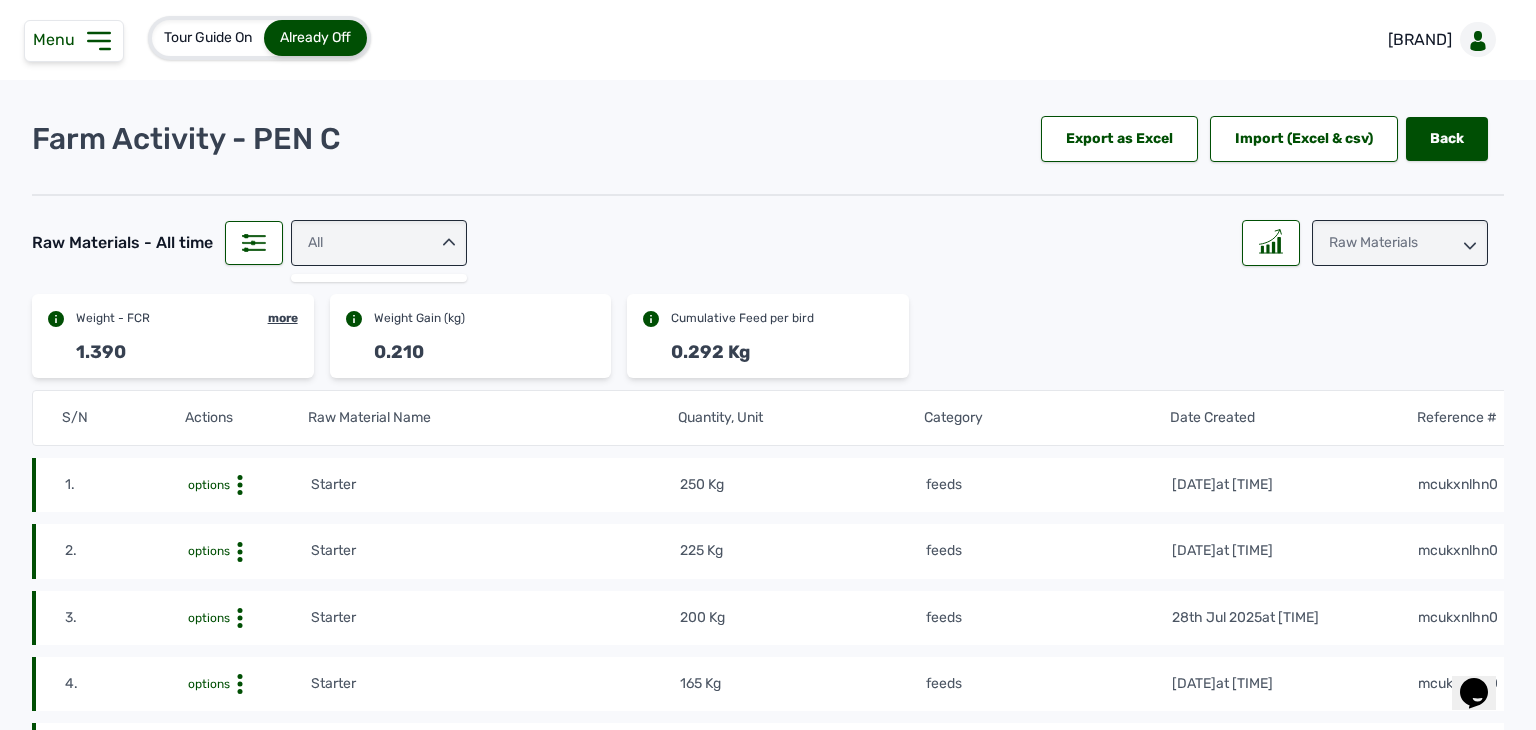 click on "All" at bounding box center (379, 243) 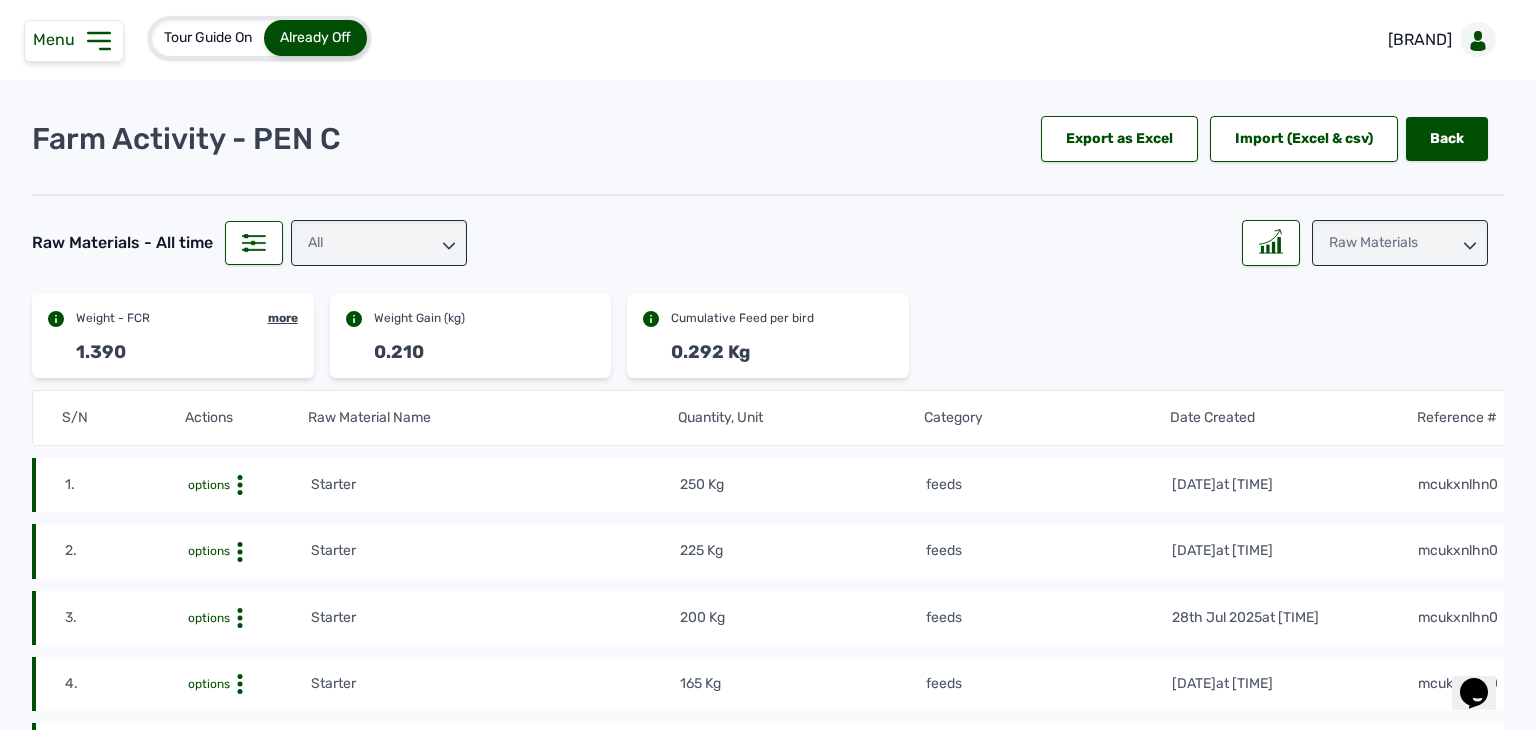 click on "Raw Materials" at bounding box center (1400, 243) 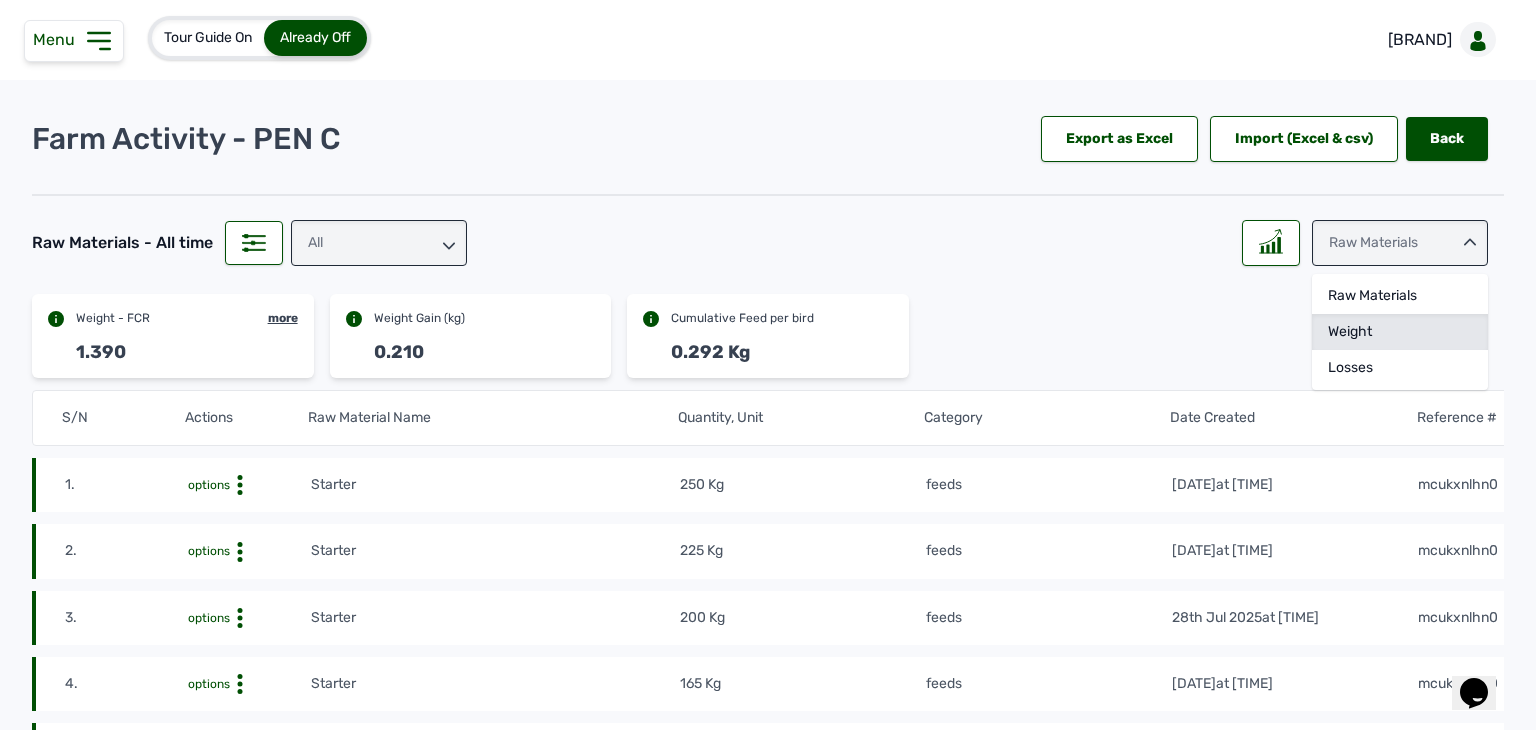 click on "Weight" 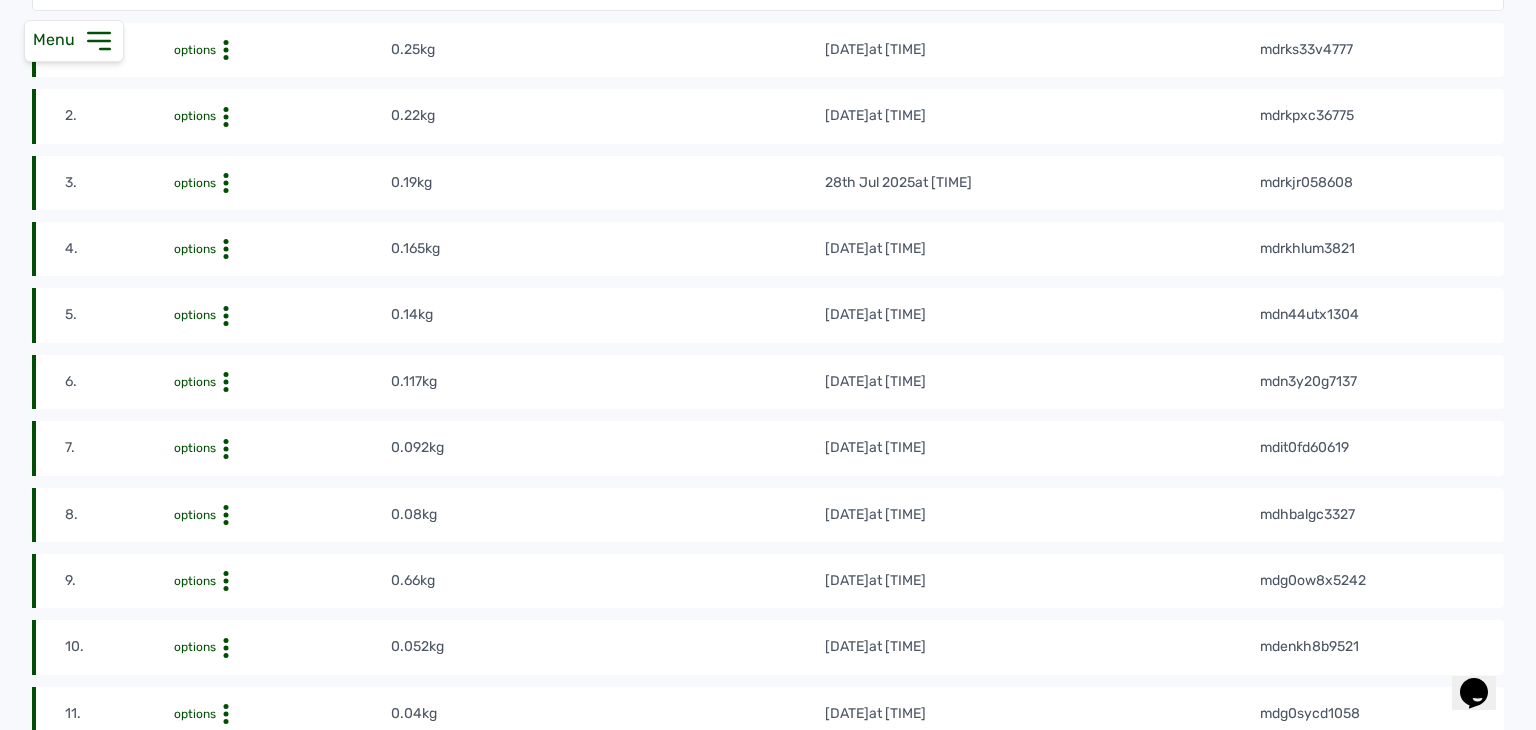 scroll, scrollTop: 0, scrollLeft: 0, axis: both 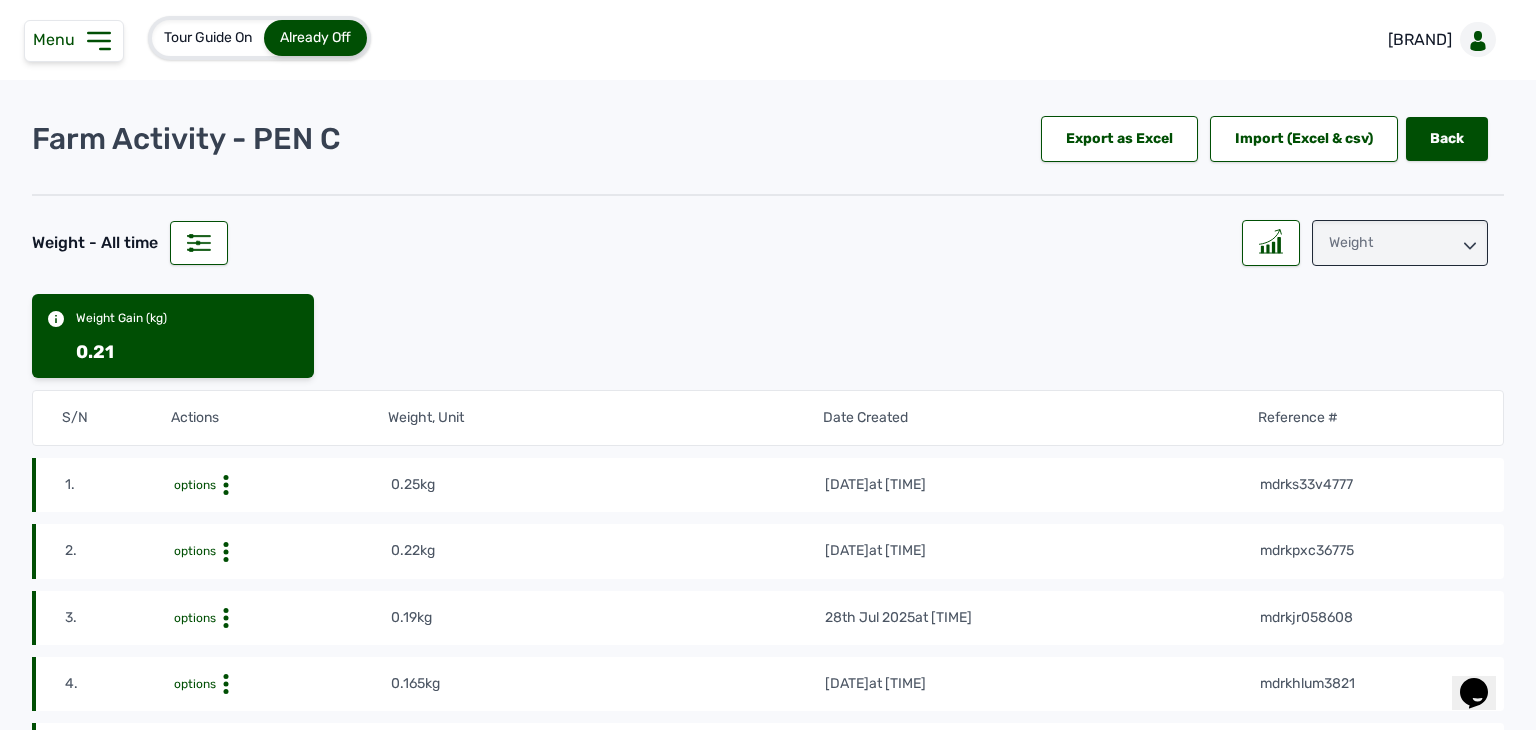 click on "Weight" at bounding box center (1400, 243) 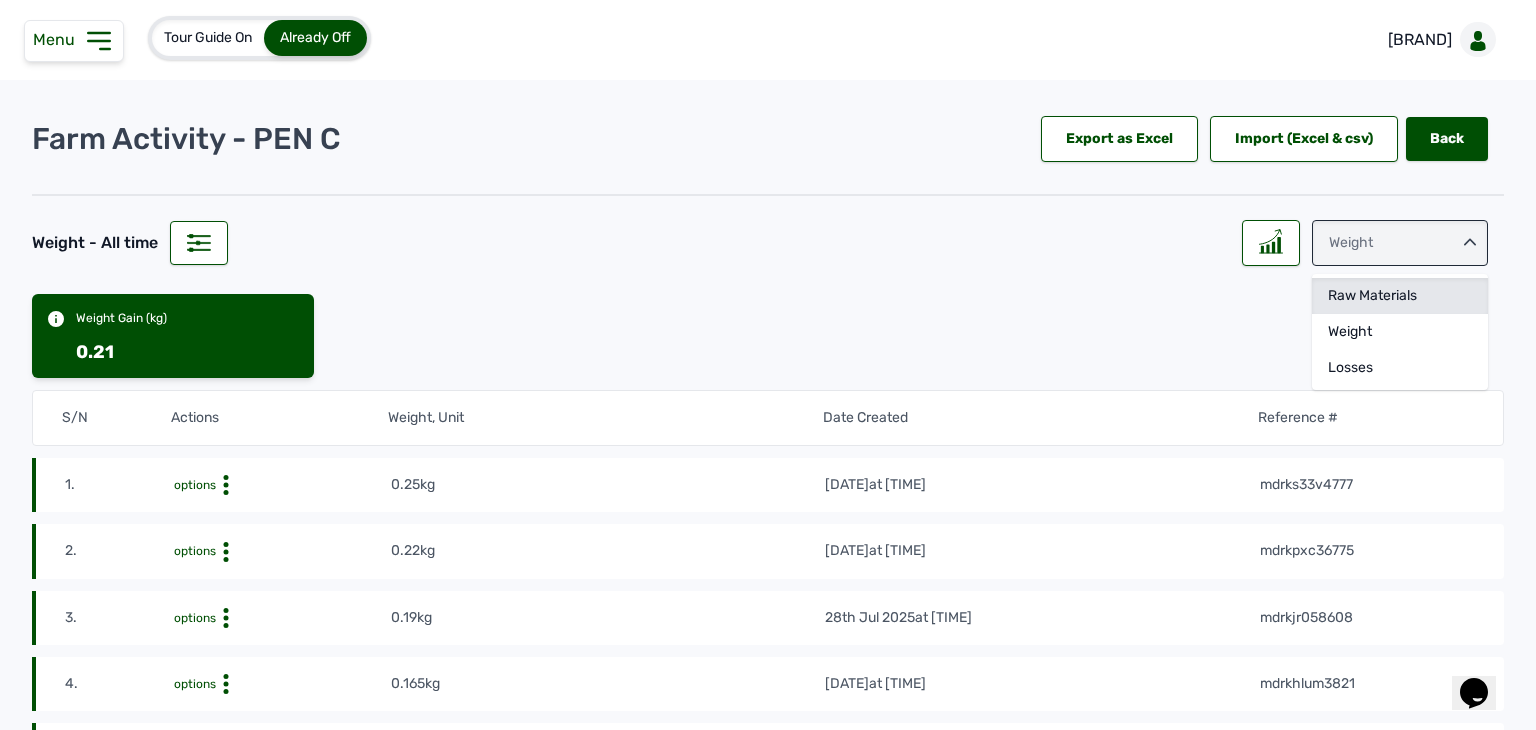 click on "Raw Materials" 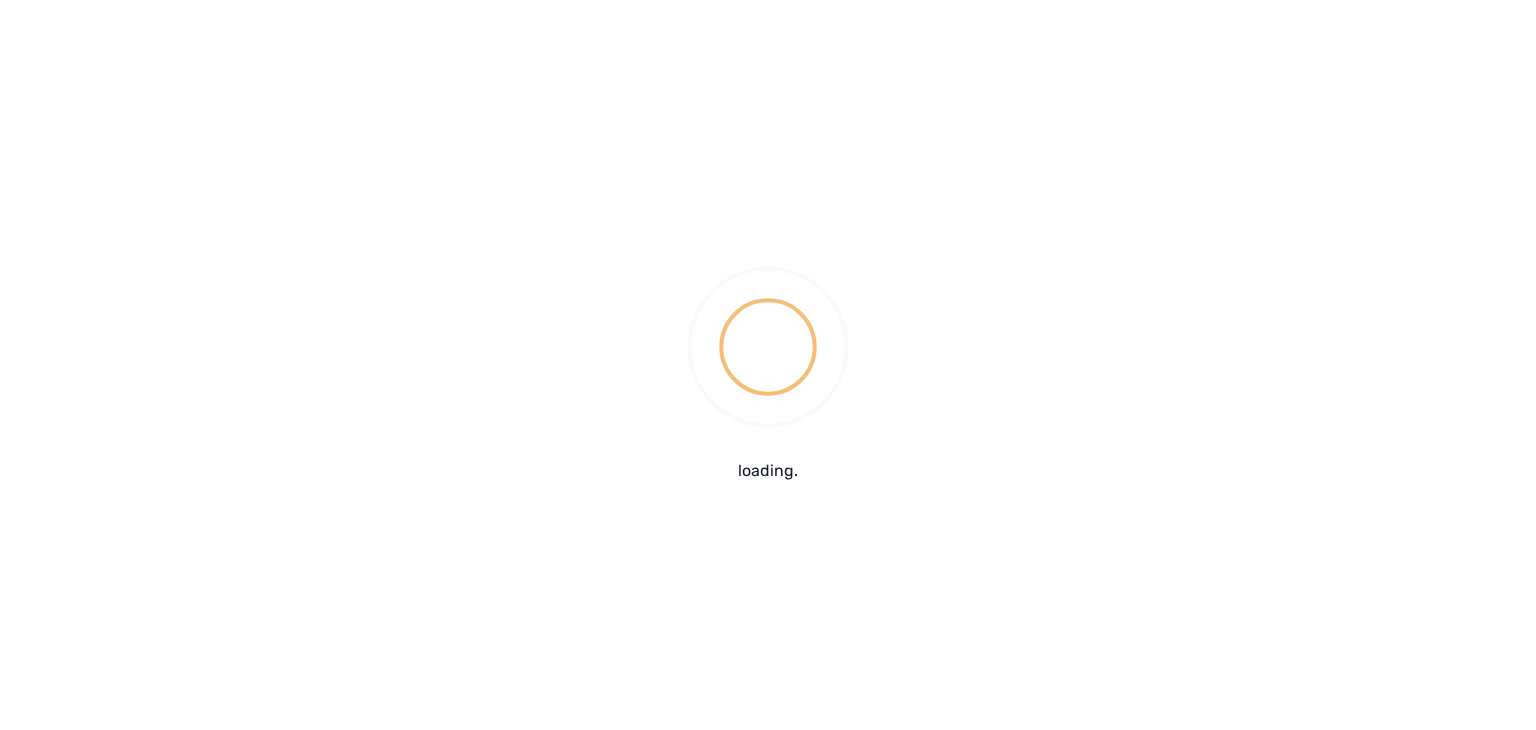 scroll, scrollTop: 0, scrollLeft: 0, axis: both 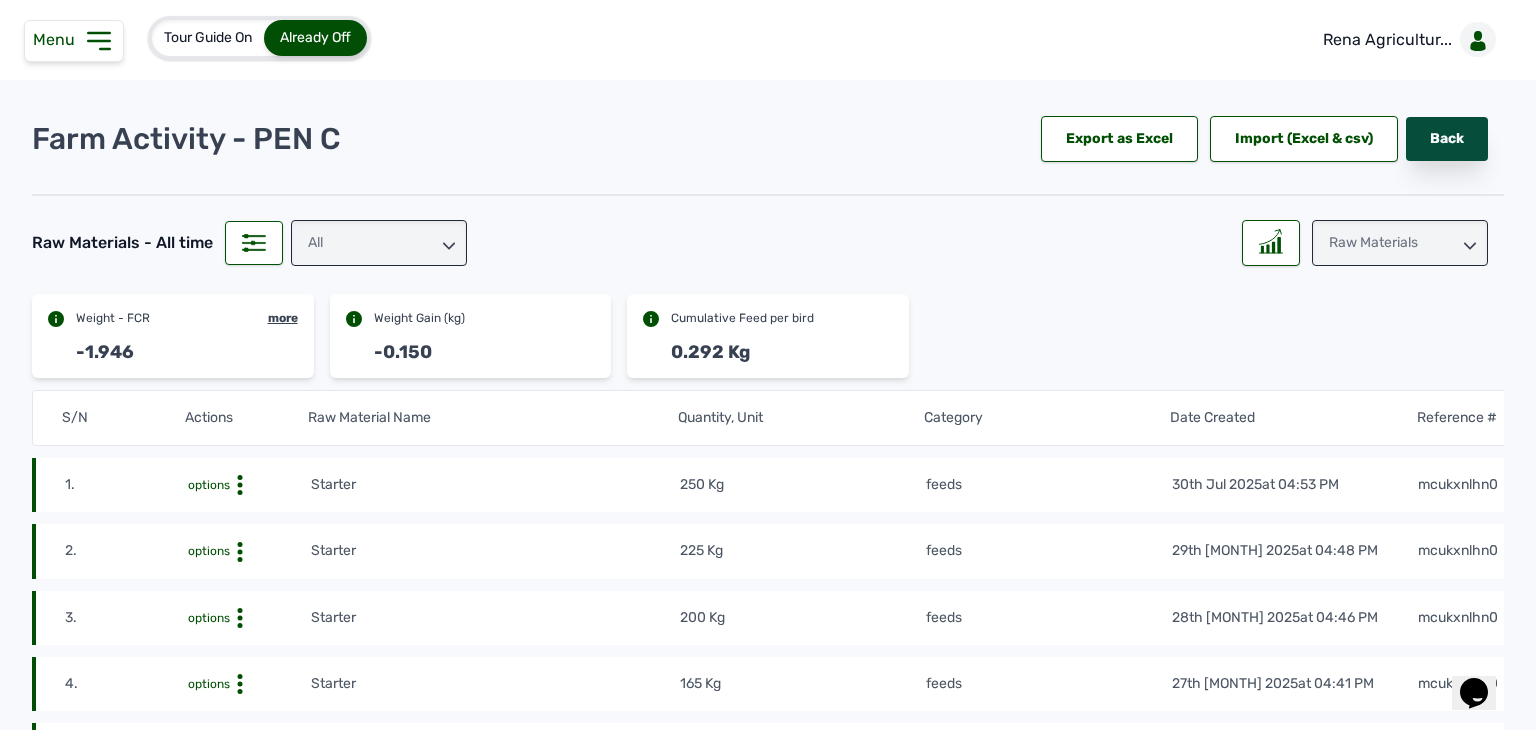 click on "Back" at bounding box center (1447, 139) 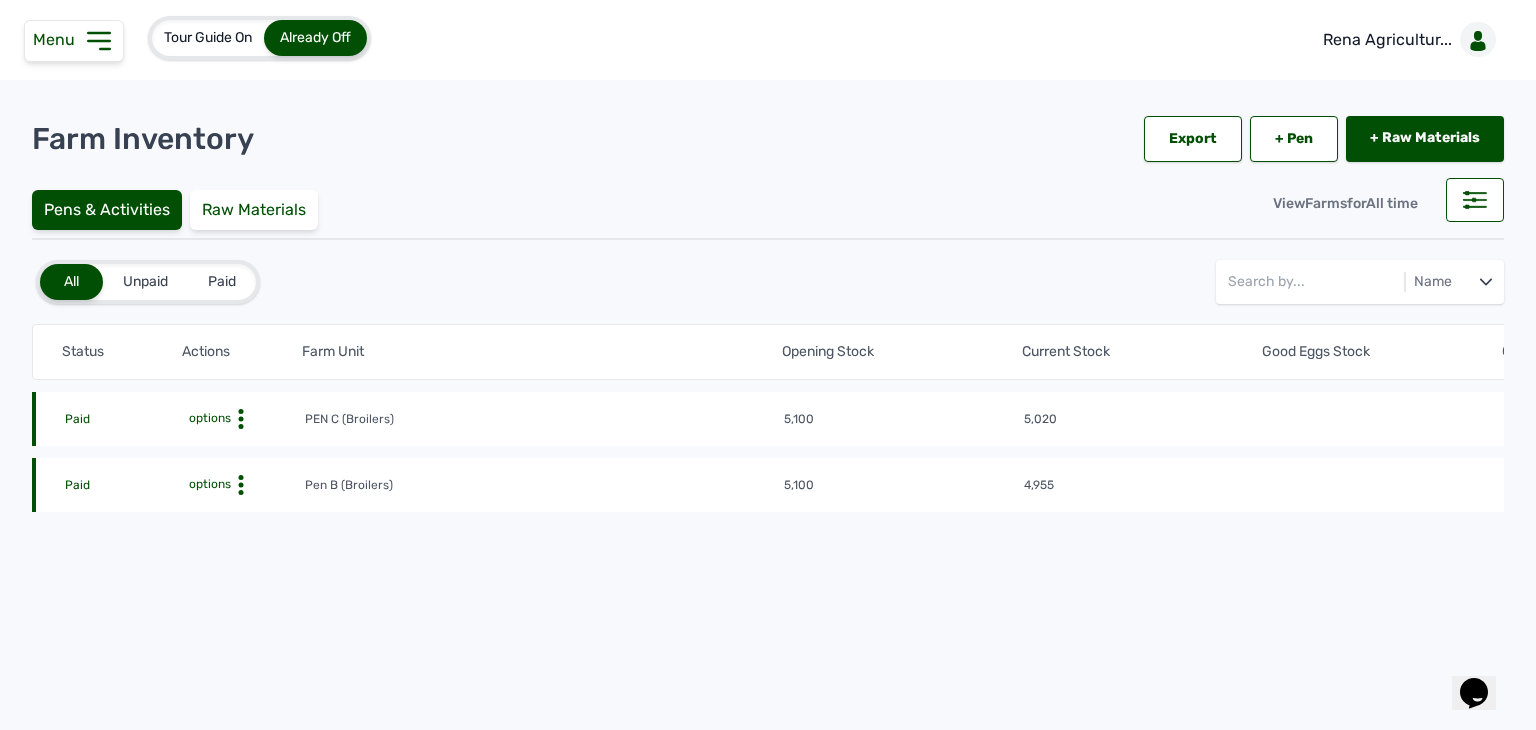 click 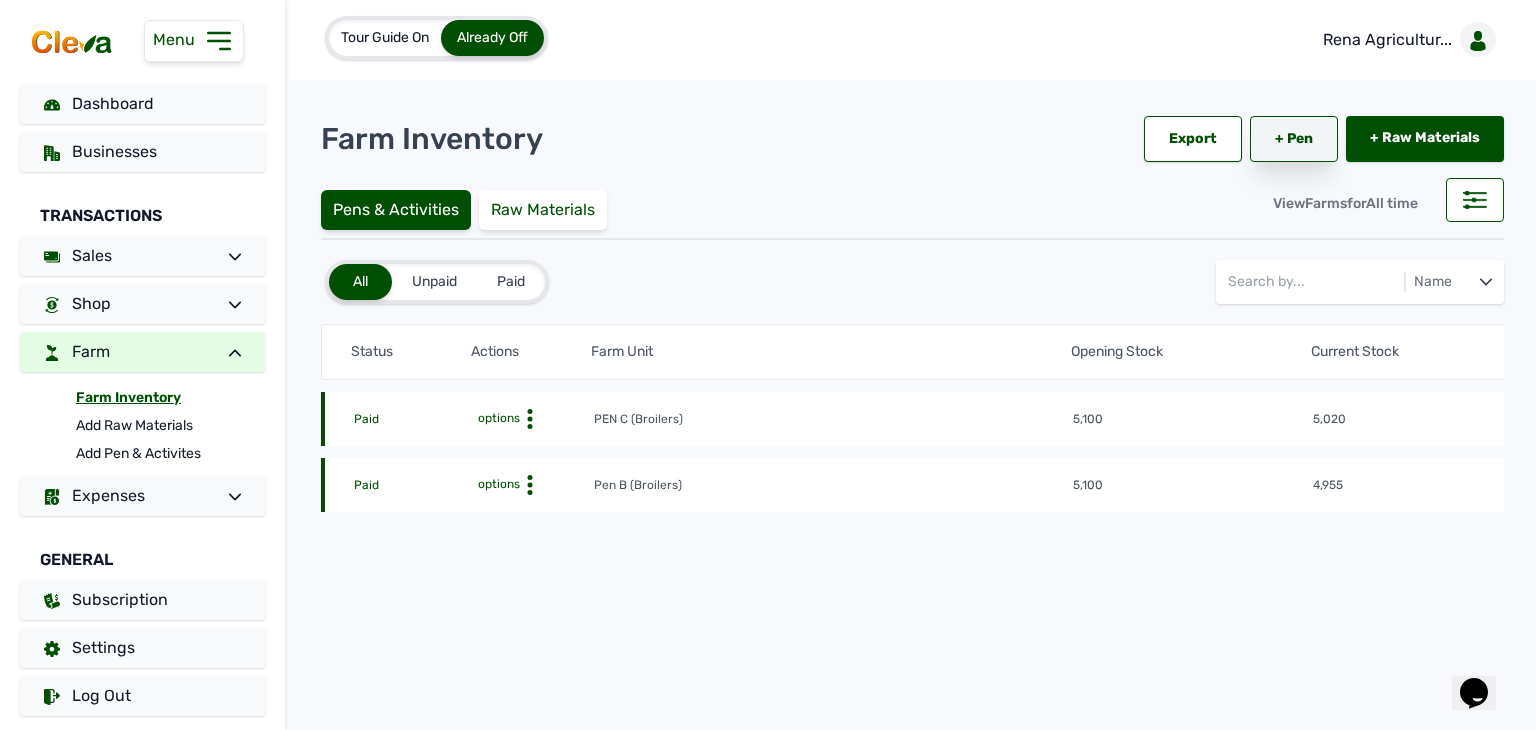 click on "+ Pen" at bounding box center [1294, 139] 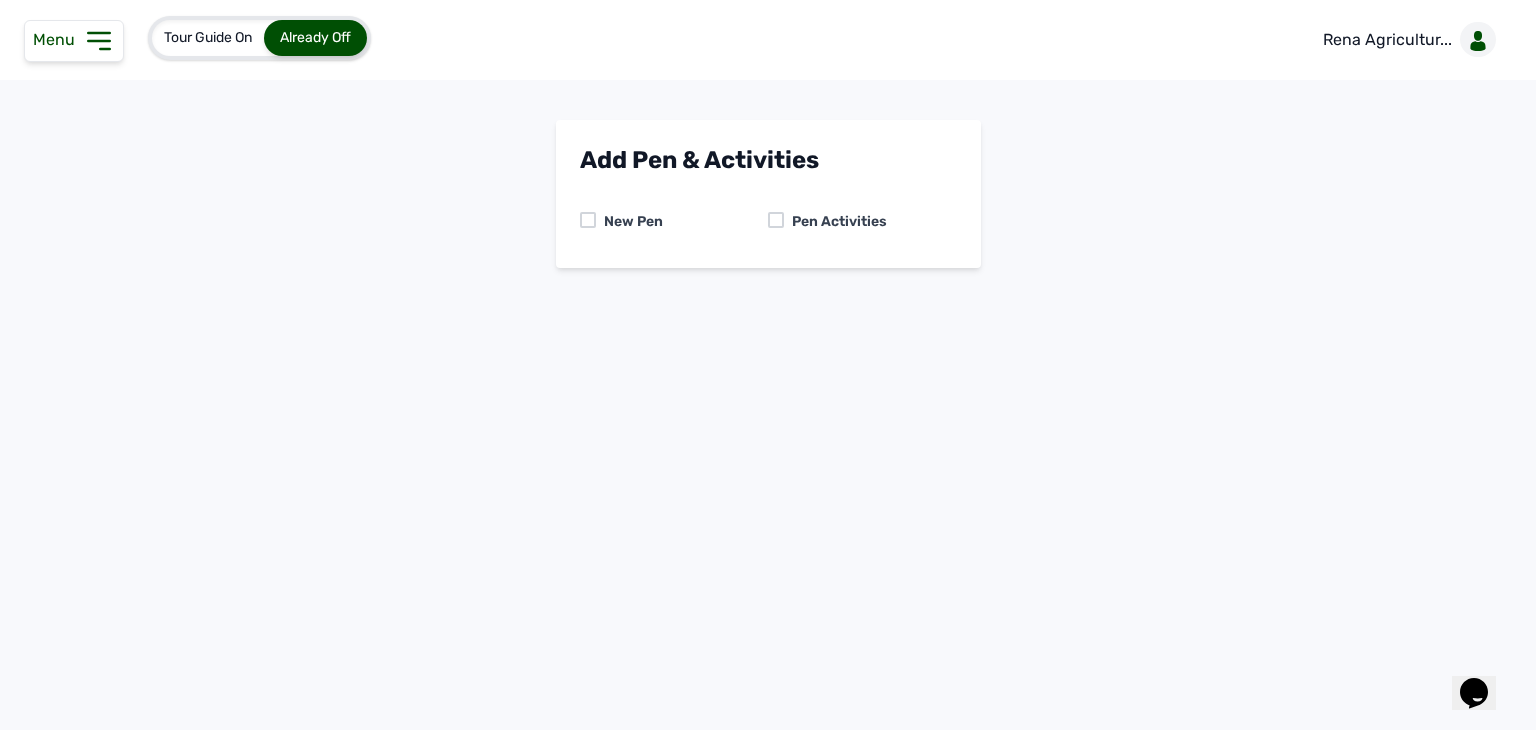 click at bounding box center [588, 220] 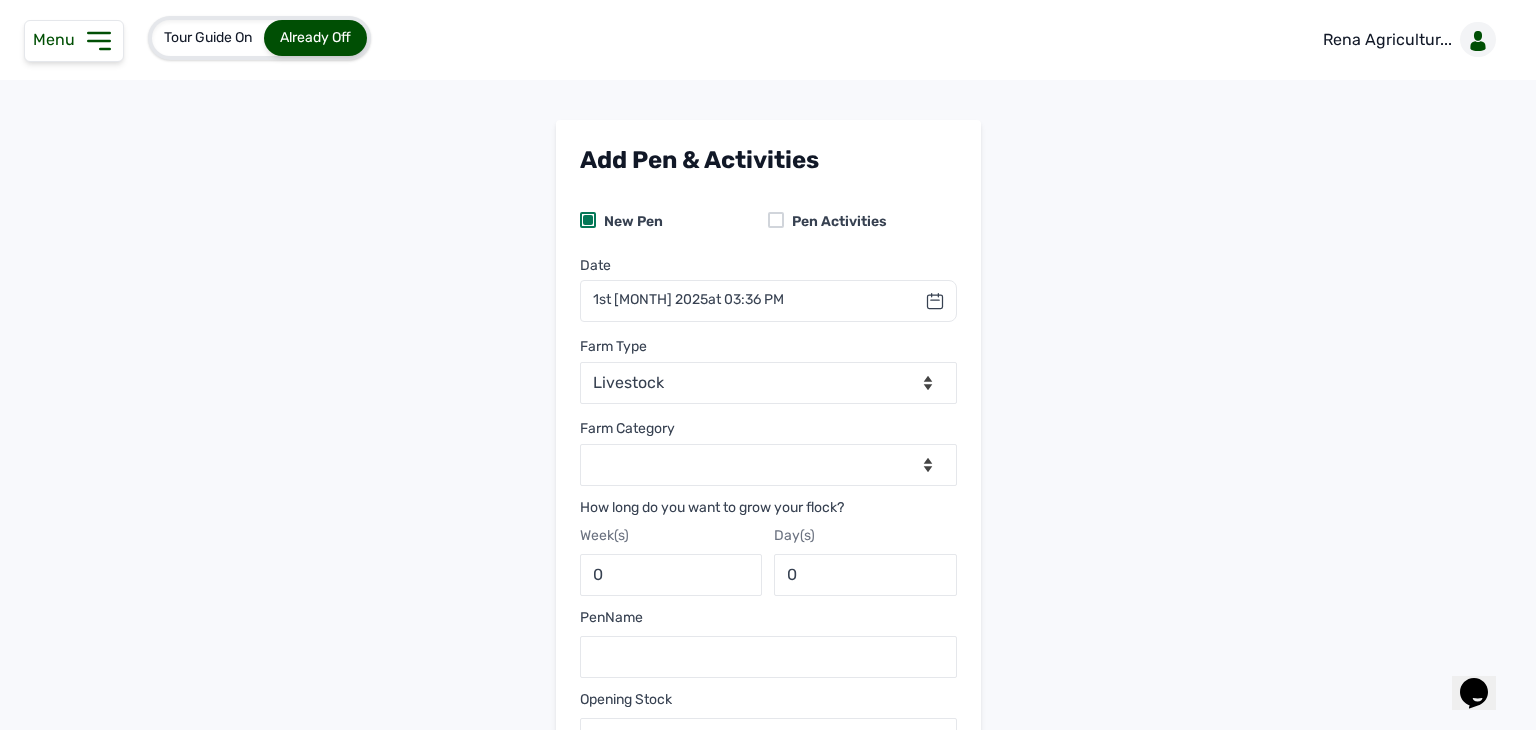 click on "New Pen" at bounding box center [629, 222] 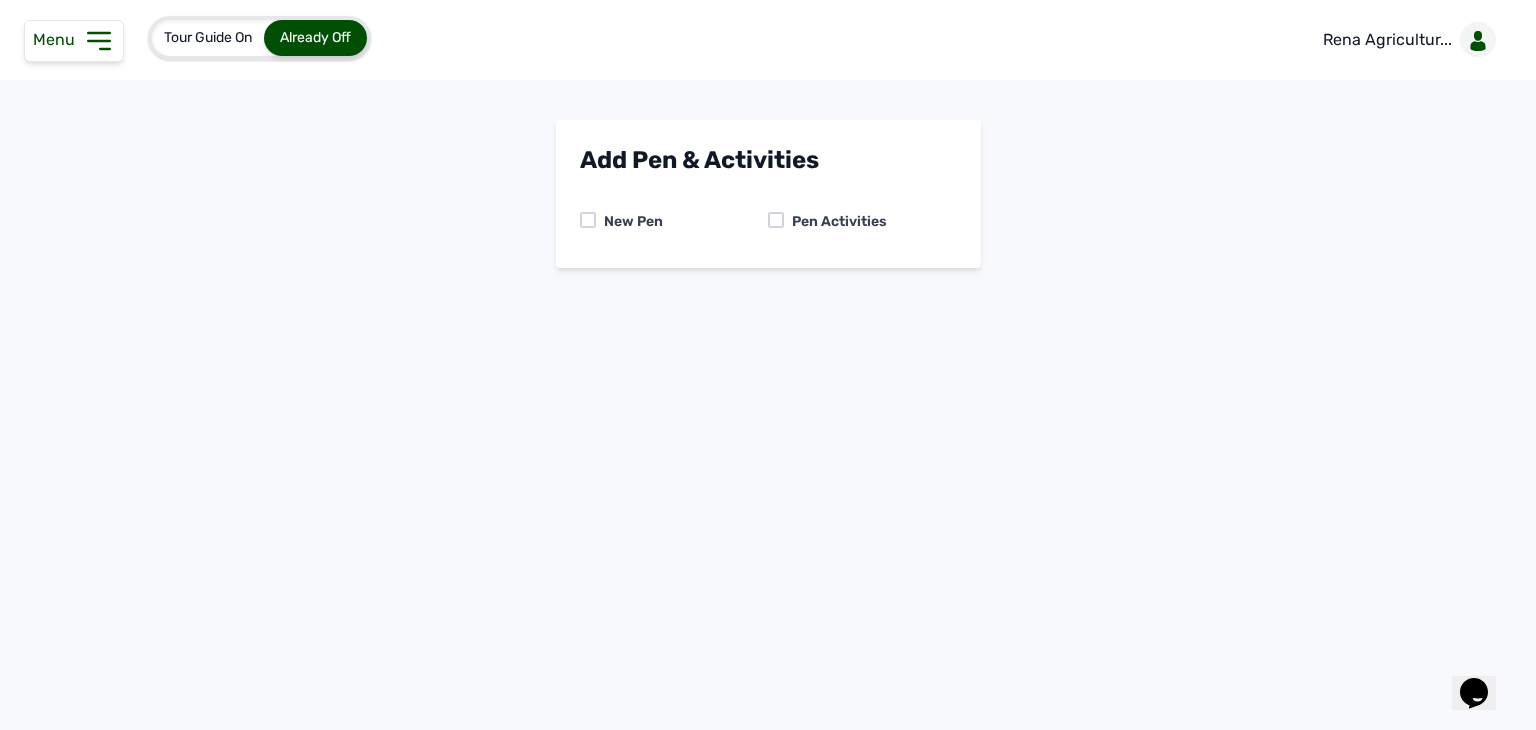 click at bounding box center (776, 220) 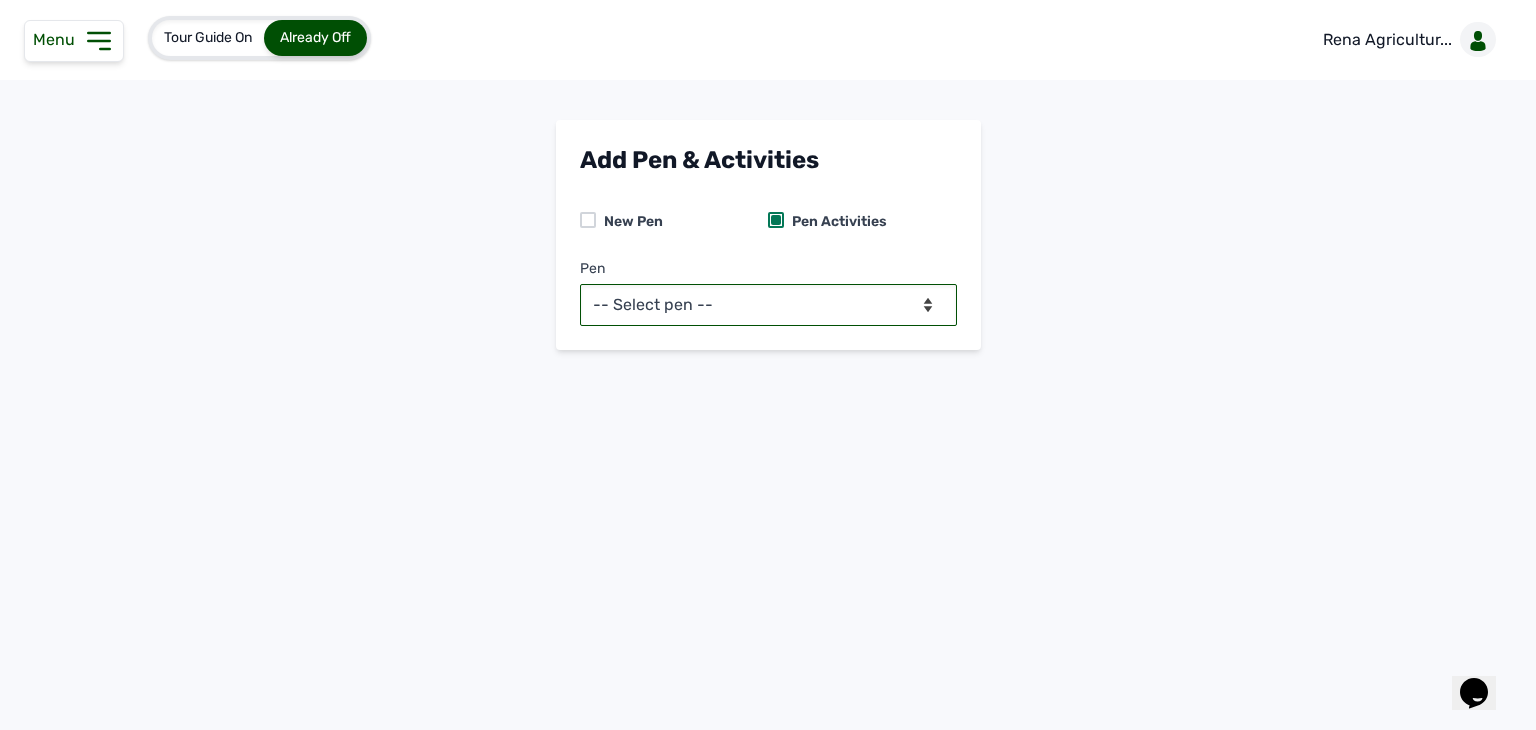 click on "-- Select pen -- Pen B (Broilers) PEN C (Broilers)" at bounding box center [768, 305] 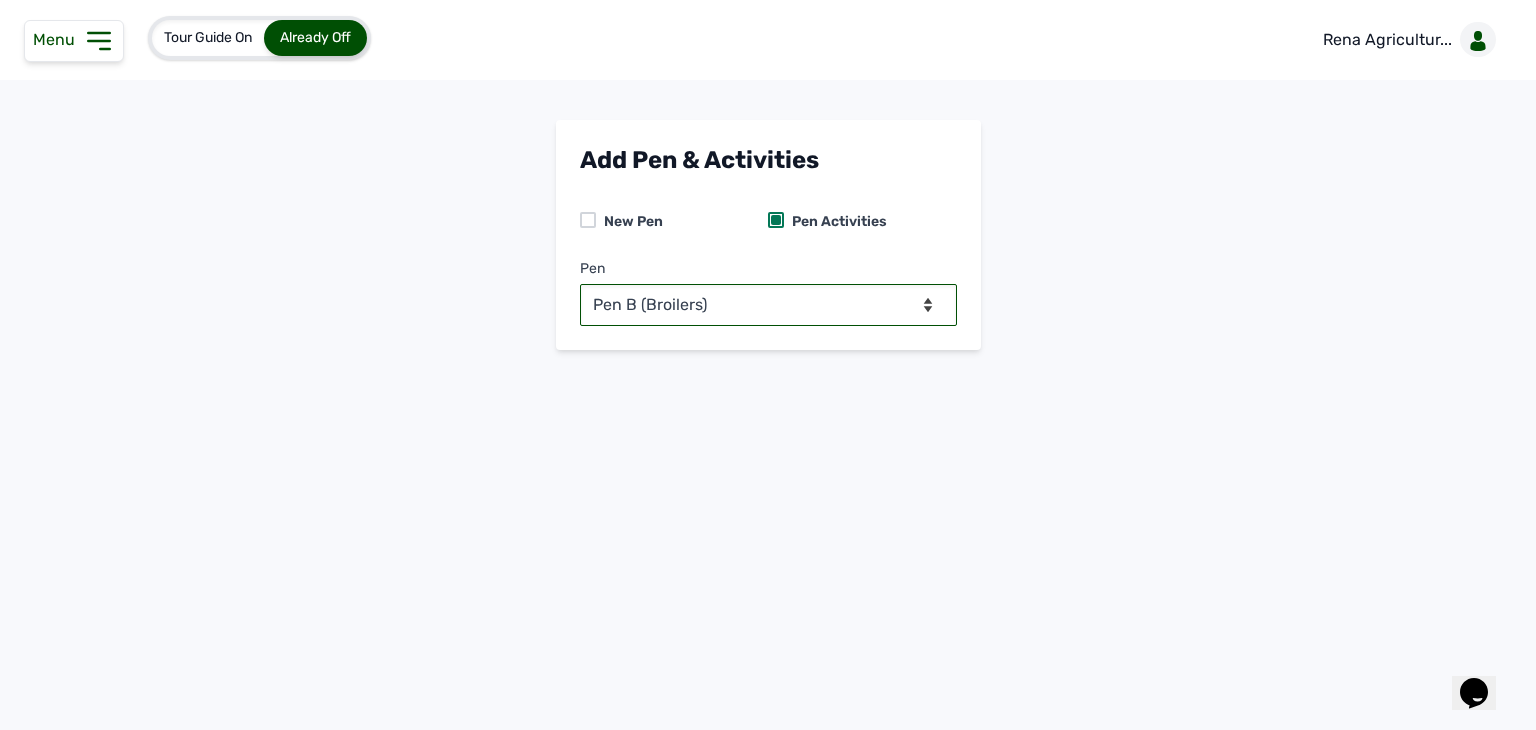 click on "-- Select pen -- Pen B (Broilers) PEN C (Broilers)" at bounding box center (768, 305) 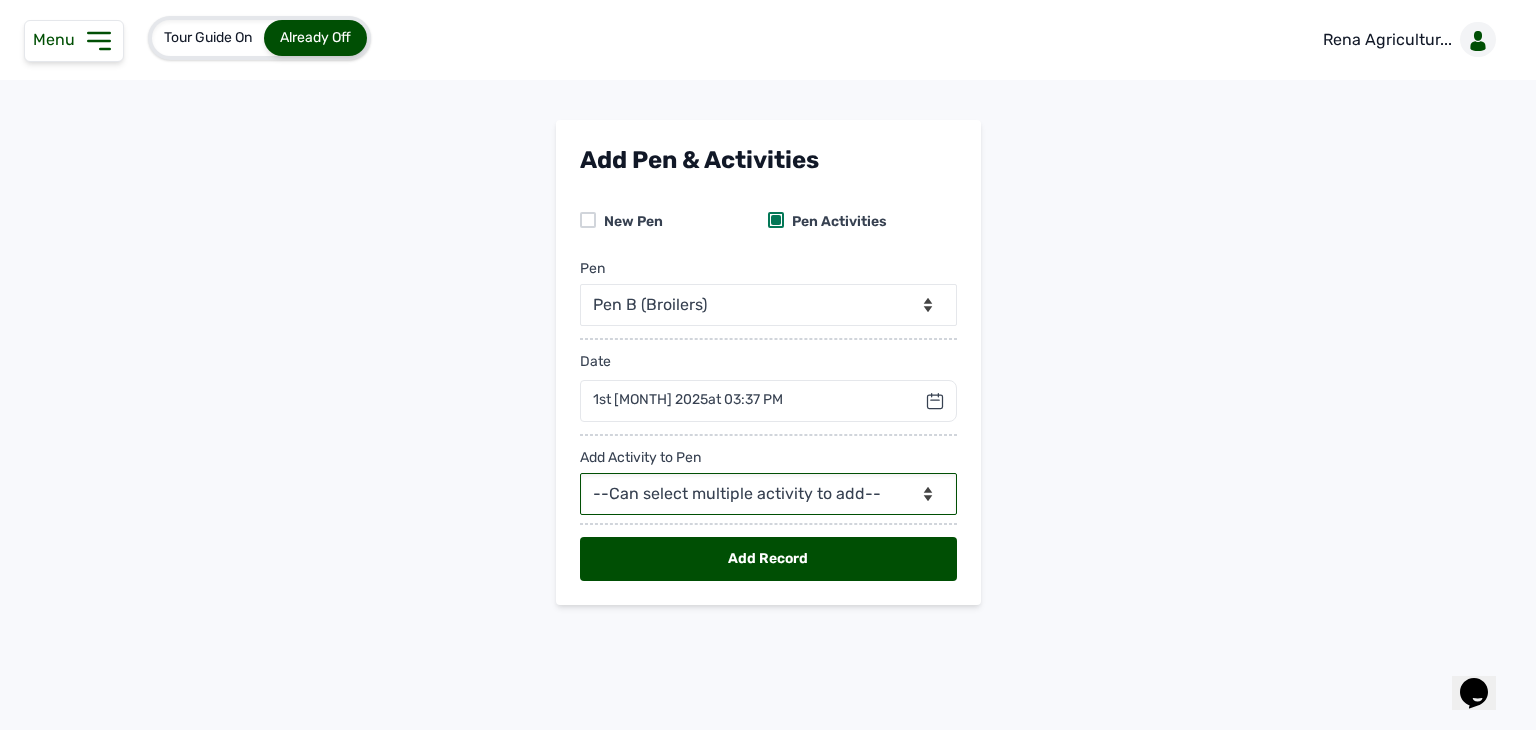 click on "--Can select multiple activity to add-- Raw Material Losses Weight" at bounding box center [768, 494] 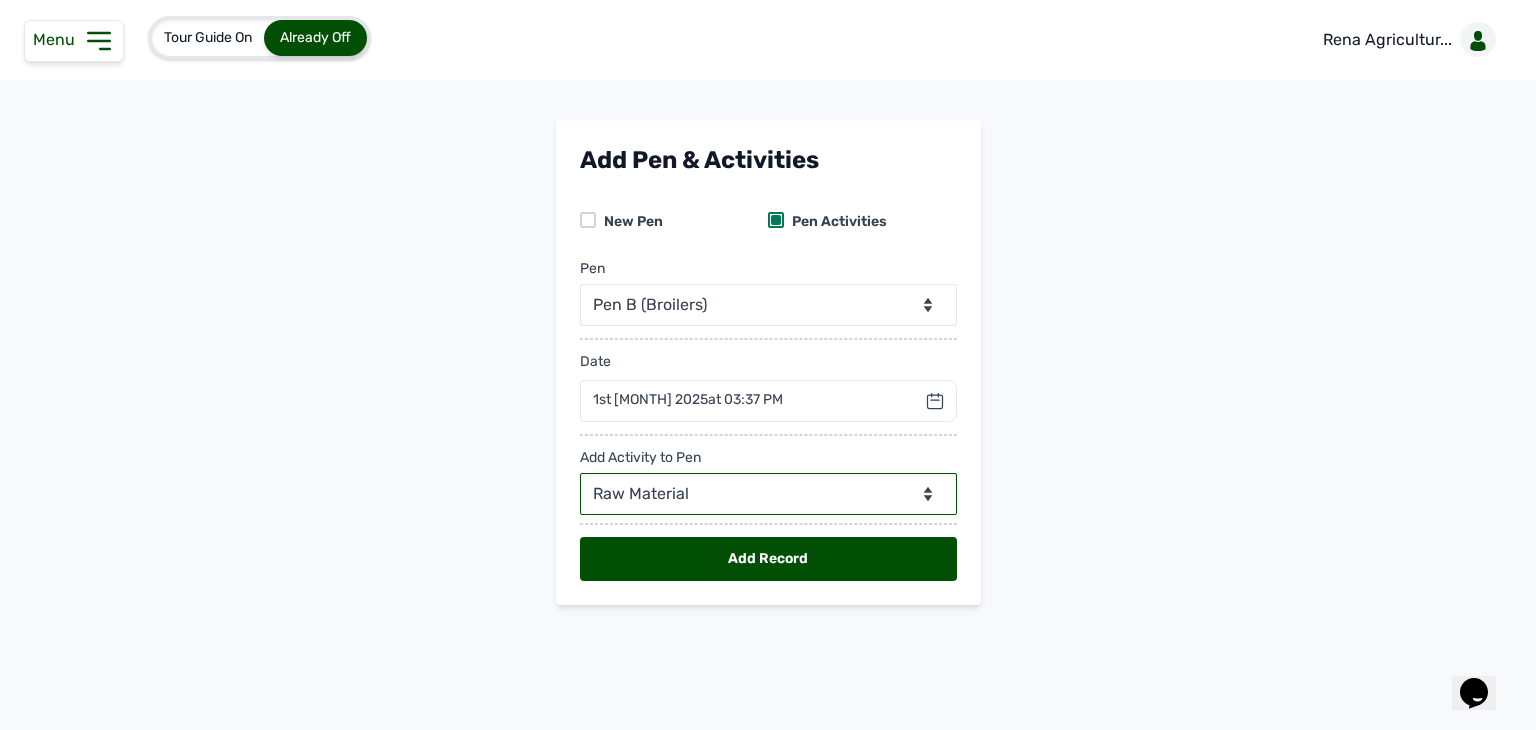 click on "--Can select multiple activity to add-- Raw Material Losses Weight" at bounding box center [768, 494] 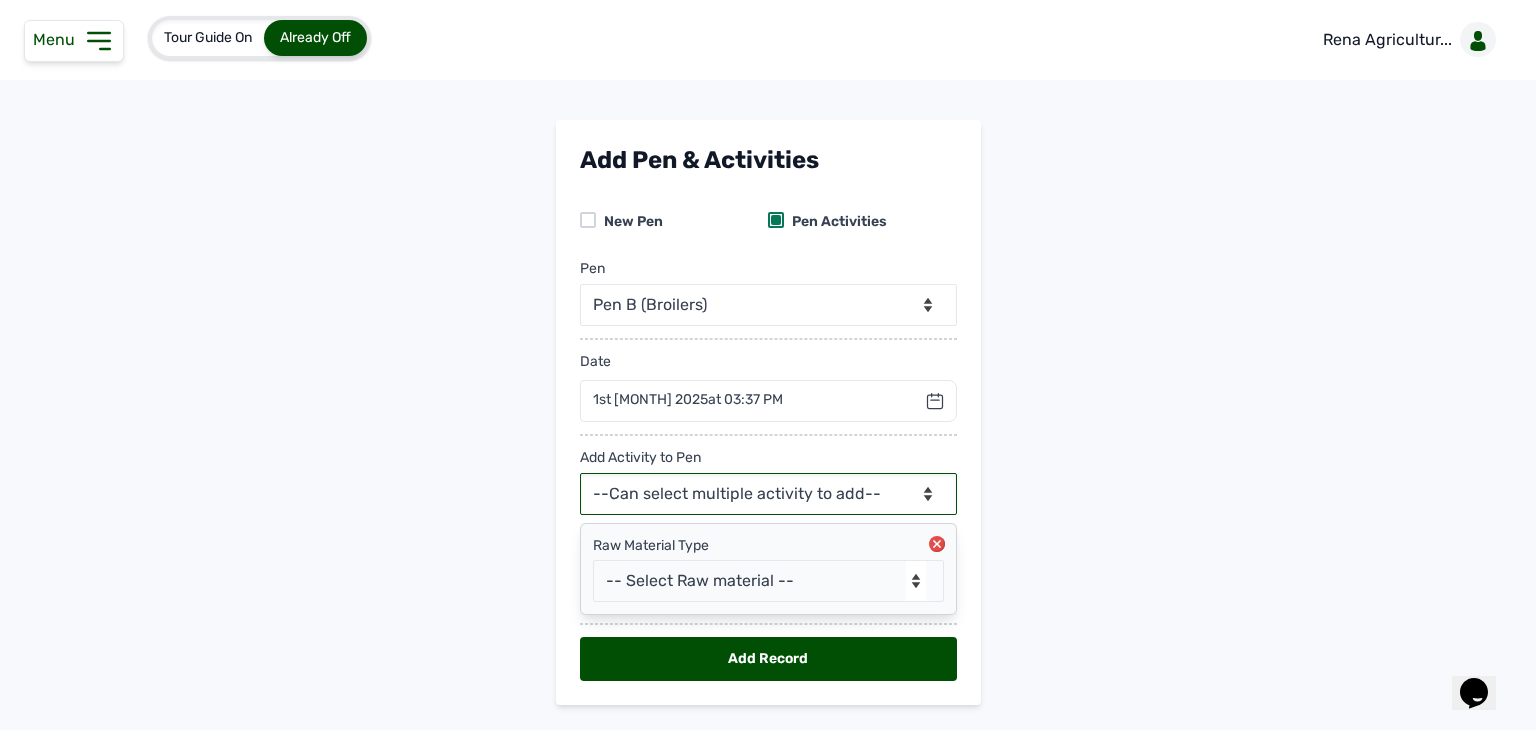 scroll, scrollTop: 44, scrollLeft: 0, axis: vertical 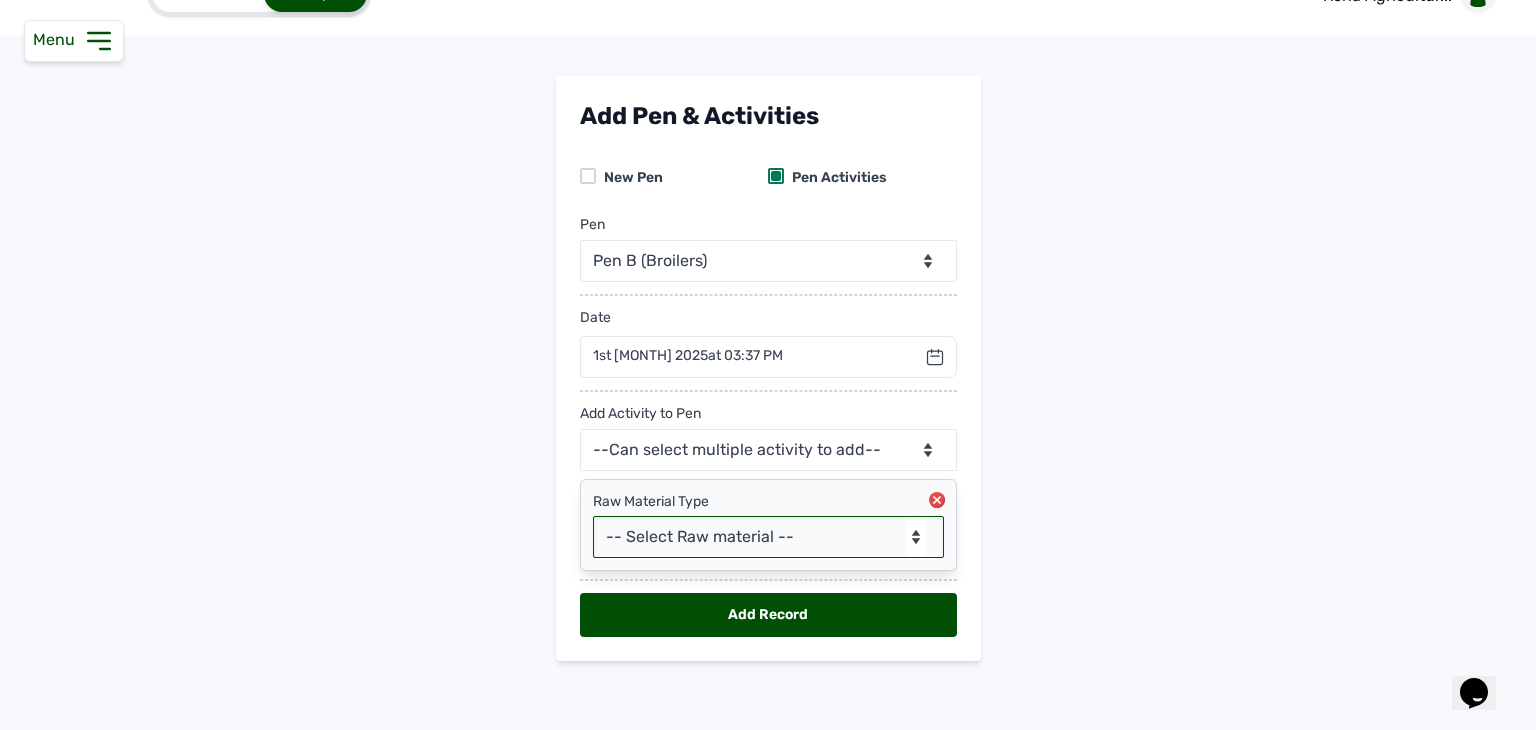 click on "-- Select Raw material -- feeds medications vaccines Biomass Fuel" at bounding box center [768, 537] 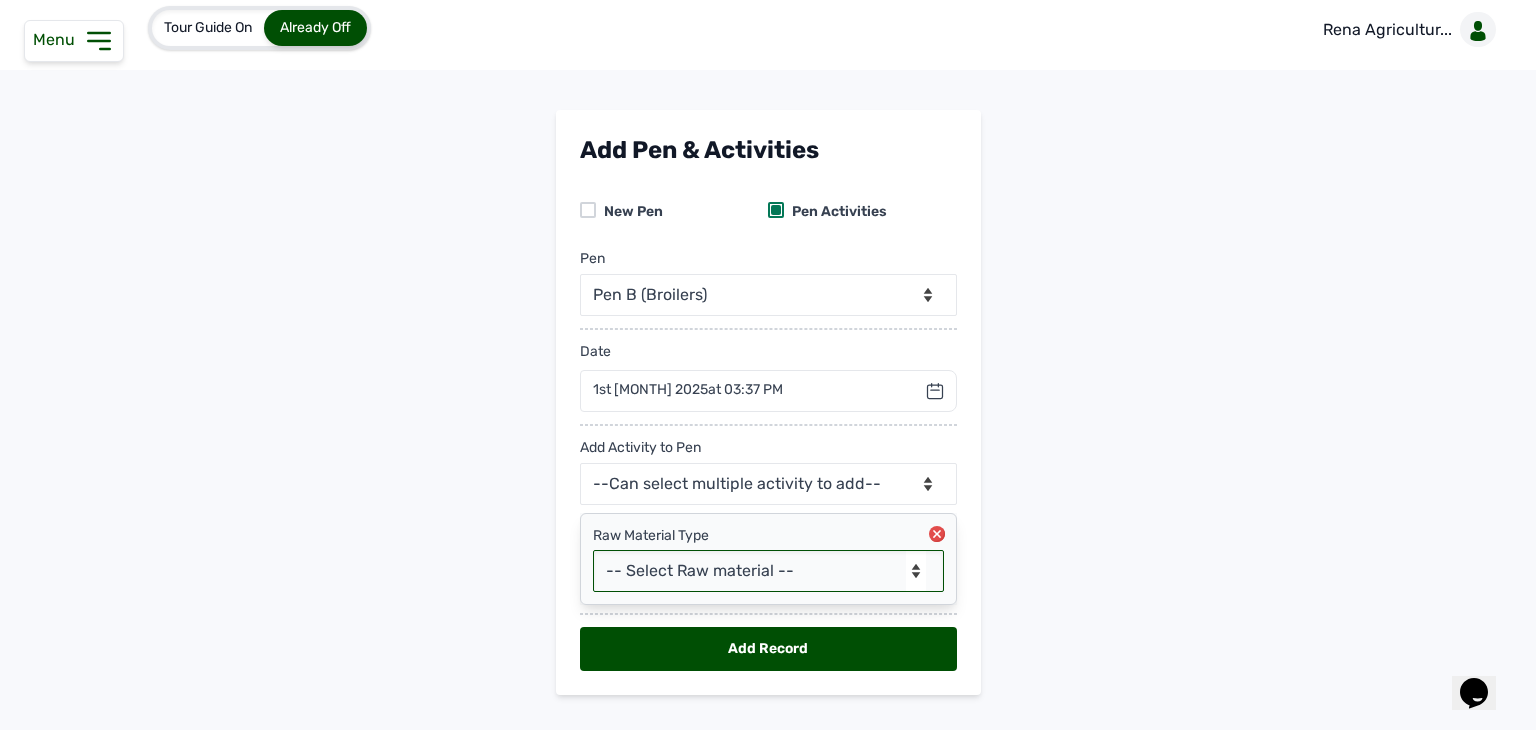scroll, scrollTop: 8, scrollLeft: 0, axis: vertical 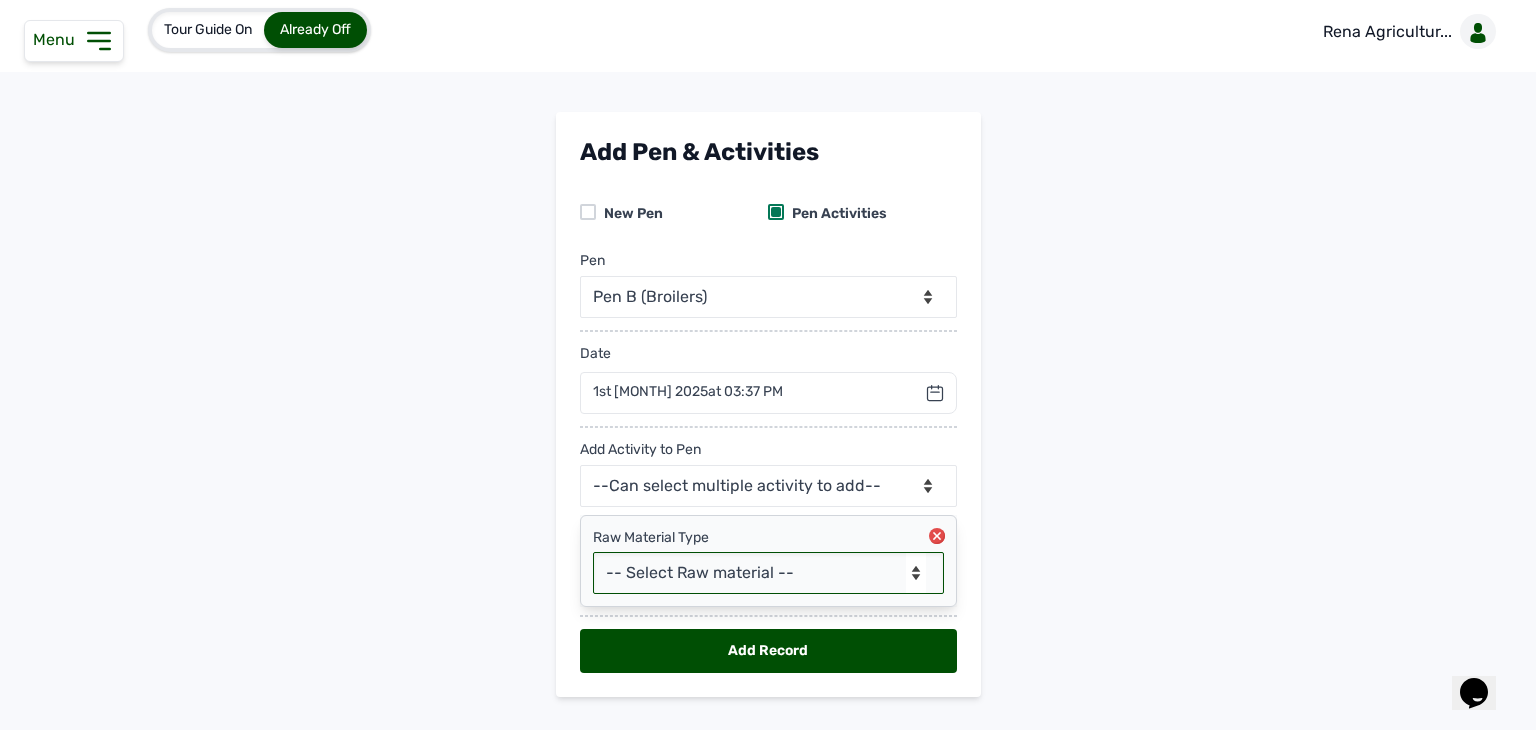 click on "-- Select Raw material -- feeds medications vaccines Biomass Fuel" at bounding box center [768, 573] 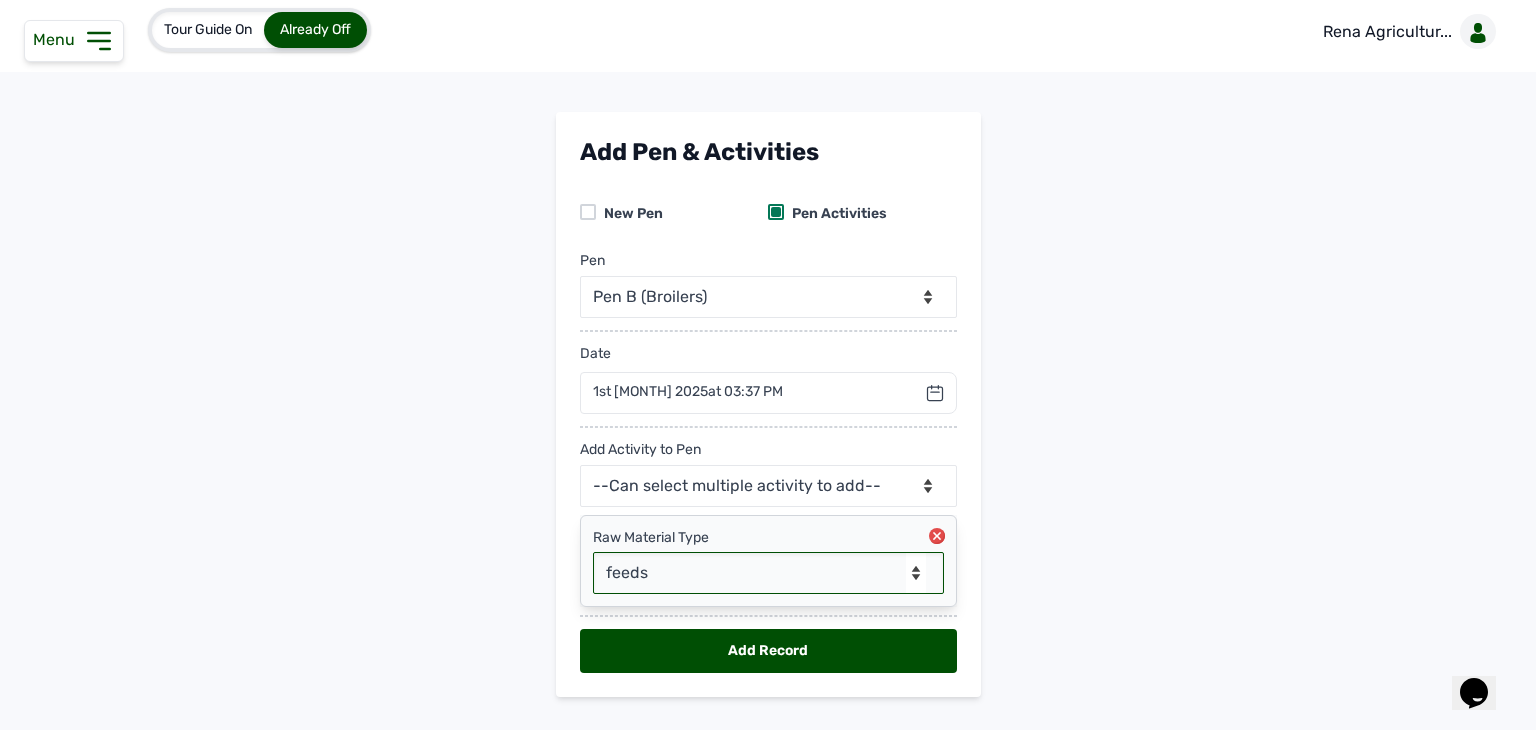 click on "-- Select Raw material -- feeds medications vaccines Biomass Fuel" at bounding box center [768, 573] 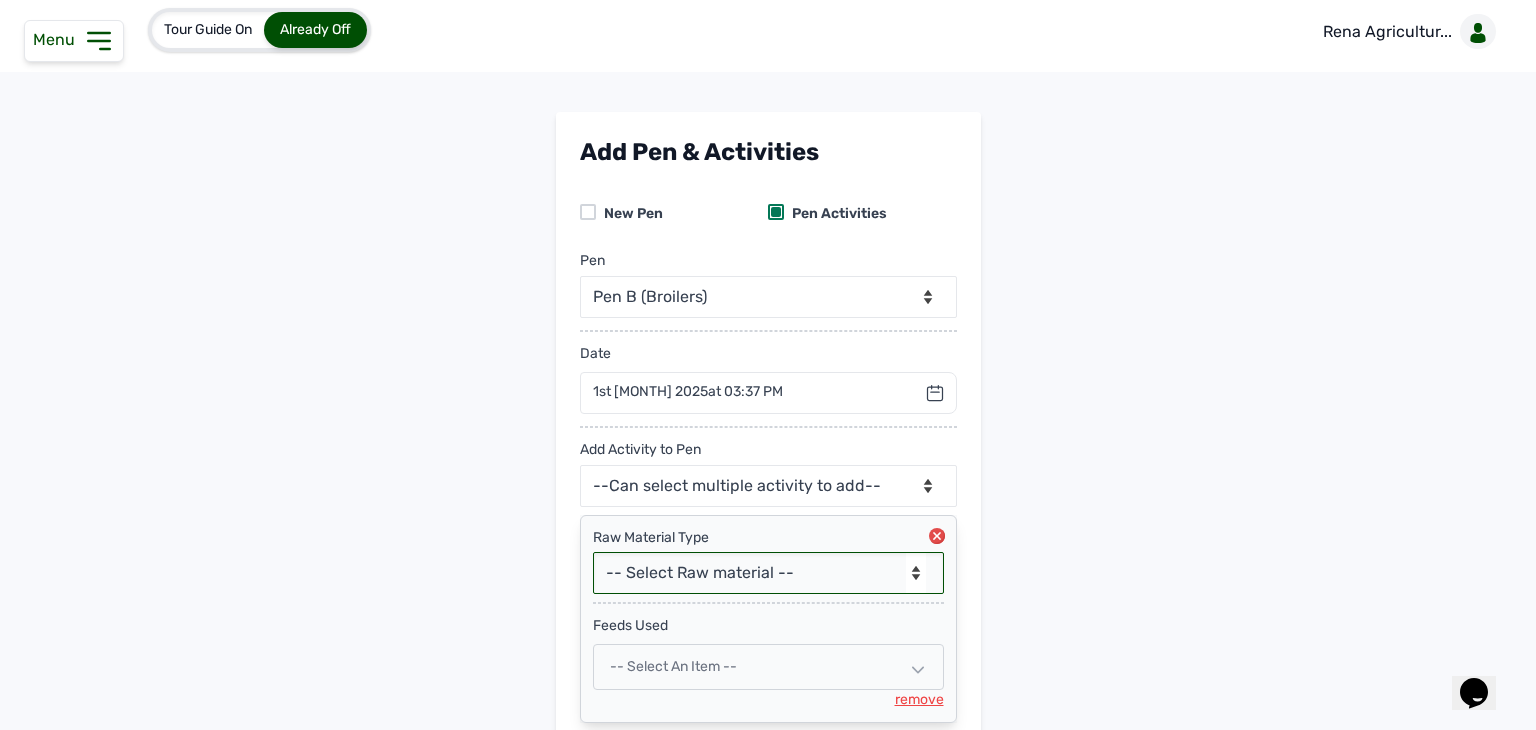 scroll, scrollTop: 159, scrollLeft: 0, axis: vertical 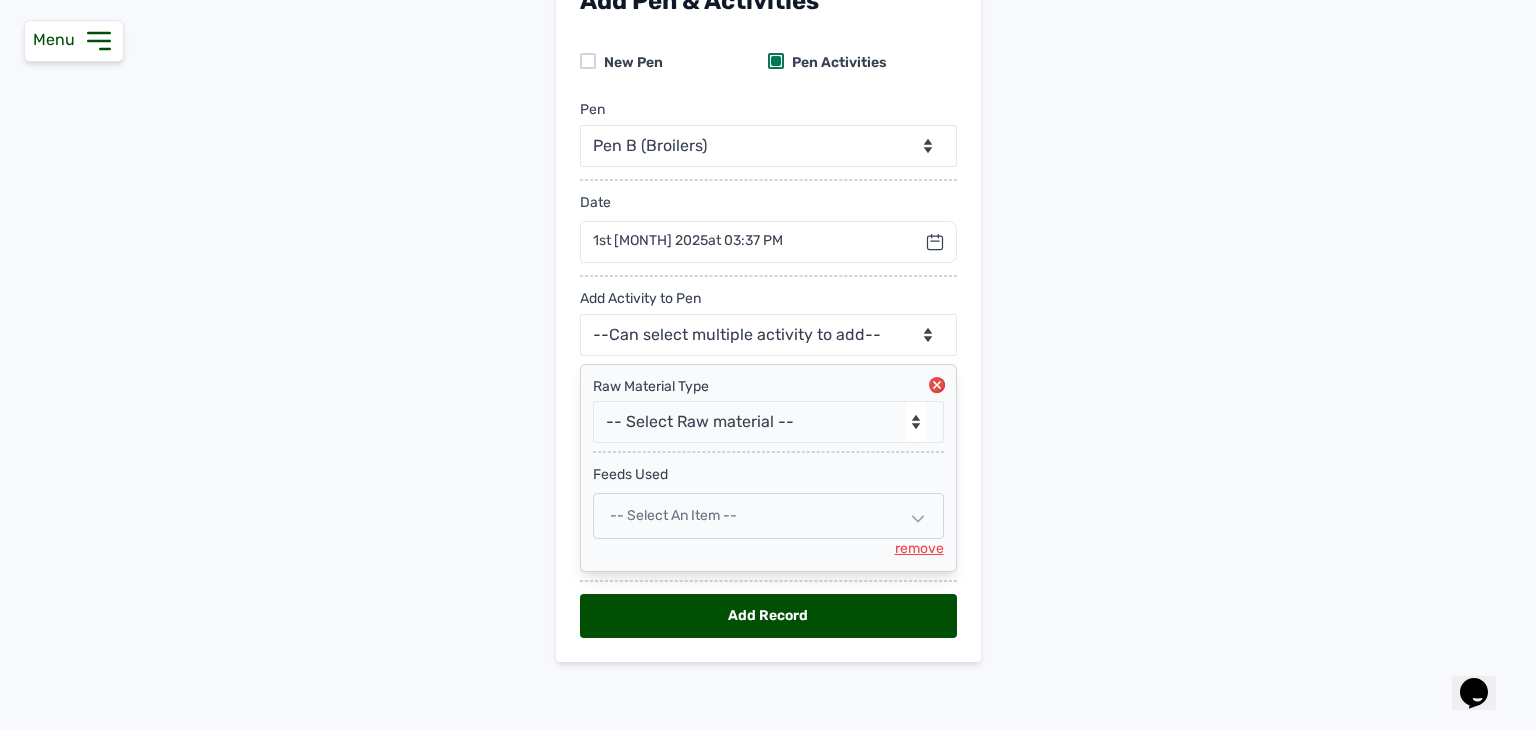 click on "-- Select an Item --" at bounding box center (673, 515) 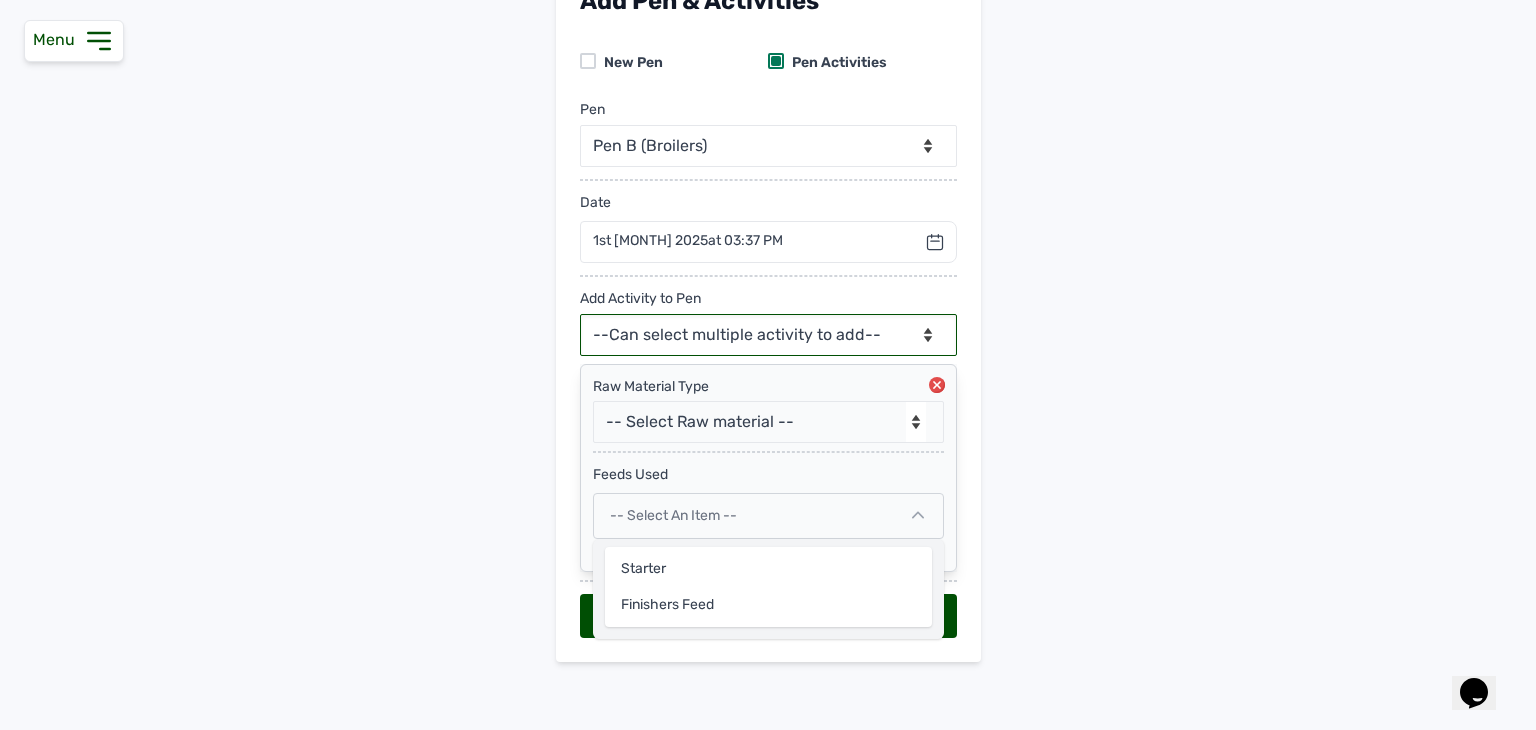 click on "--Can select multiple activity to add-- Raw Material Losses Weight" at bounding box center (768, 335) 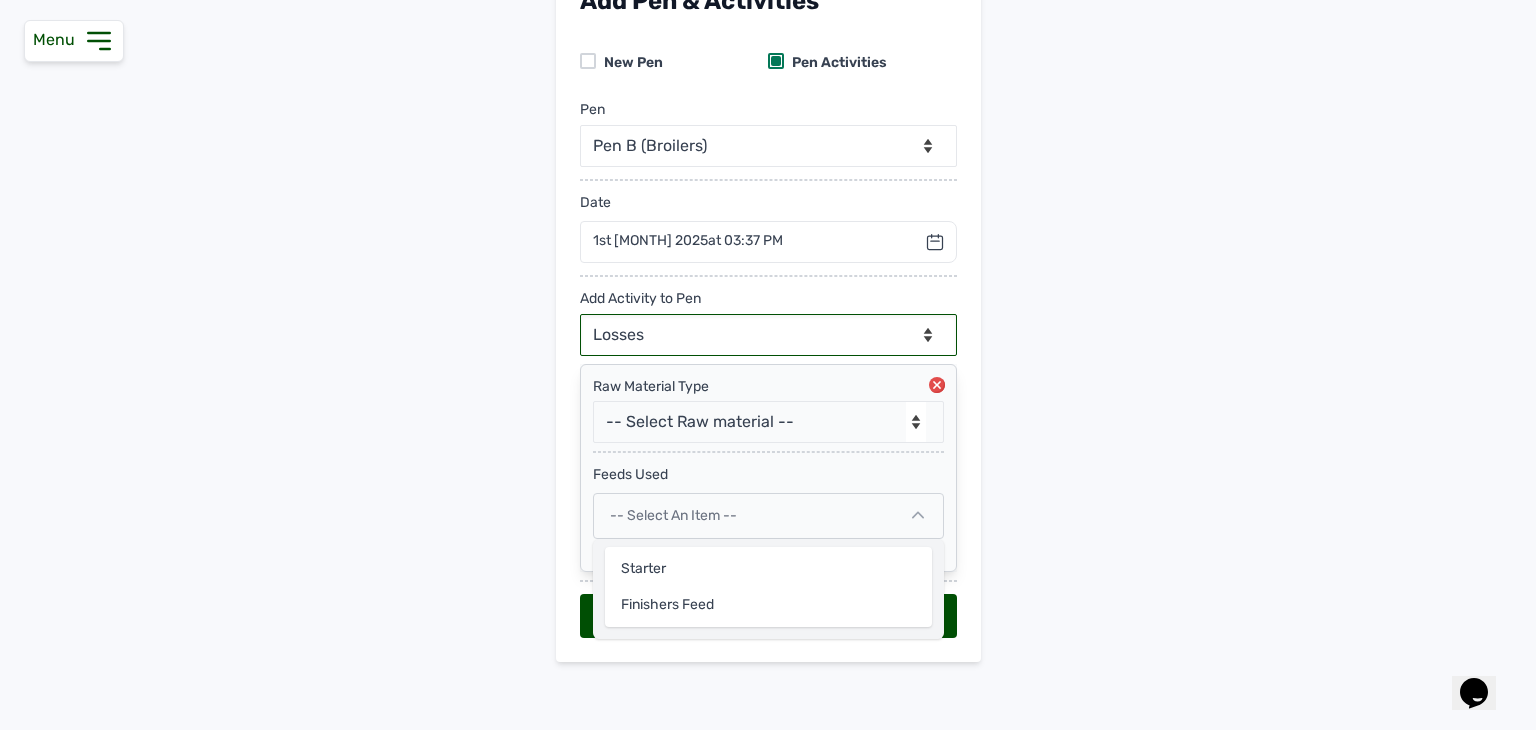 click on "--Can select multiple activity to add-- Raw Material Losses Weight" at bounding box center [768, 335] 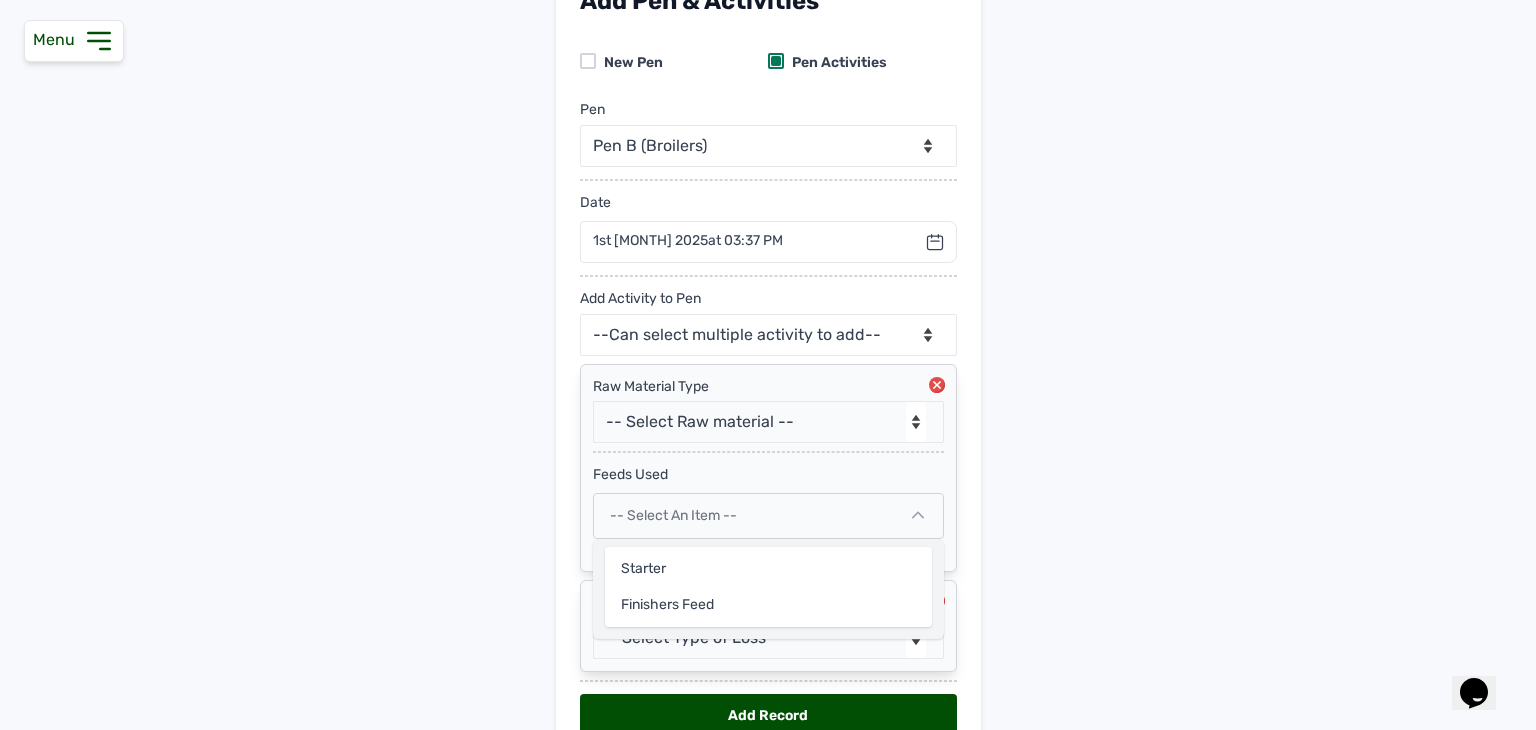 click on "-- Select an Item --" at bounding box center (768, 516) 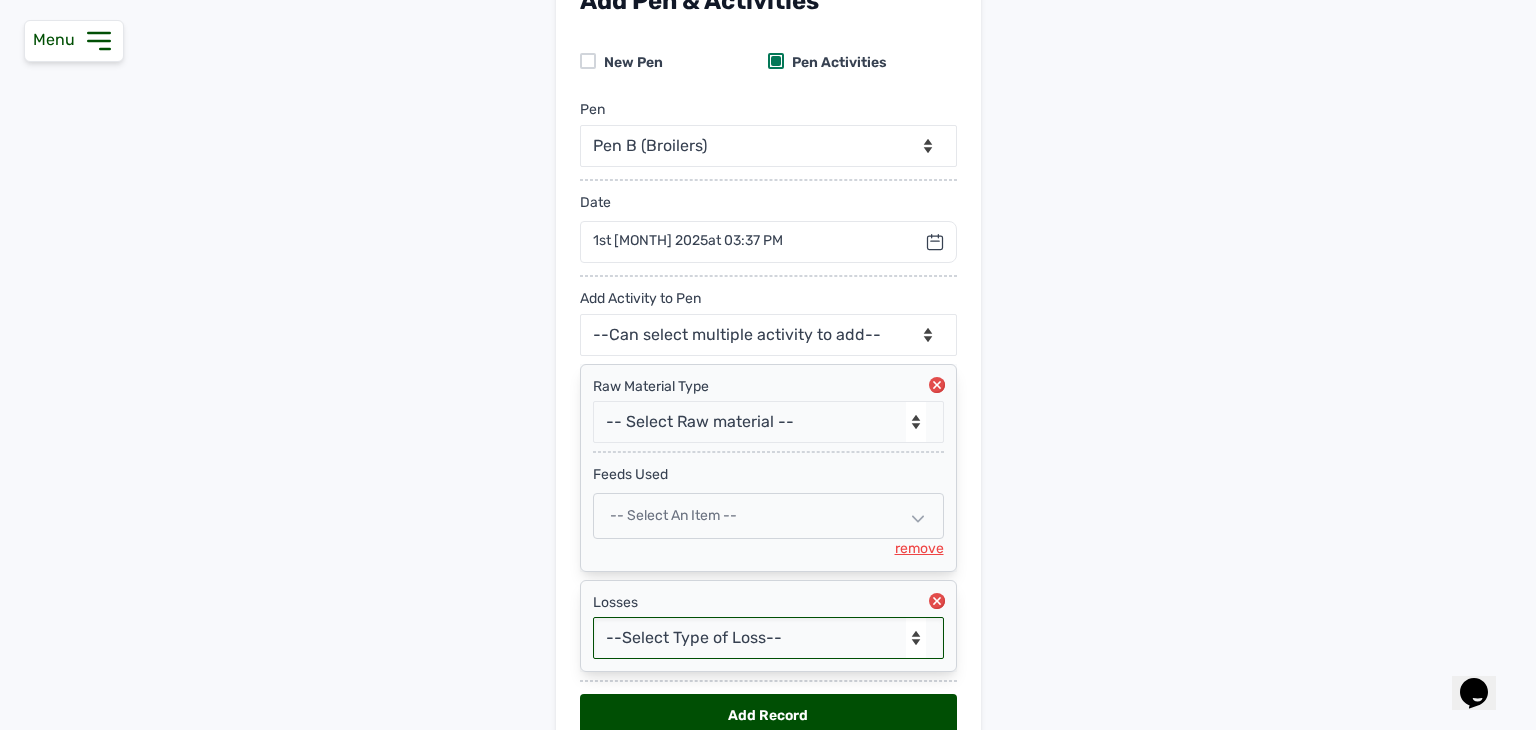 click on "--Select Type of Loss-- Mortality Culled Theft" at bounding box center (768, 638) 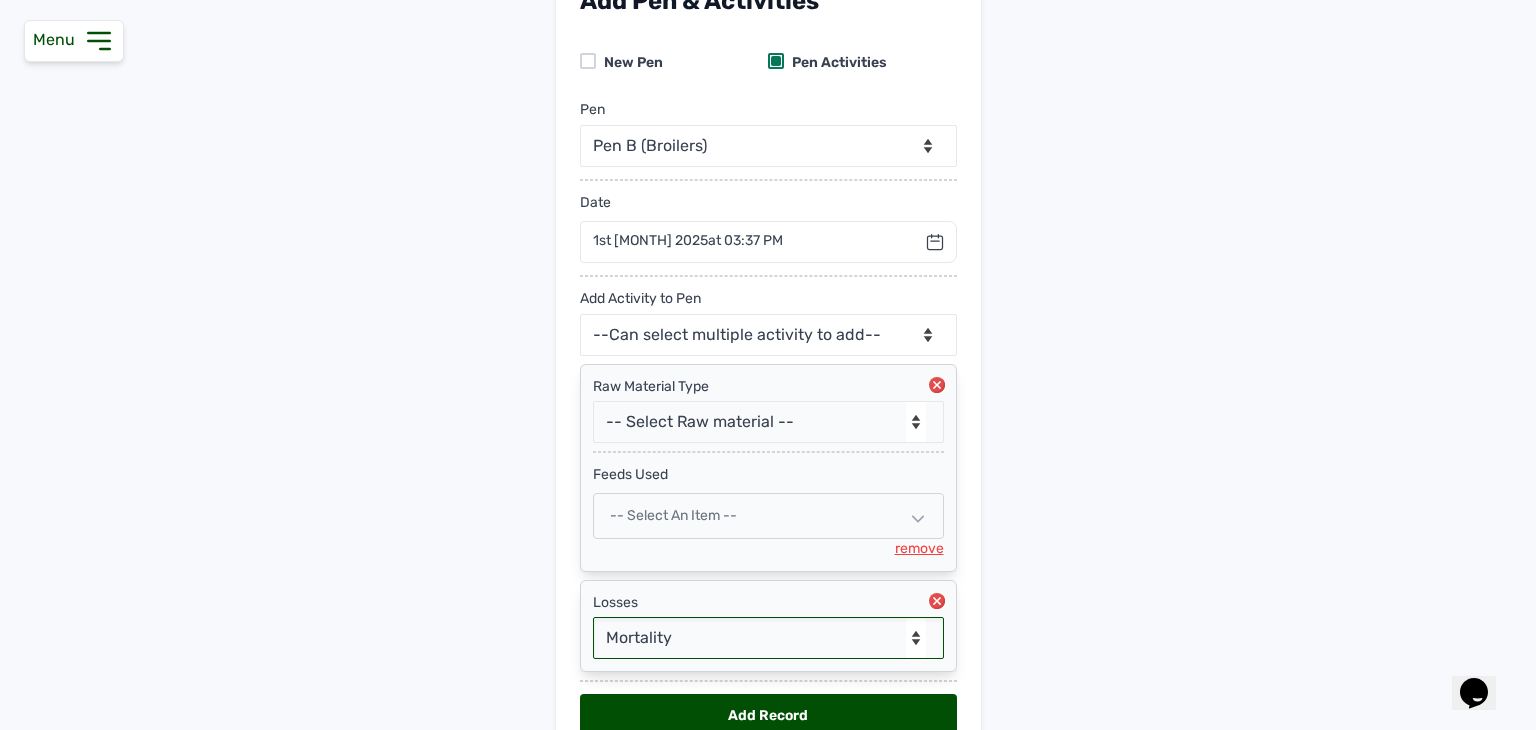 click on "--Select Type of Loss-- Mortality Culled Theft" at bounding box center [768, 638] 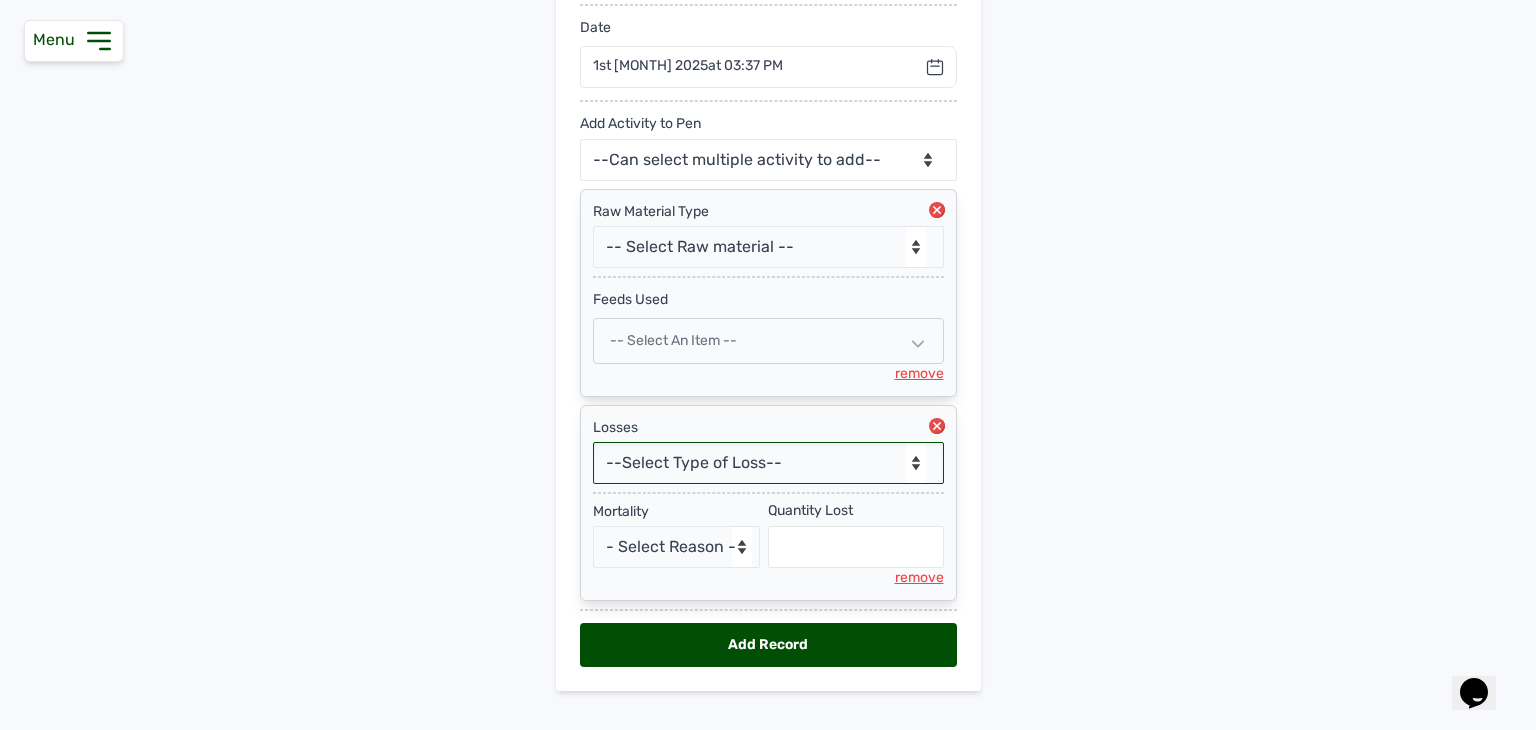 scroll, scrollTop: 335, scrollLeft: 0, axis: vertical 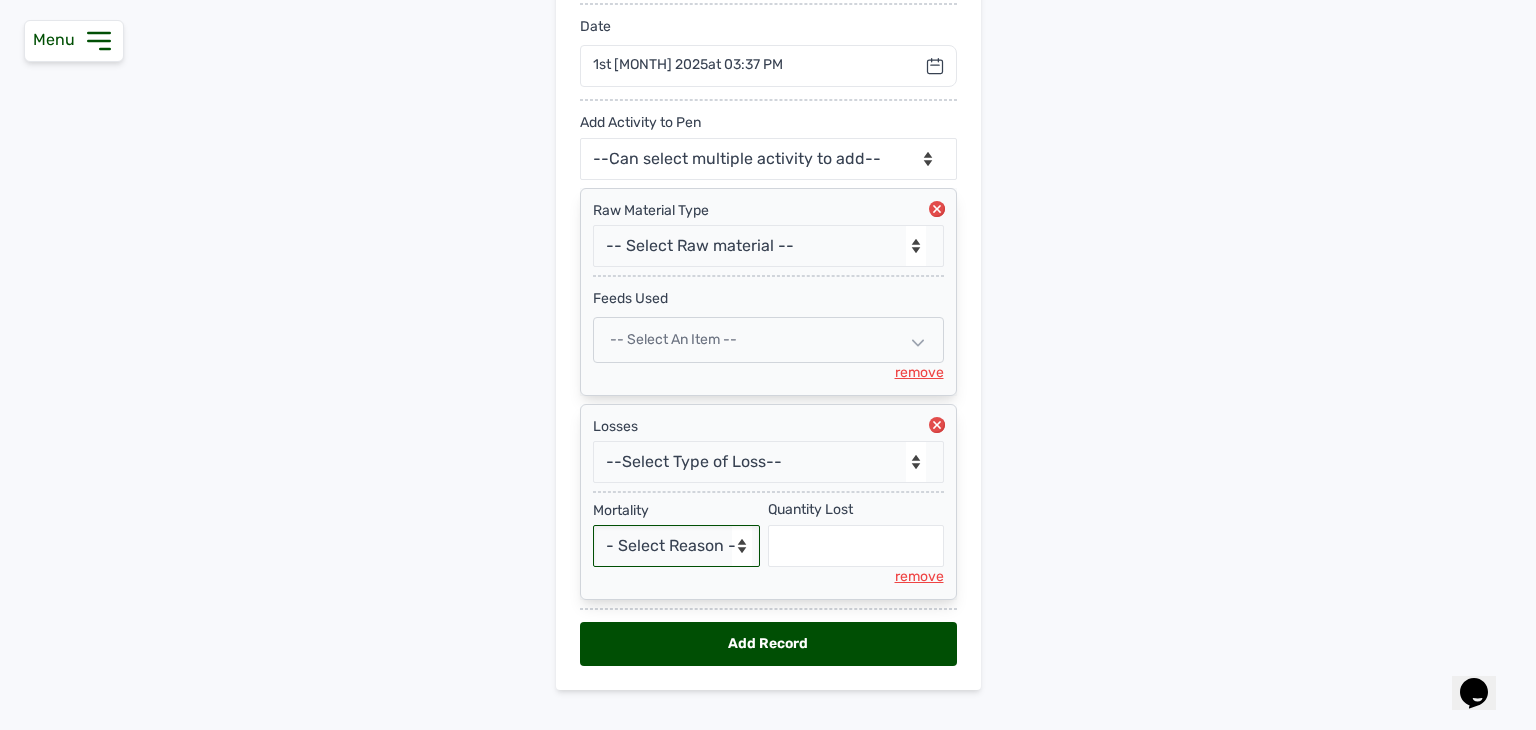 click on "- Select Reason - Disease Late Vaccination Wrong Vaccination Heat Lack of Water Others" at bounding box center (677, 546) 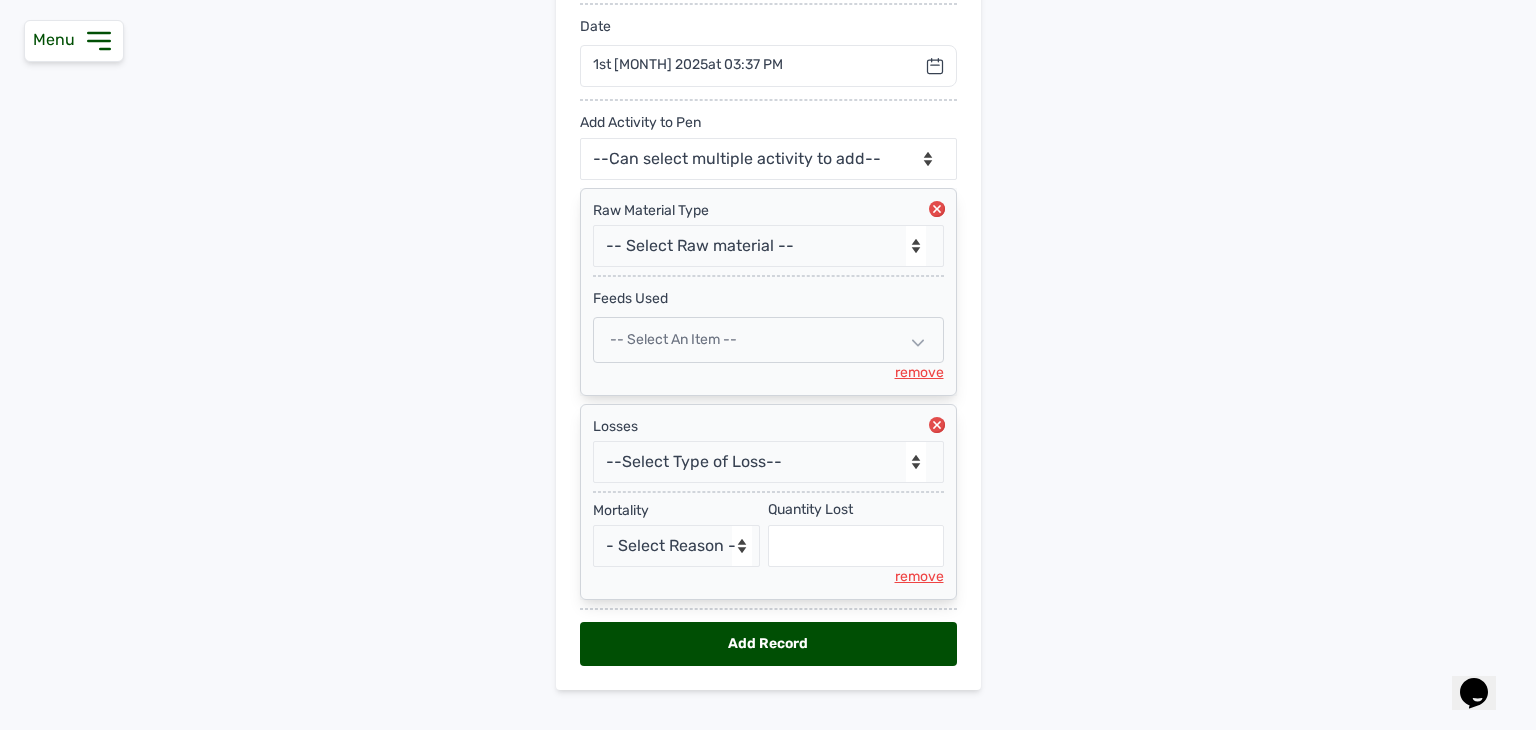 click on "Quantity Lost" at bounding box center [810, 510] 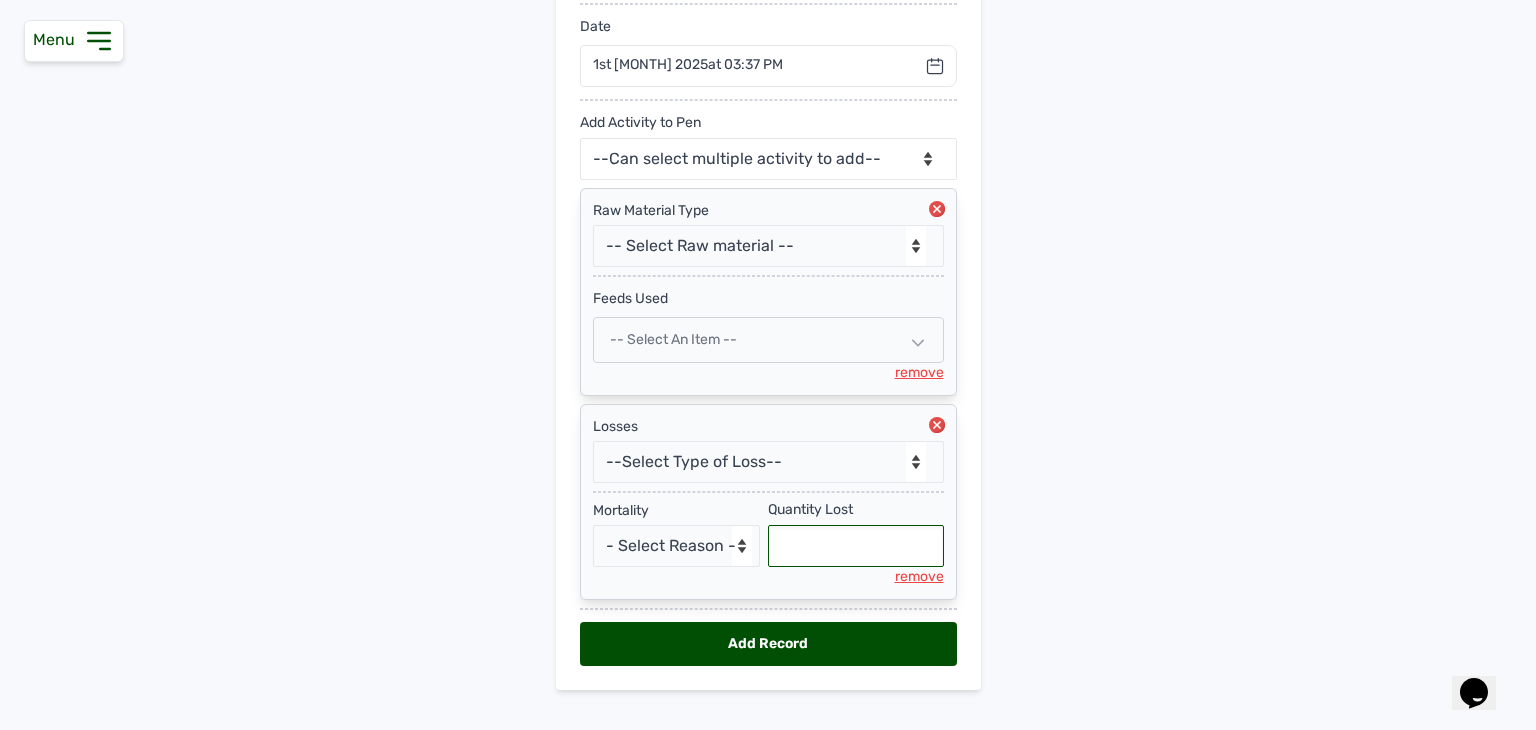 click at bounding box center (856, 546) 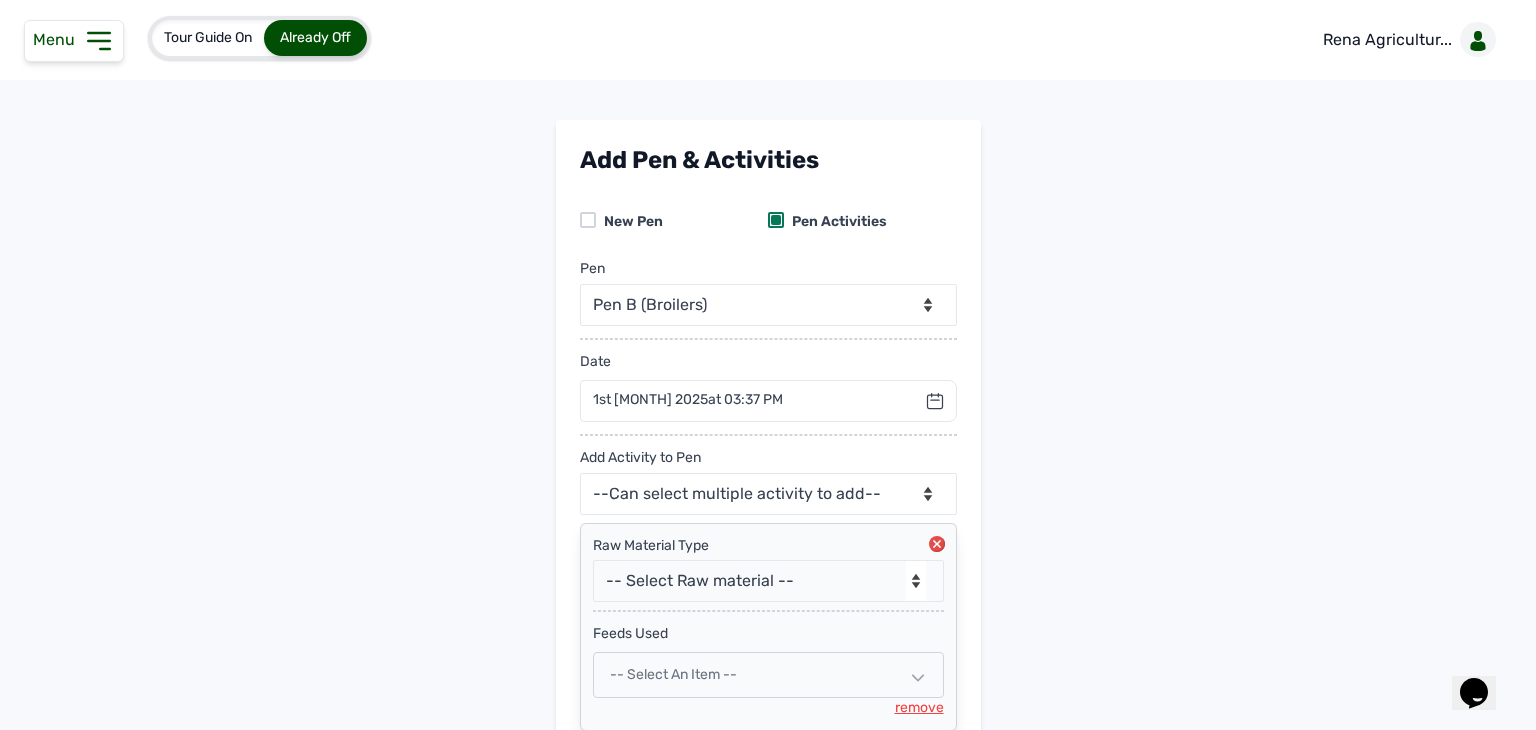 click 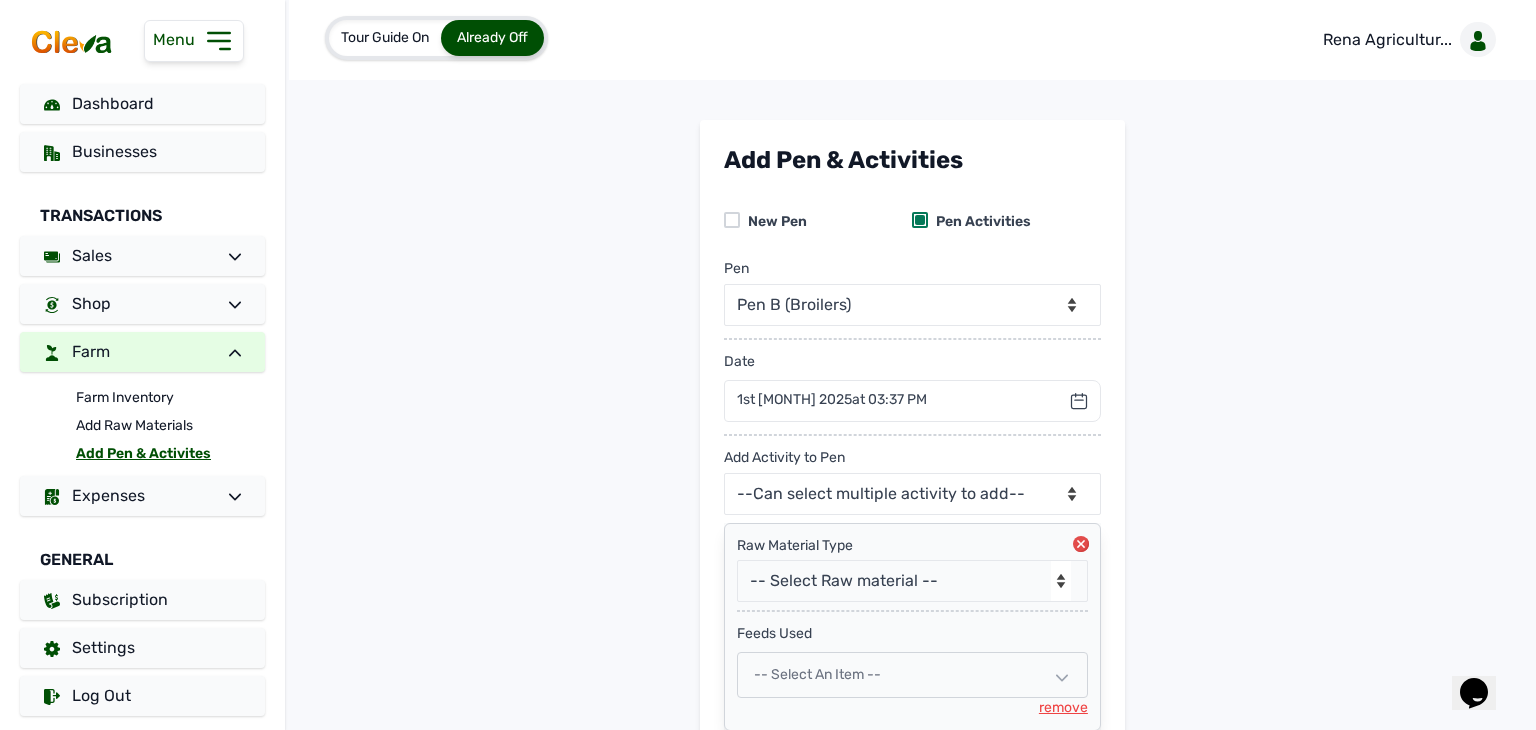 click at bounding box center (142, 42) 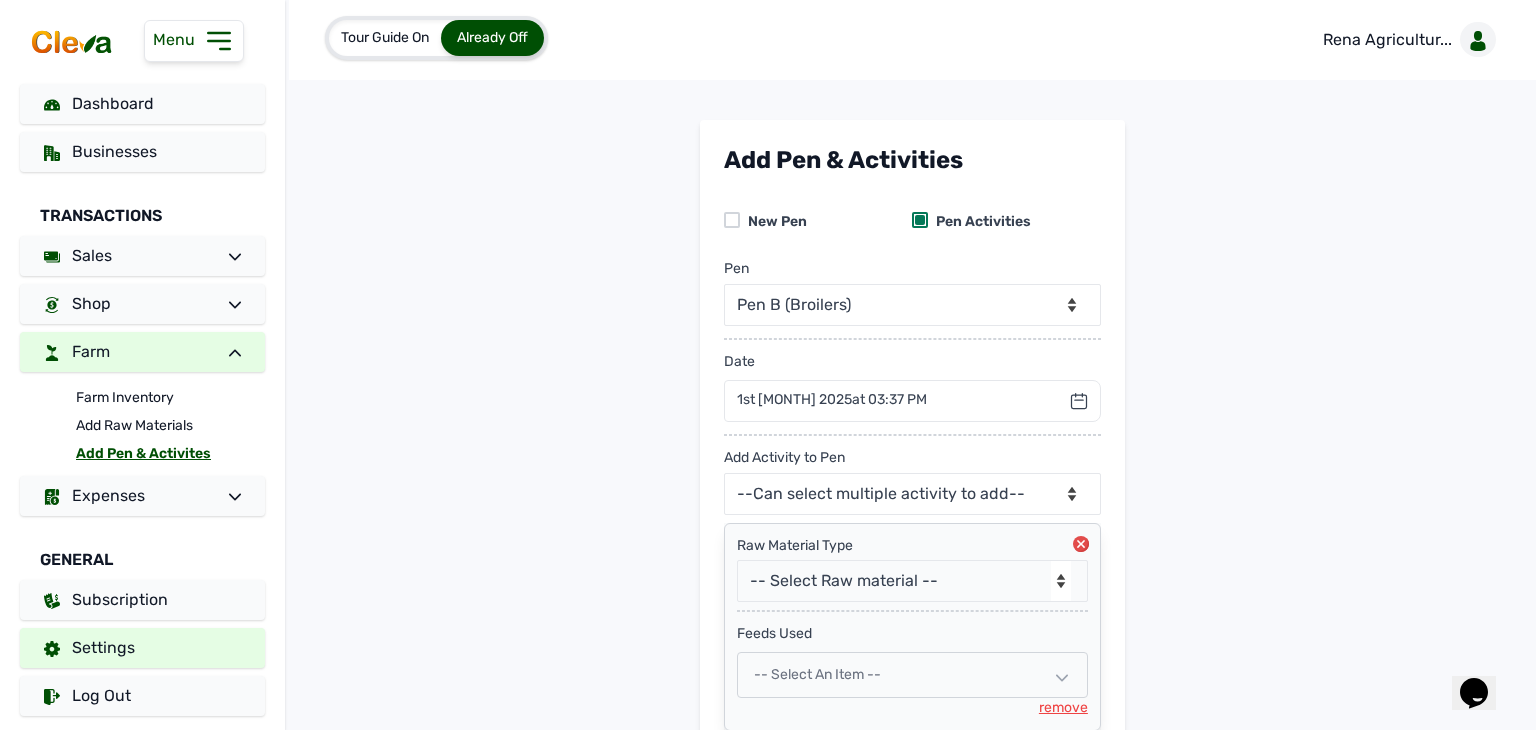 scroll, scrollTop: 6, scrollLeft: 0, axis: vertical 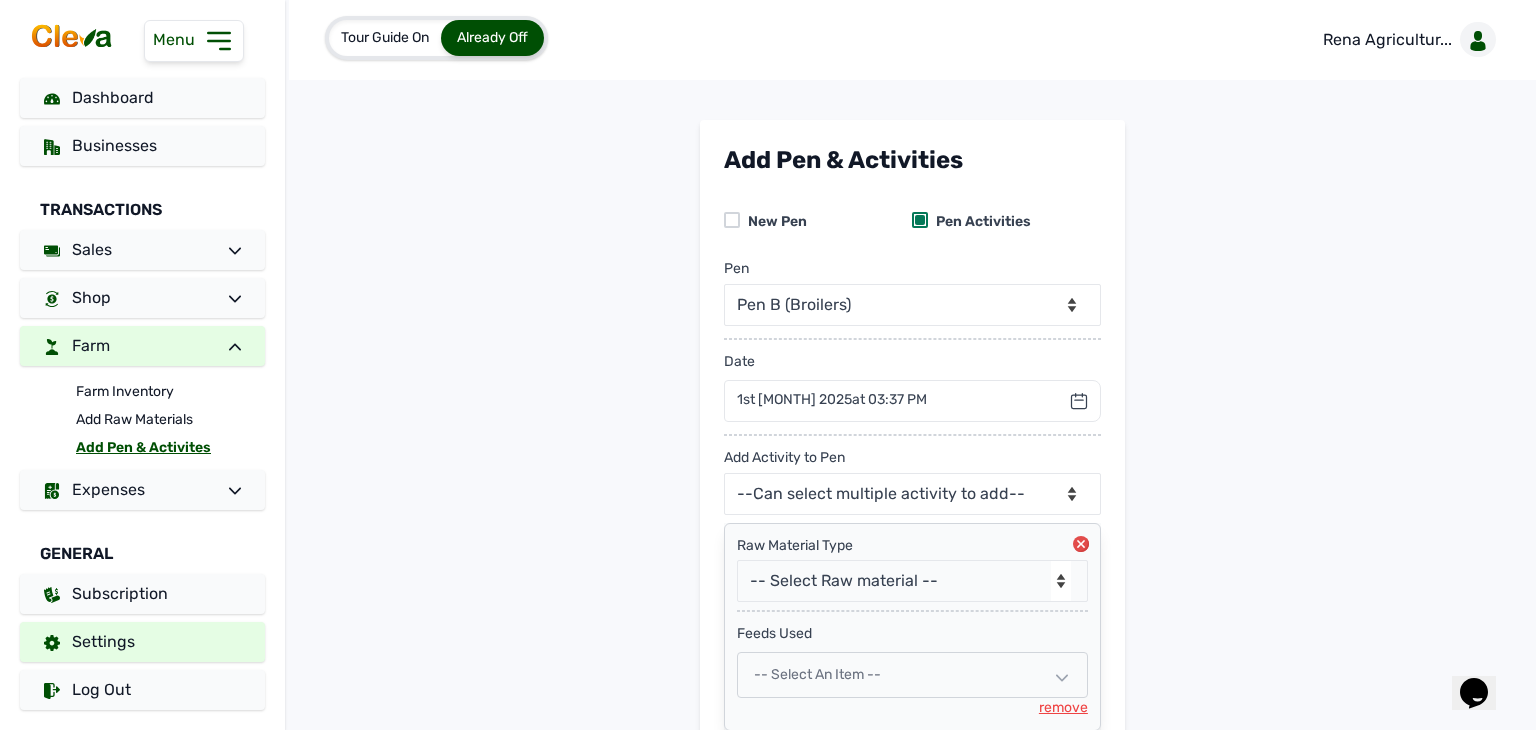 click on "Settings" at bounding box center (142, 642) 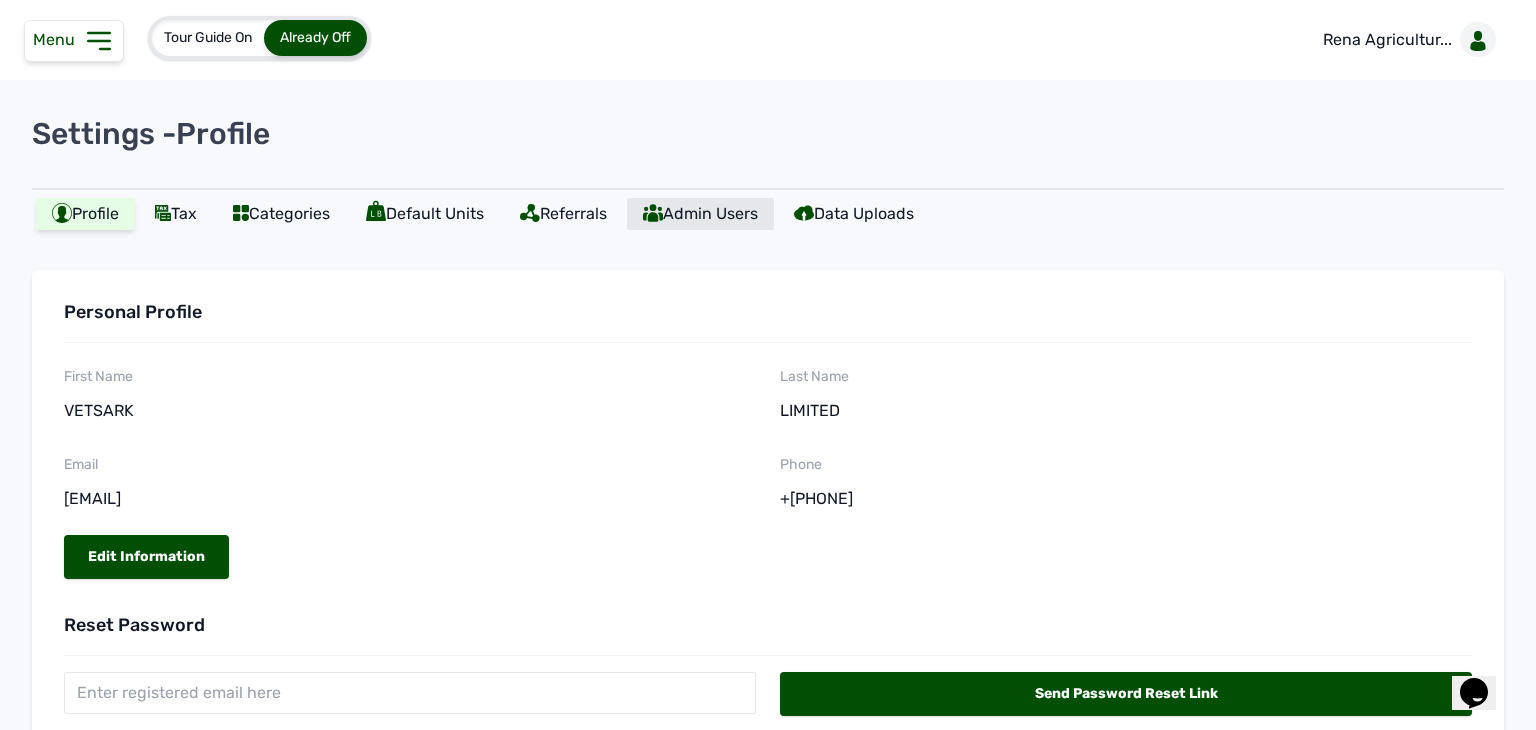 click on "Admin Users" at bounding box center (700, 214) 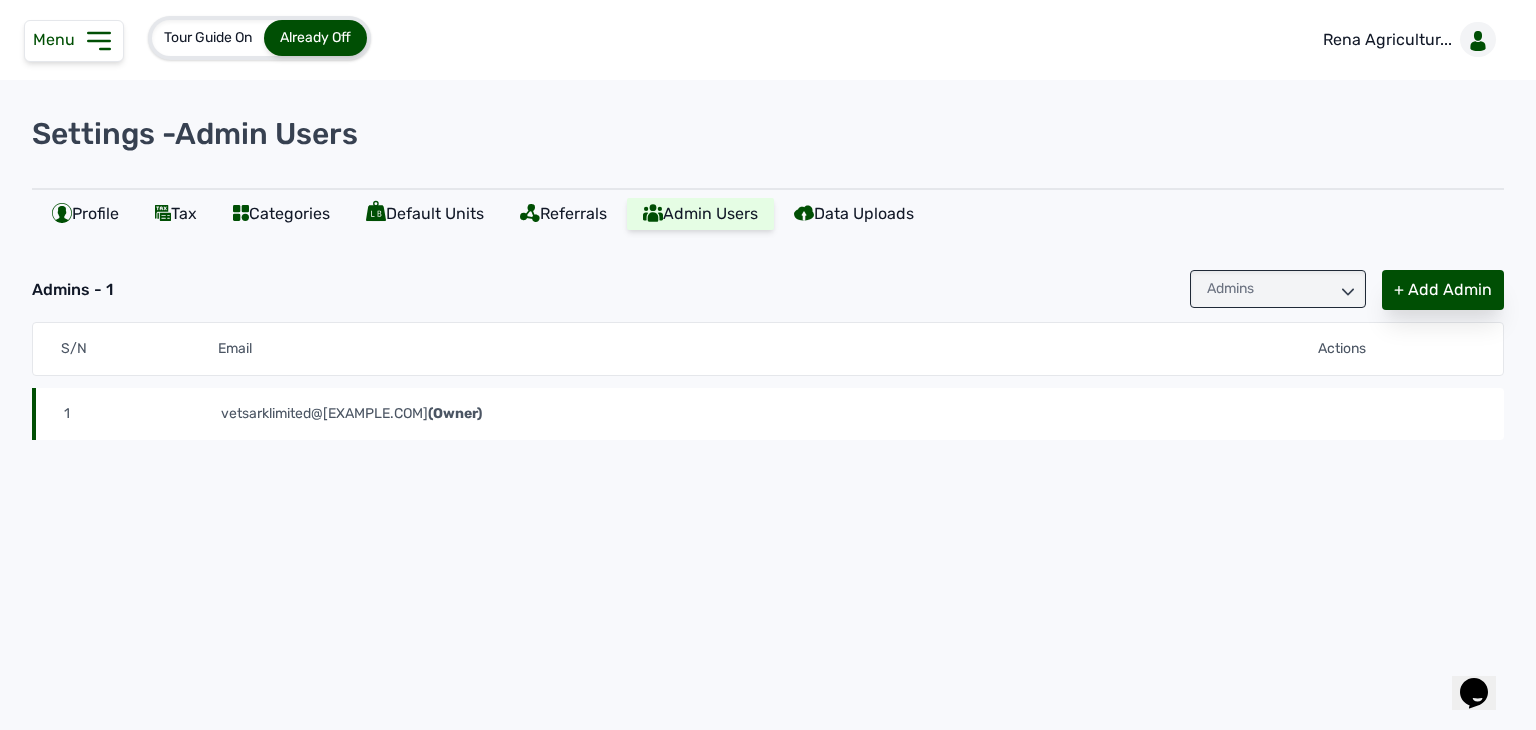 click on "+ Add Admin" at bounding box center (1443, 290) 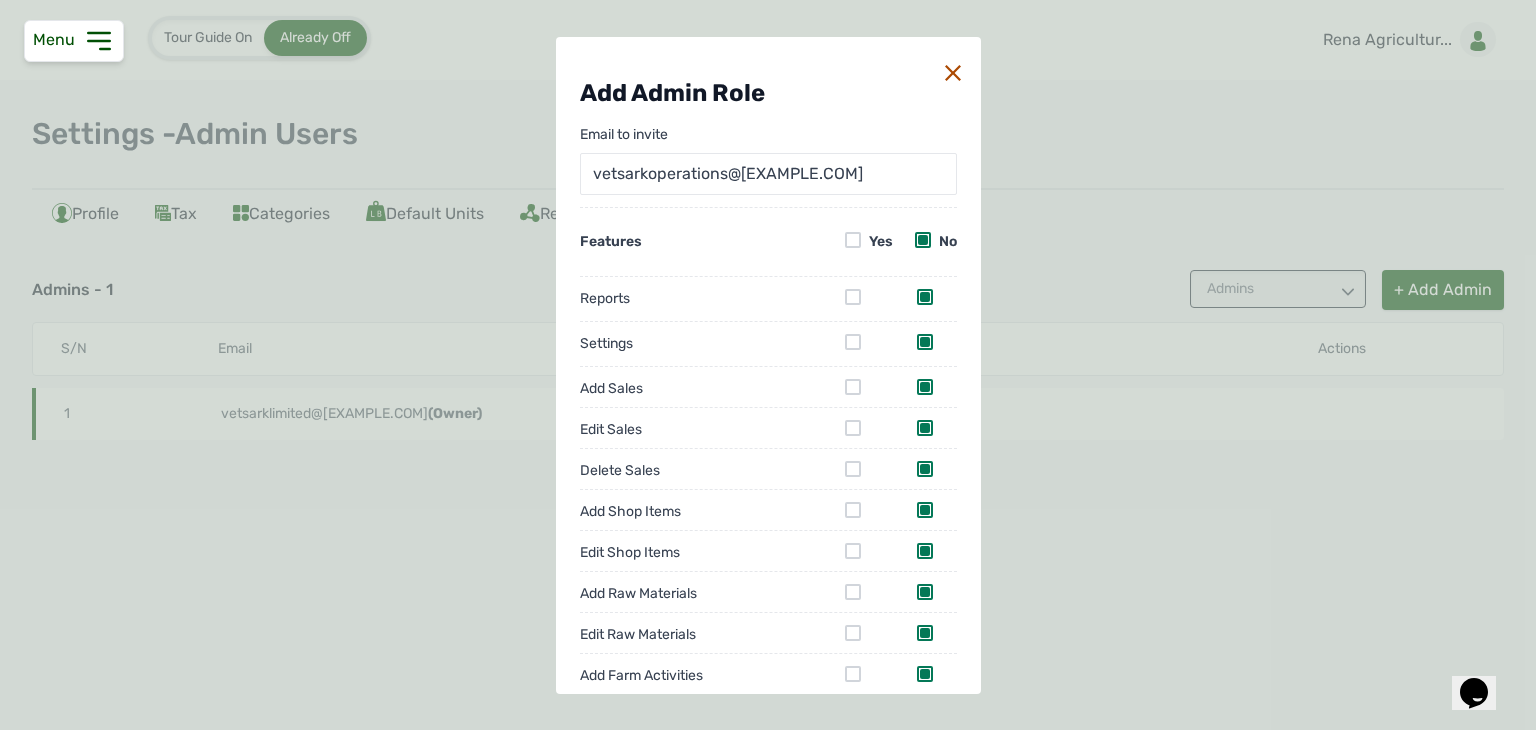 type on "vetsarkoperations@gmail.com" 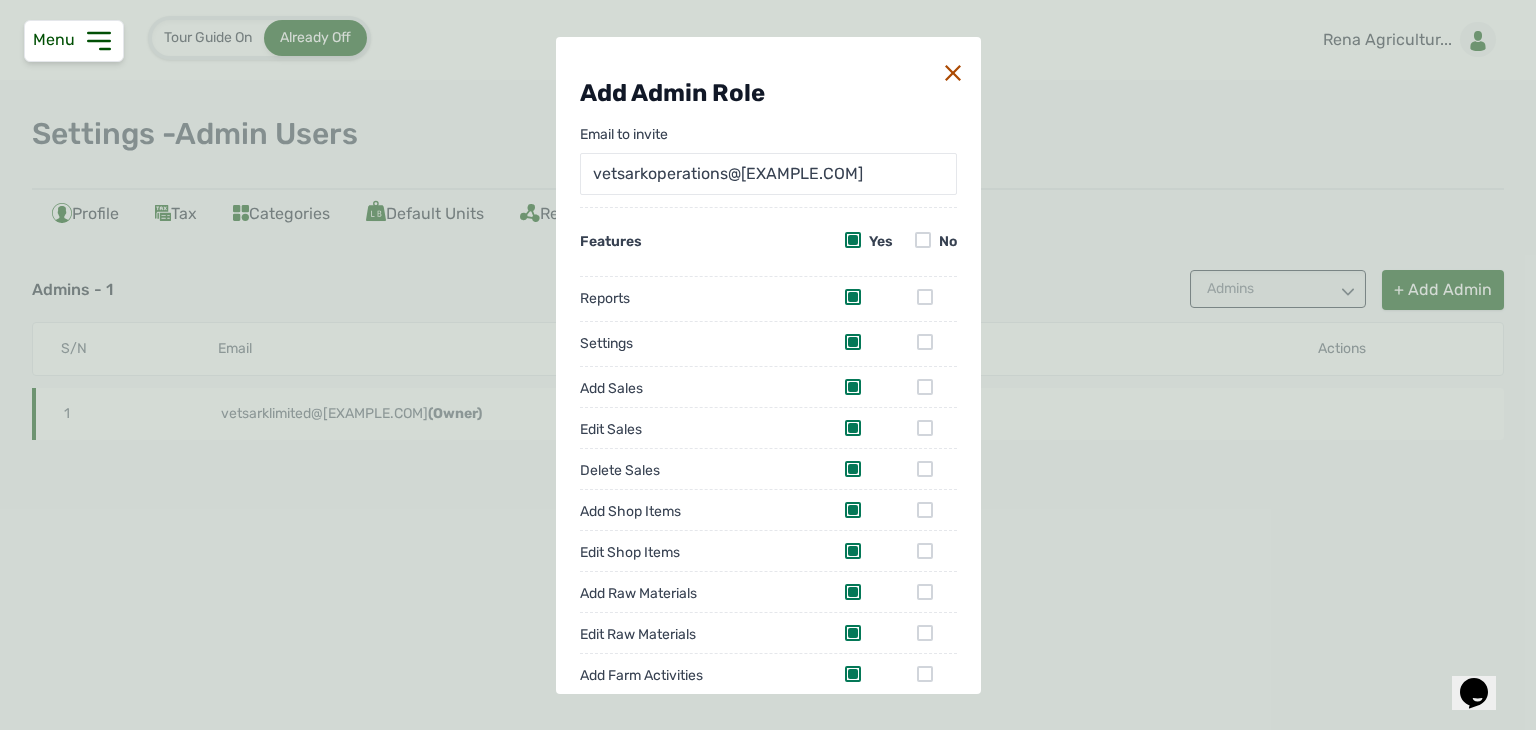 scroll, scrollTop: 514, scrollLeft: 0, axis: vertical 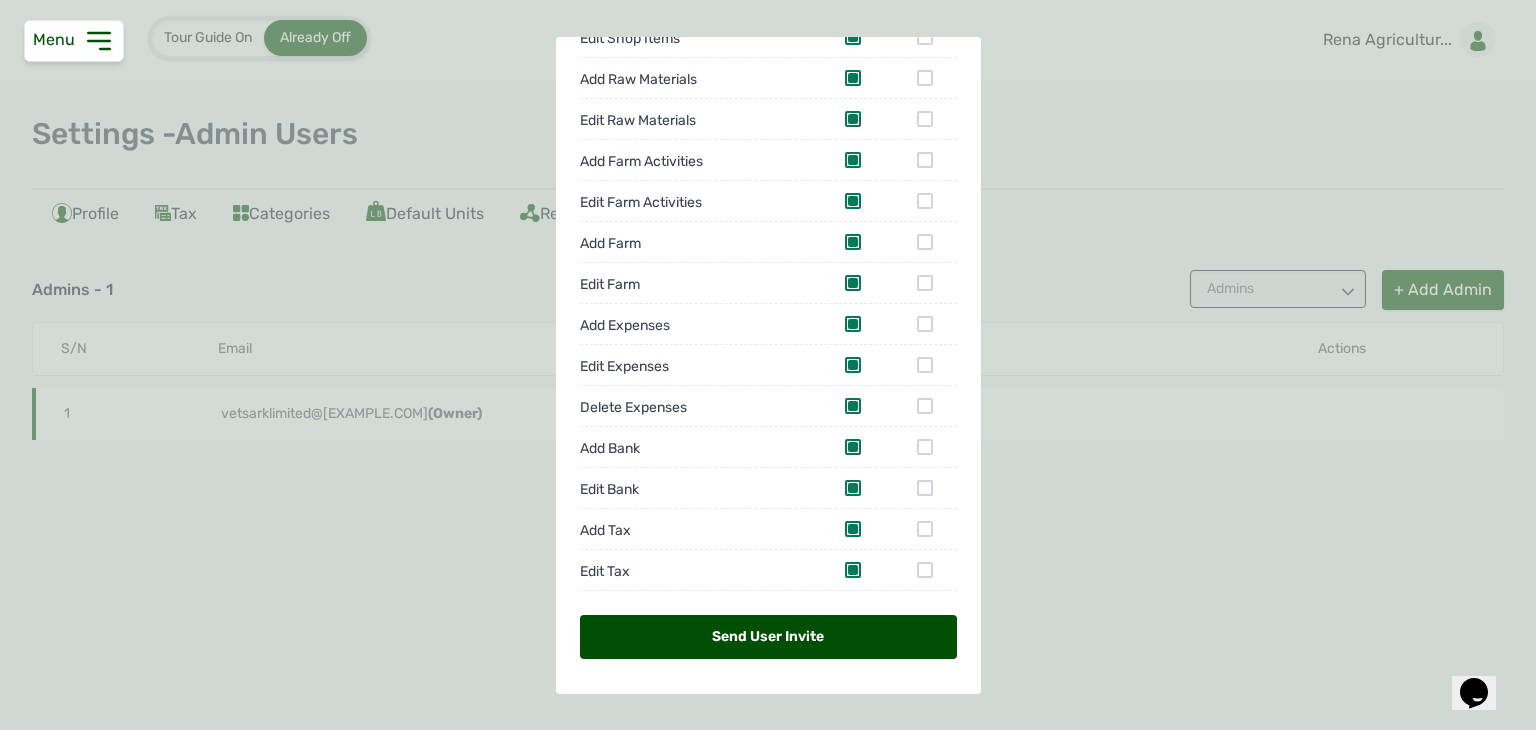 click at bounding box center [853, 447] 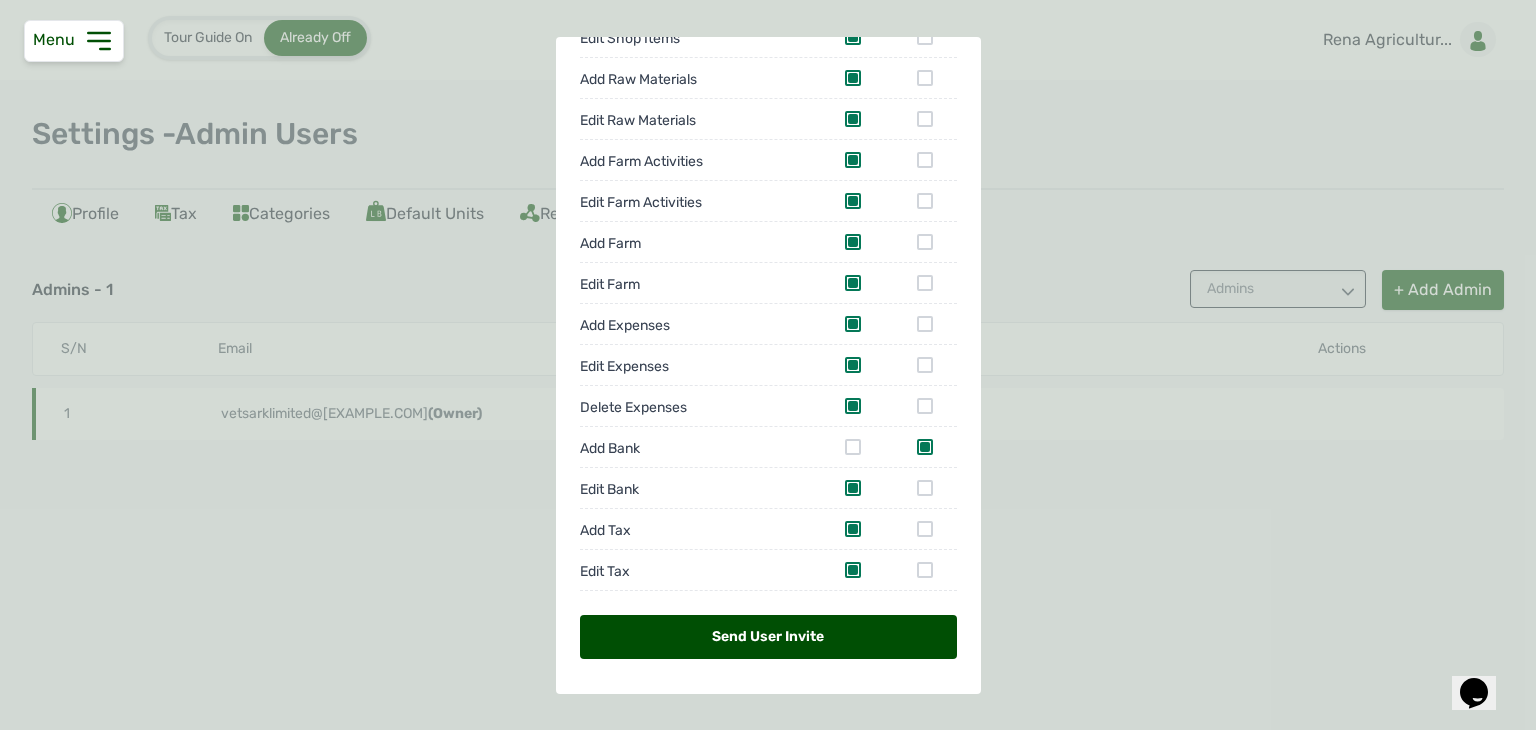 click at bounding box center (925, 488) 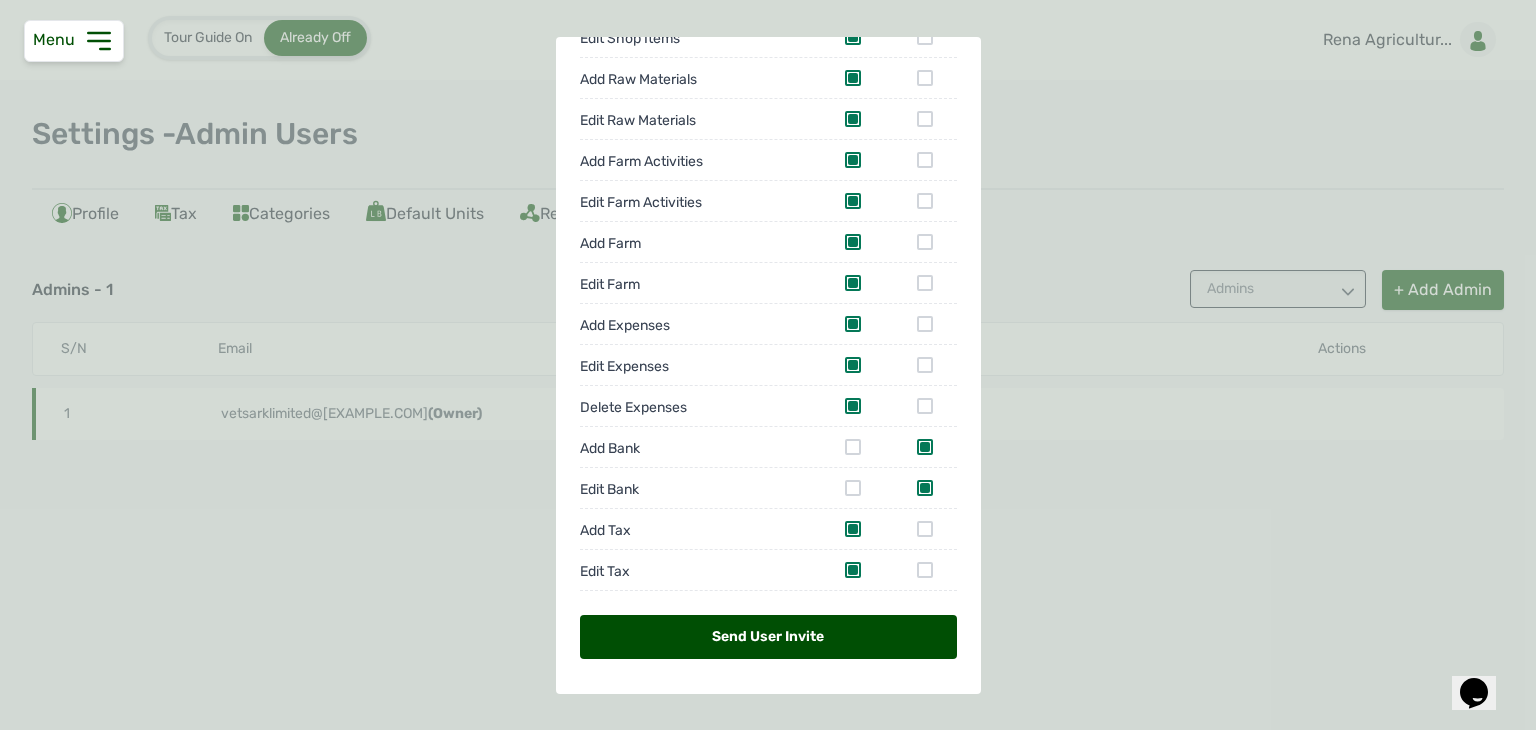 click at bounding box center [925, 529] 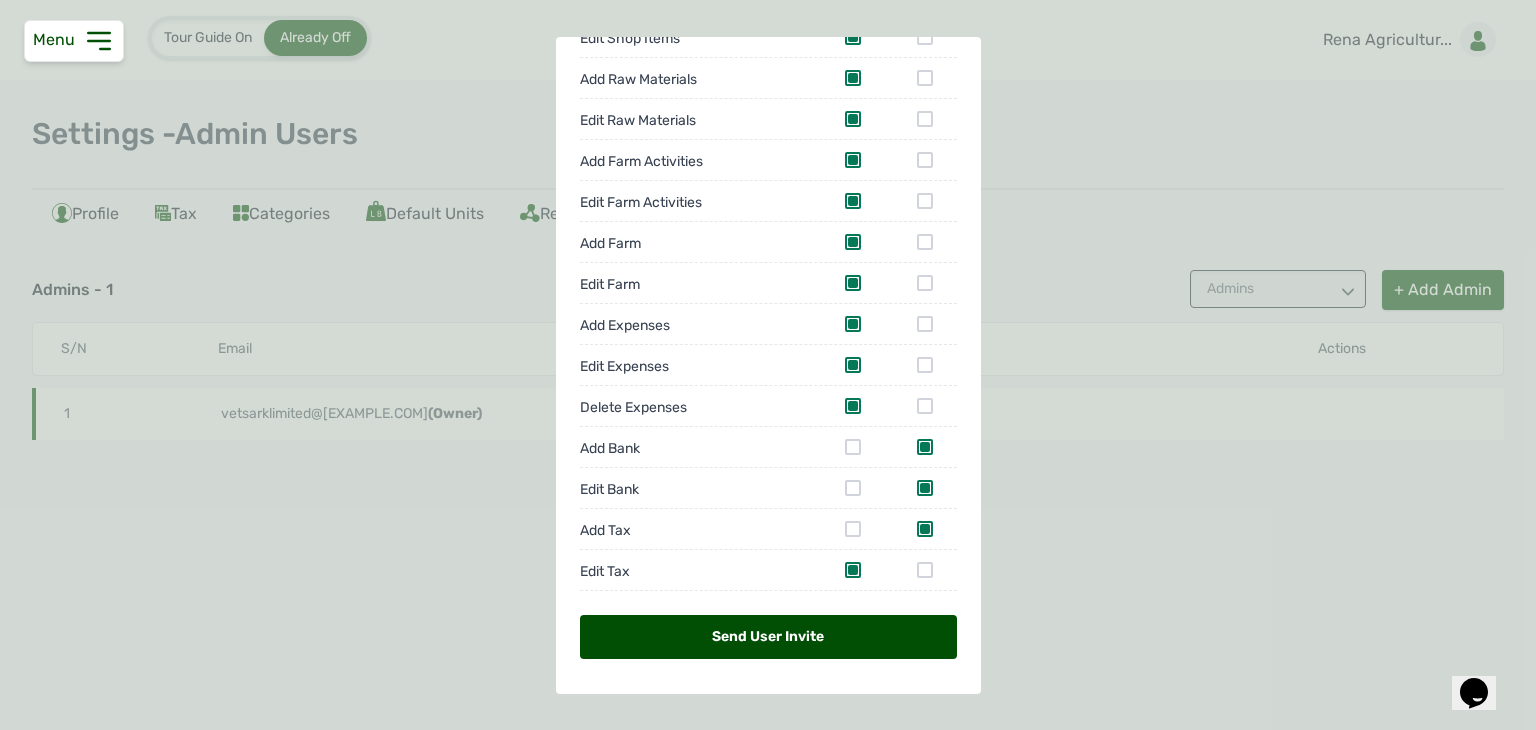 click at bounding box center [925, 570] 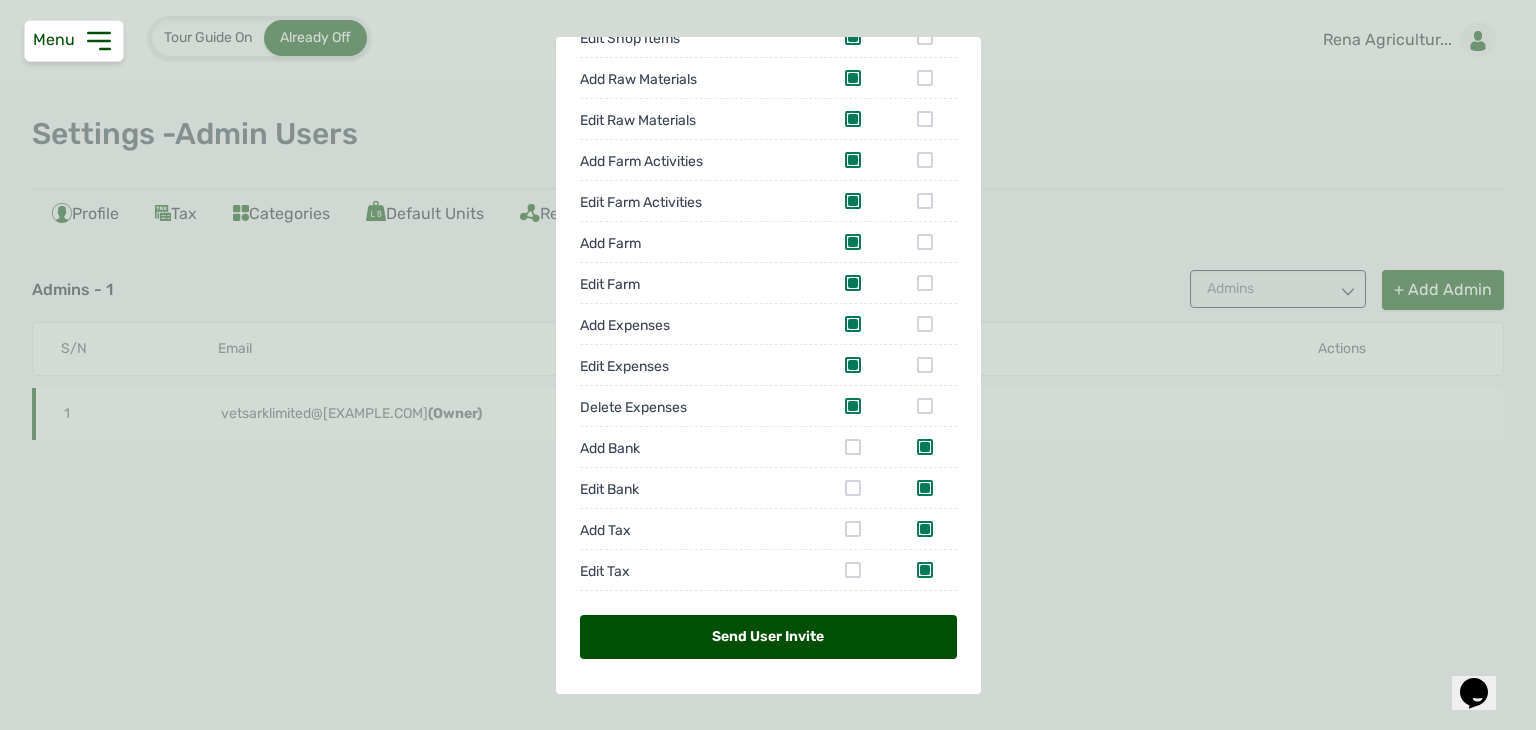 click on "Send User Invite" at bounding box center (768, 637) 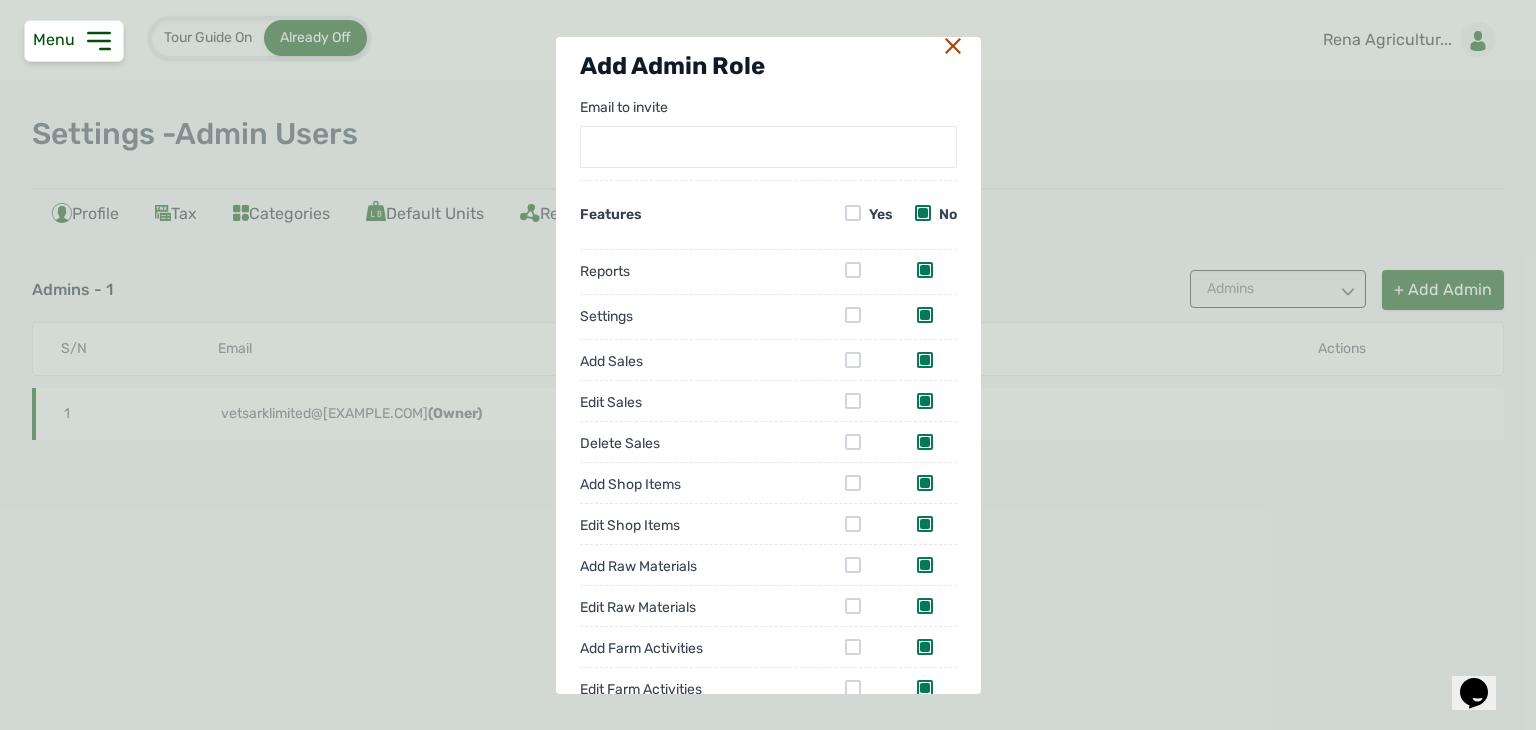 scroll, scrollTop: 0, scrollLeft: 0, axis: both 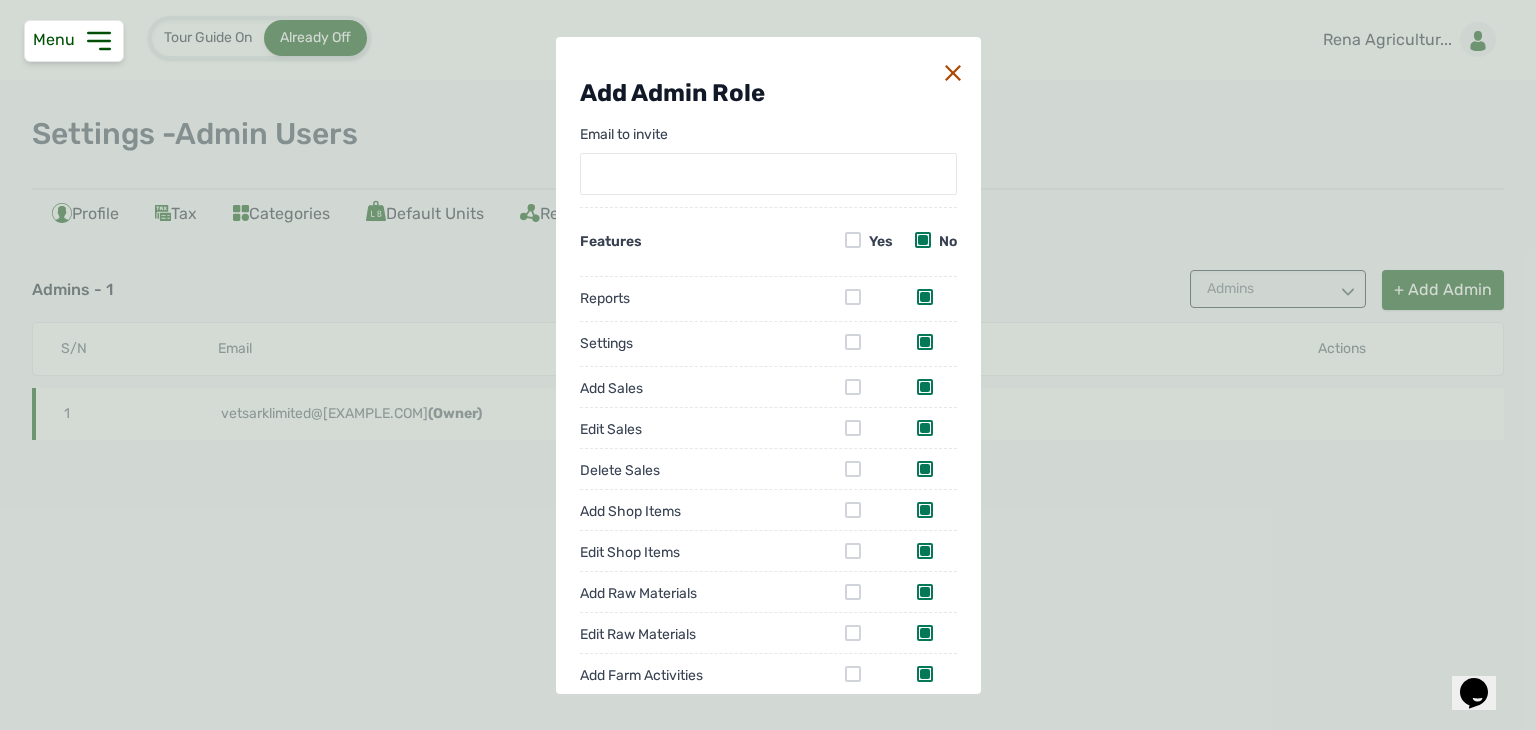 click 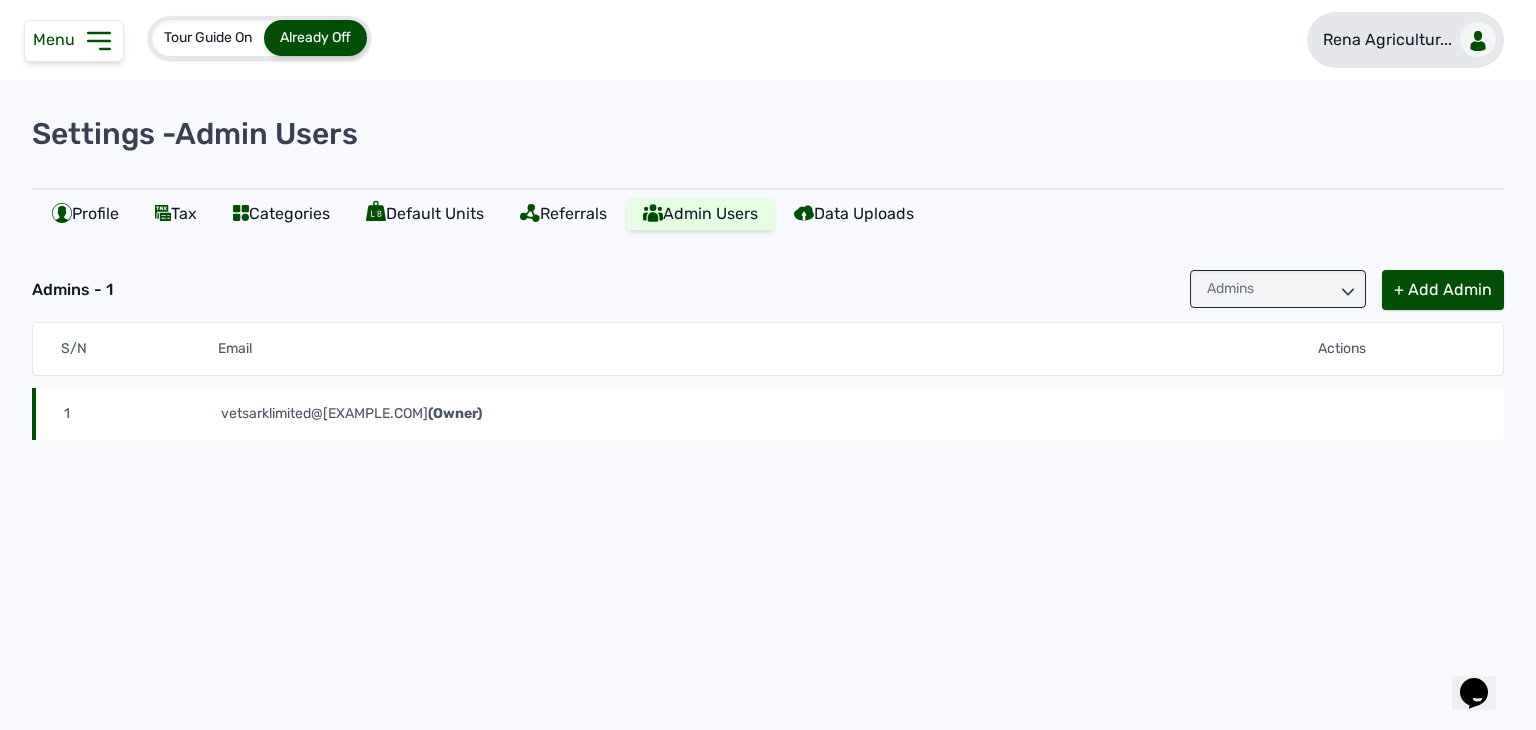 click on "[BRAND]" at bounding box center [1387, 40] 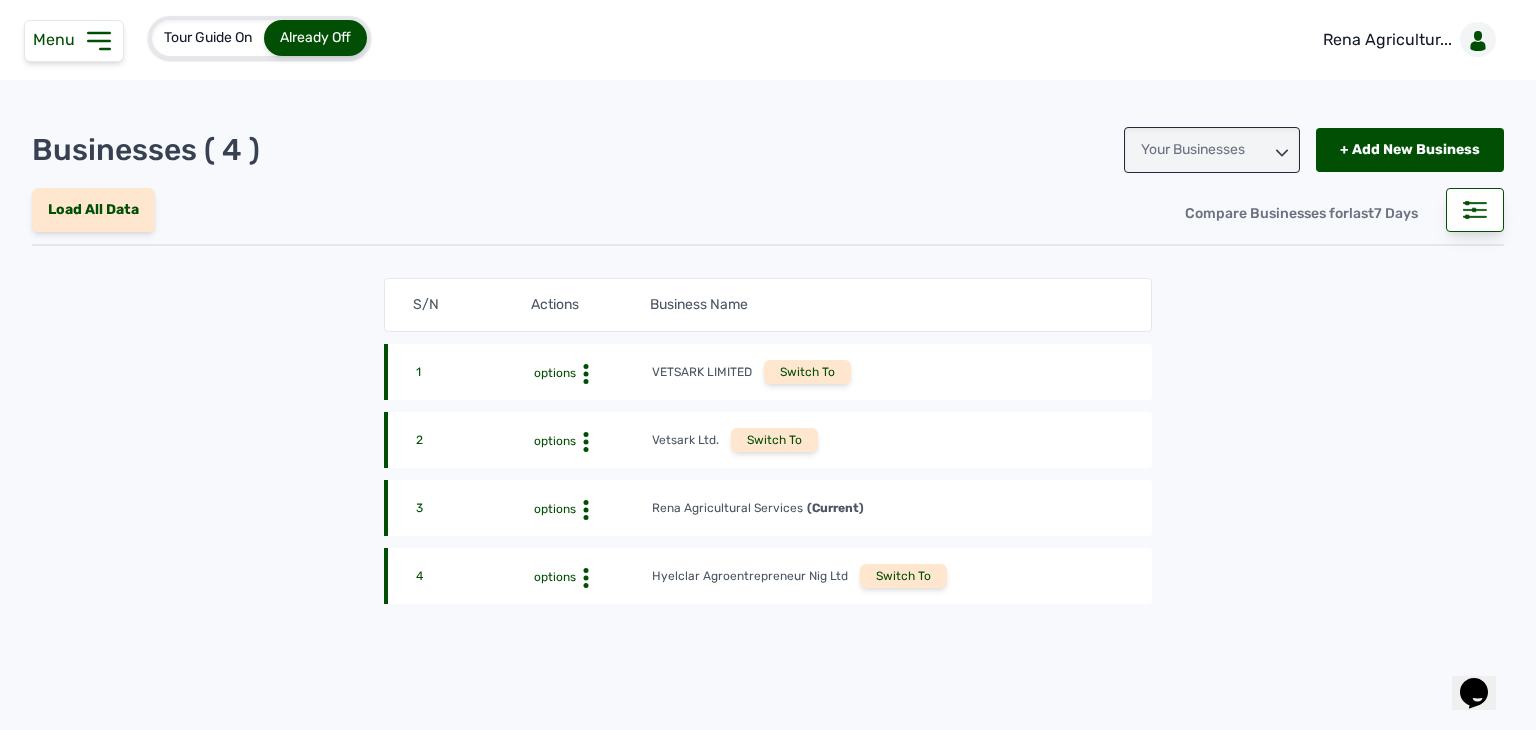 click on "Switch To" at bounding box center (903, 576) 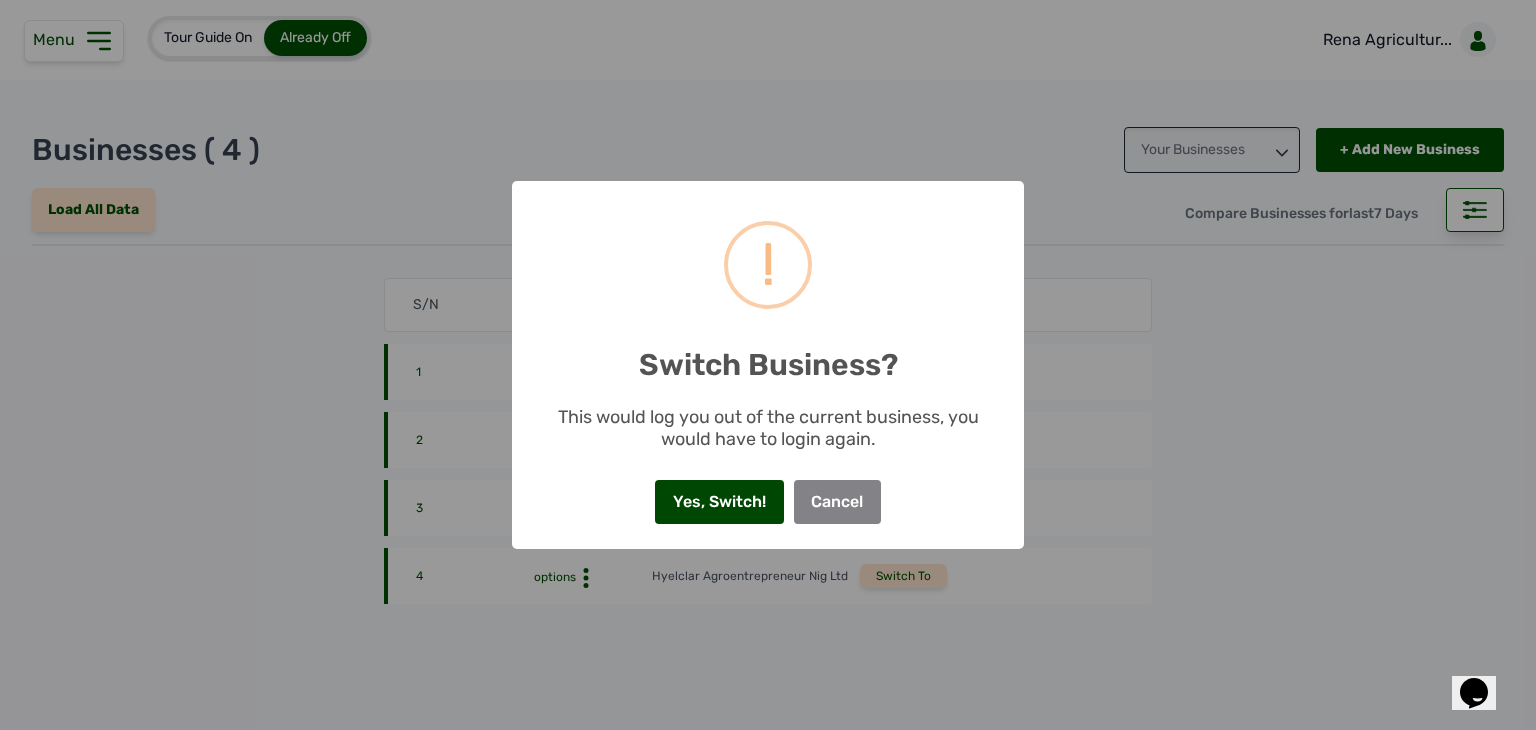 click on "Yes, Switch!" at bounding box center [719, 502] 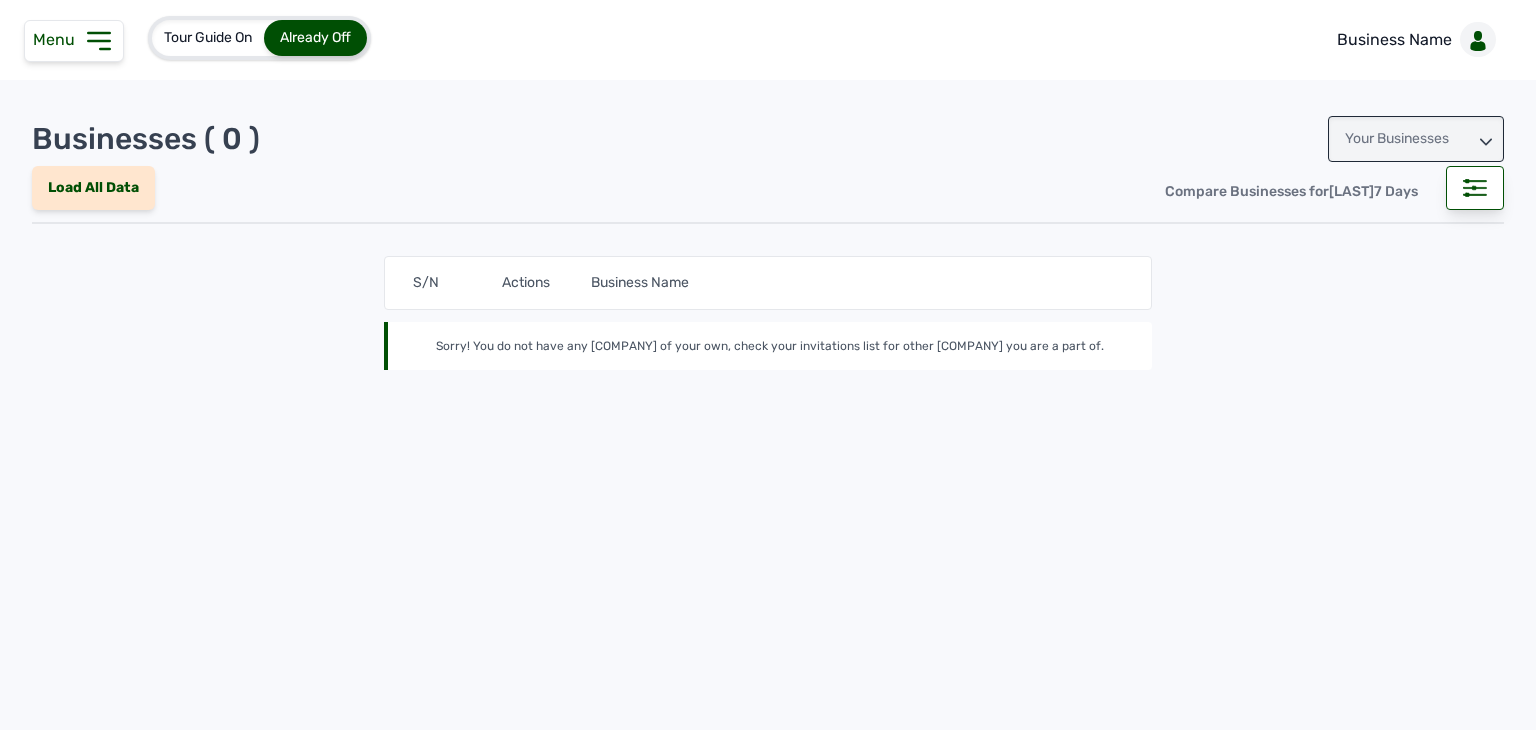 scroll, scrollTop: 0, scrollLeft: 0, axis: both 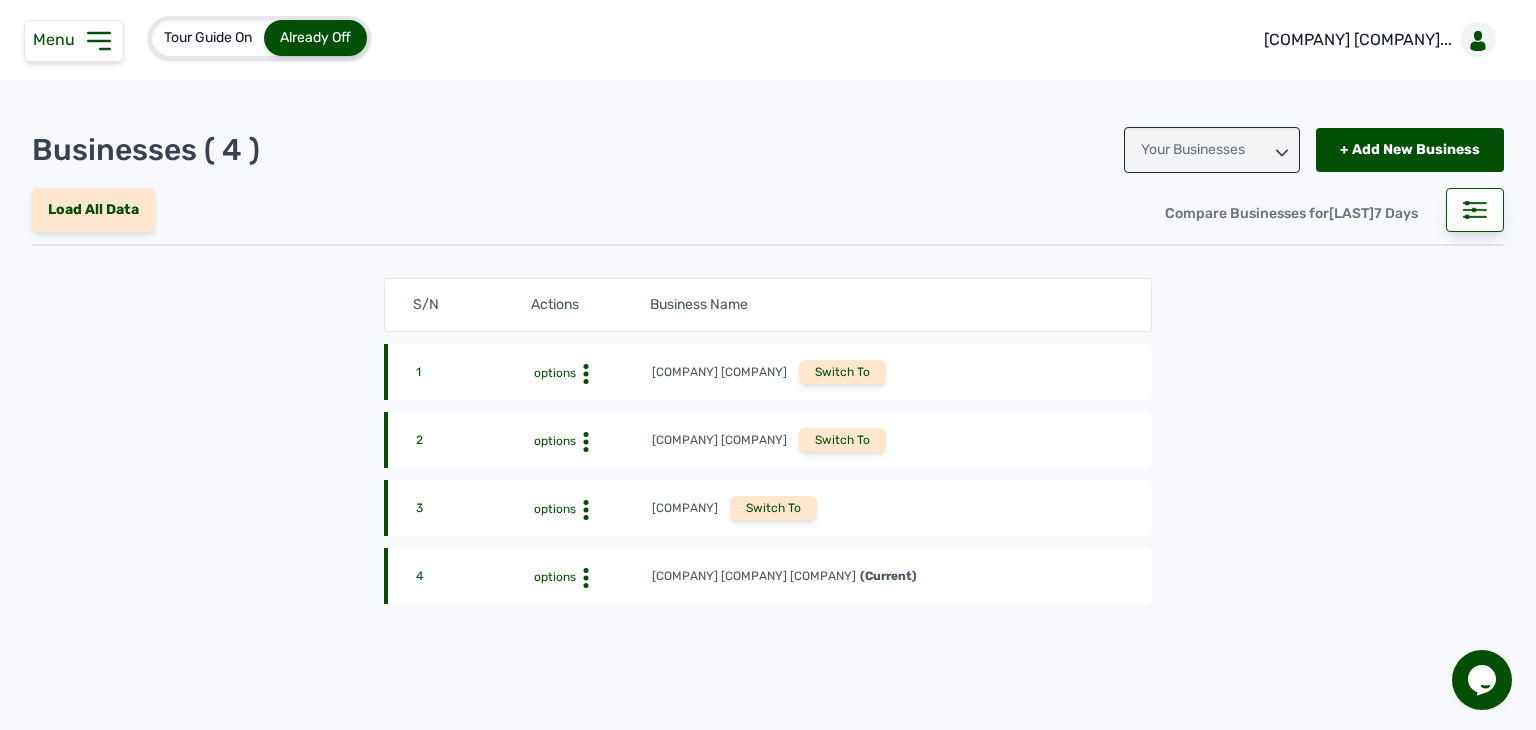 click 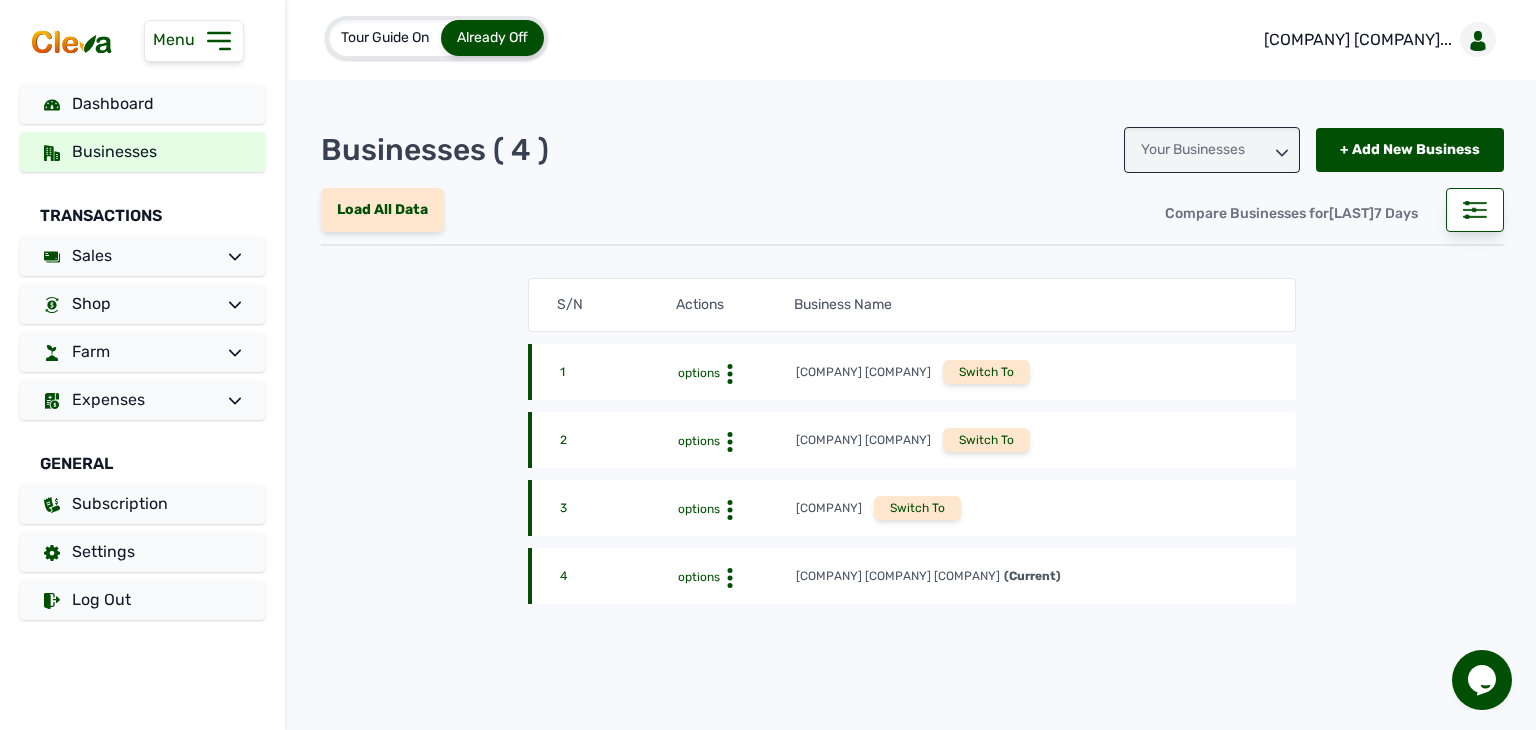 click on "Switch To" at bounding box center [917, 508] 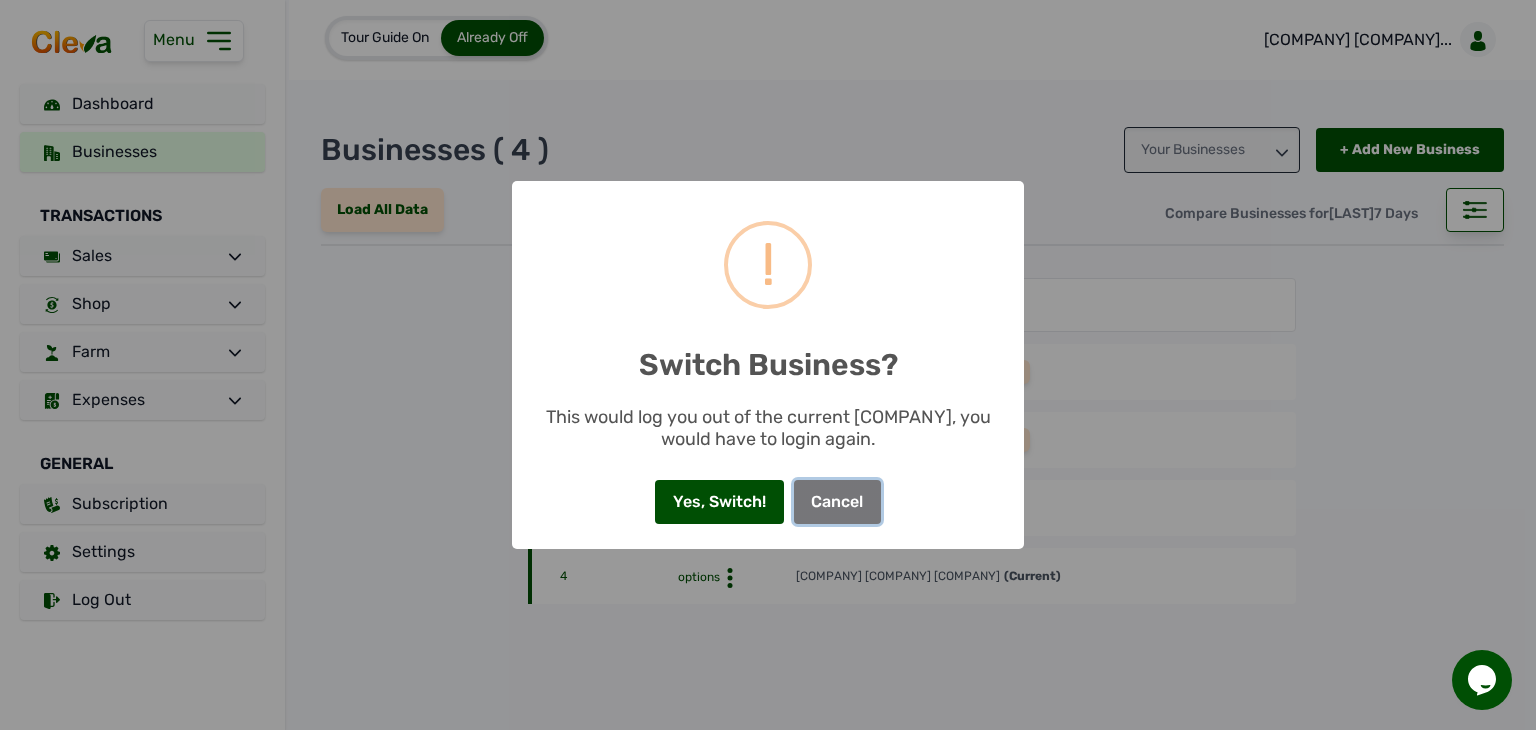 click on "Cancel" at bounding box center (837, 502) 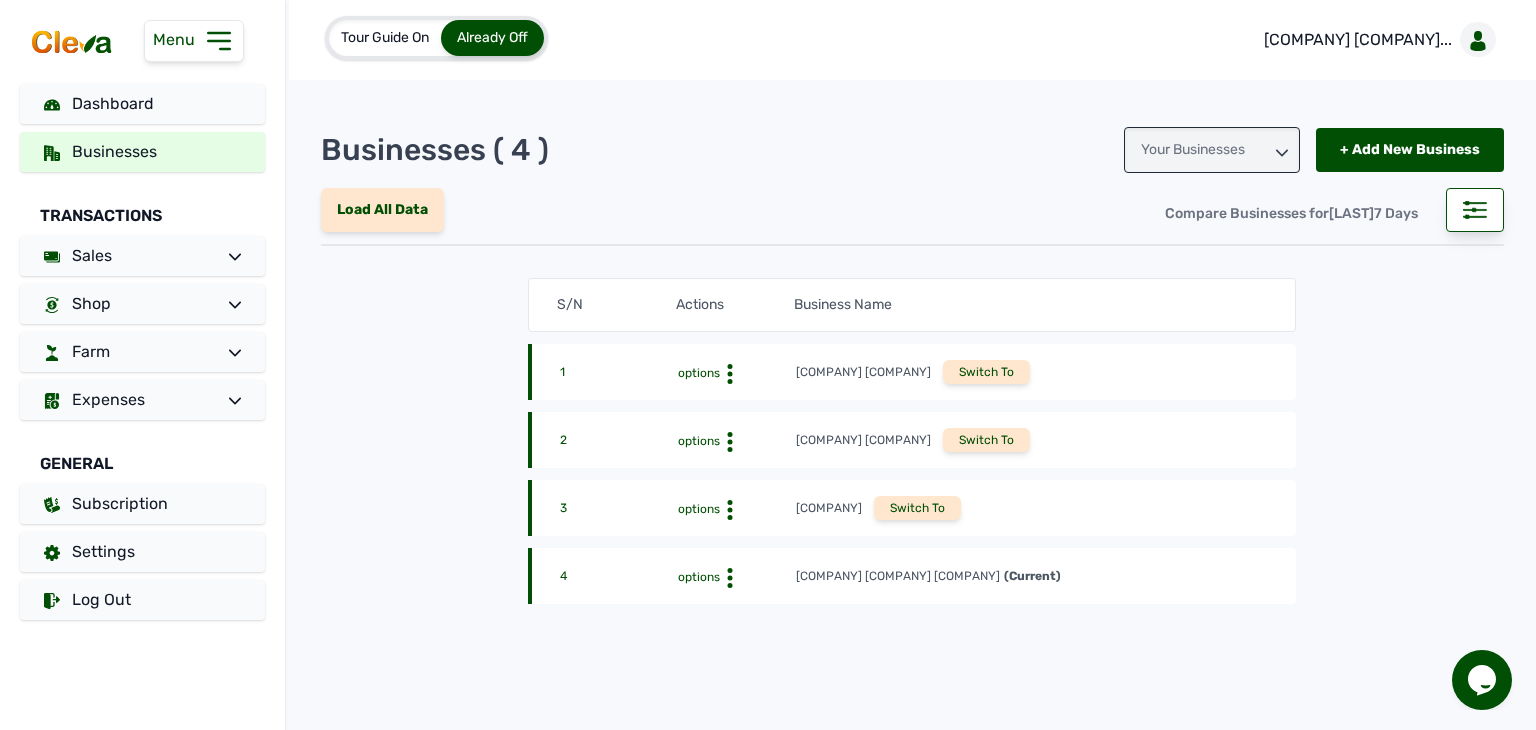 click on "Your Businesses" at bounding box center (1212, 150) 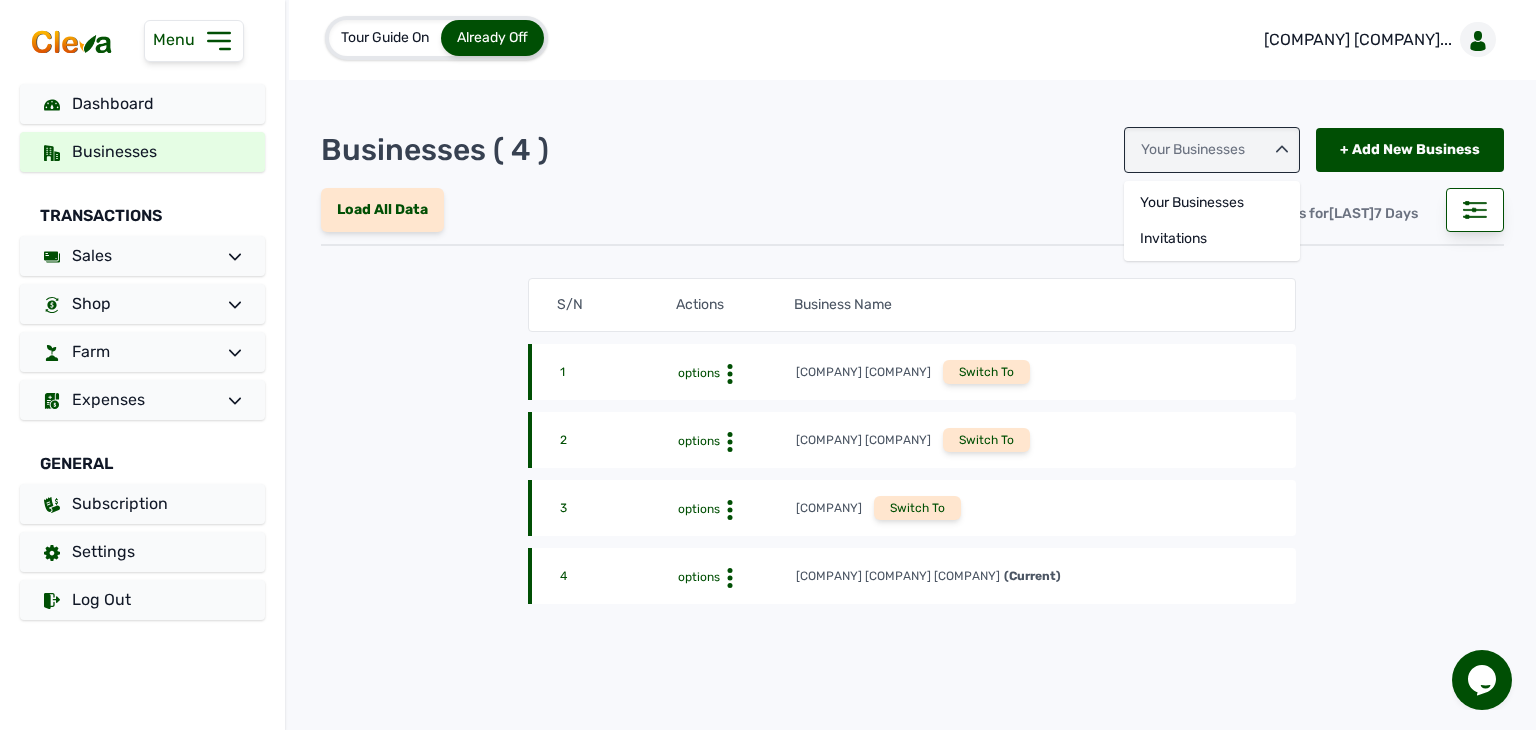 click on "Your Businesses" at bounding box center (1212, 150) 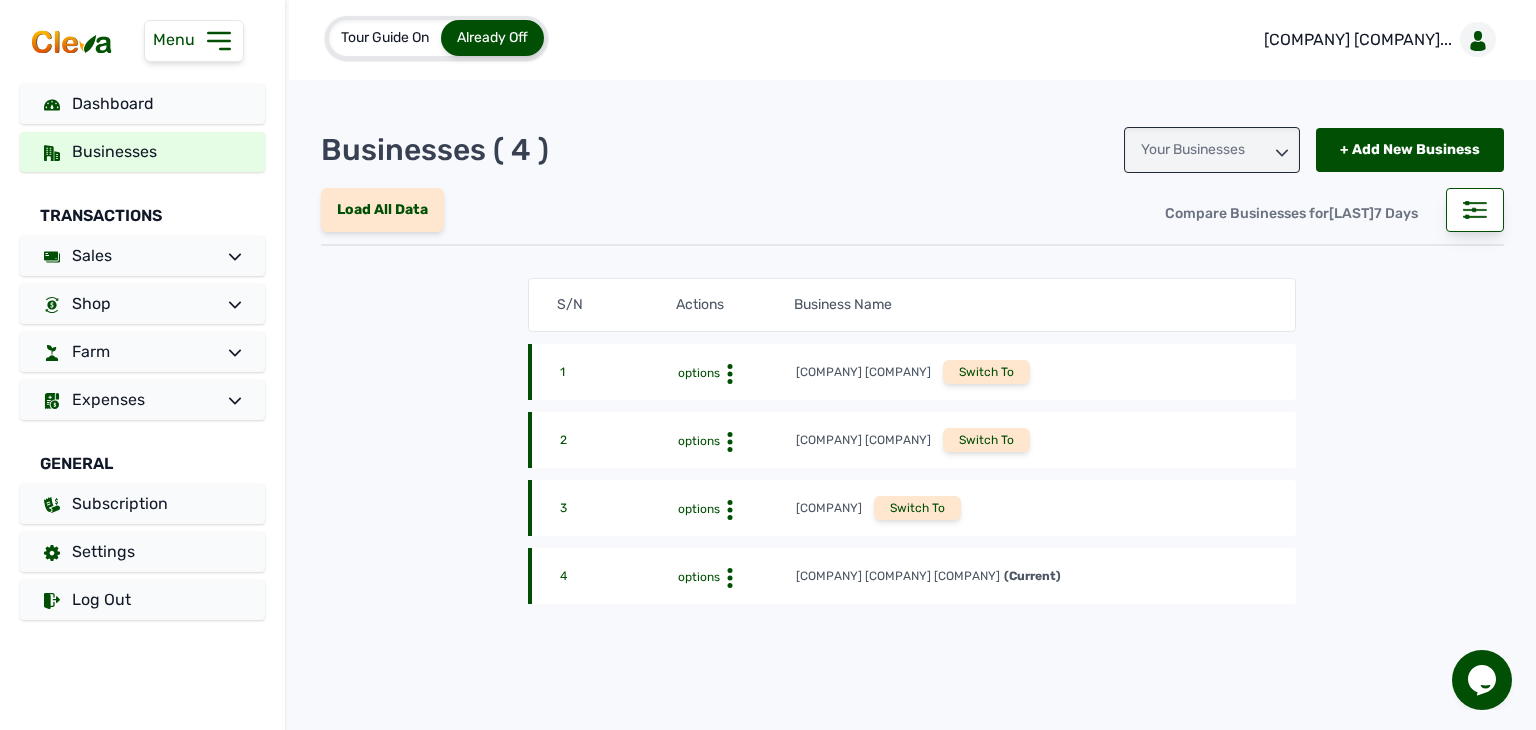 click on "Your Businesses" at bounding box center [1212, 150] 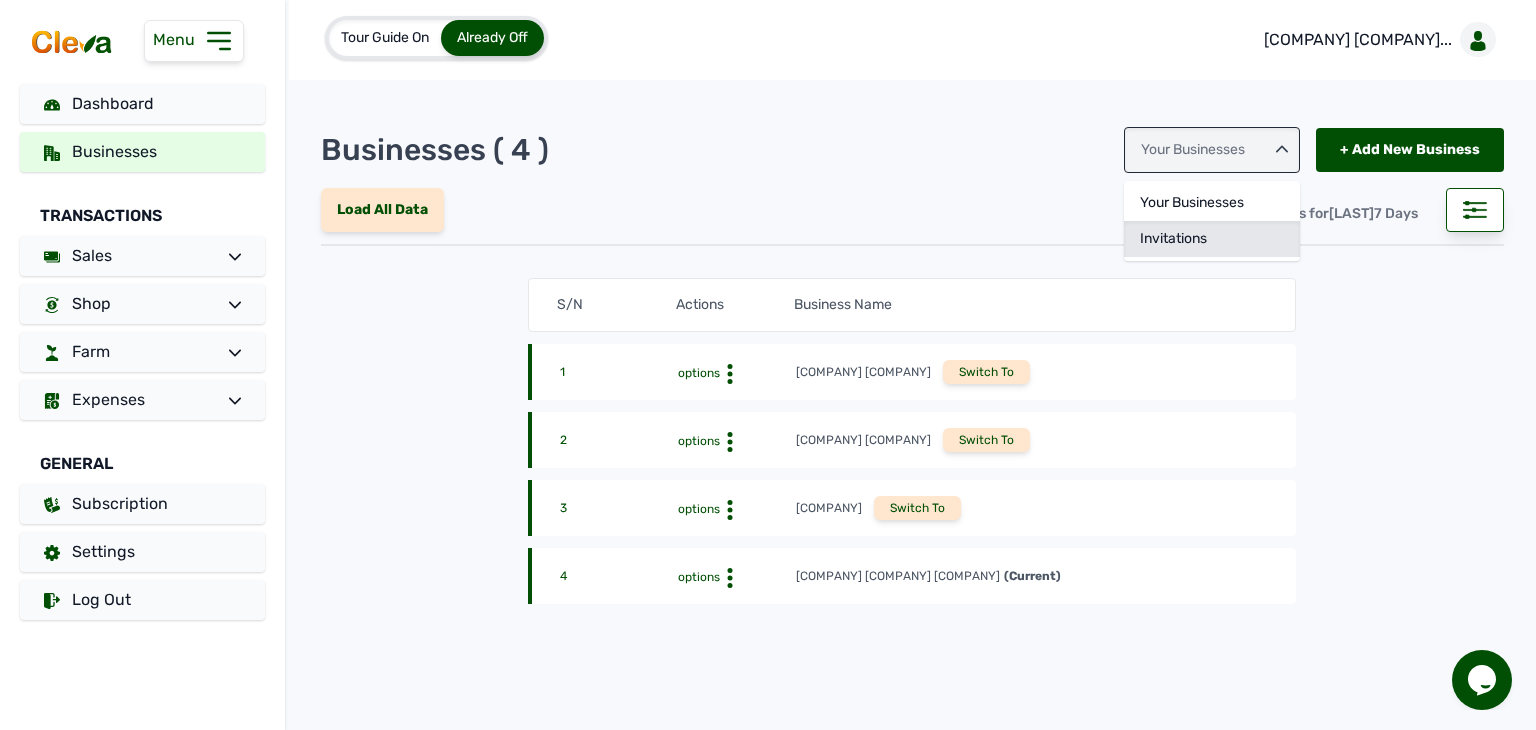 click on "Invitations" 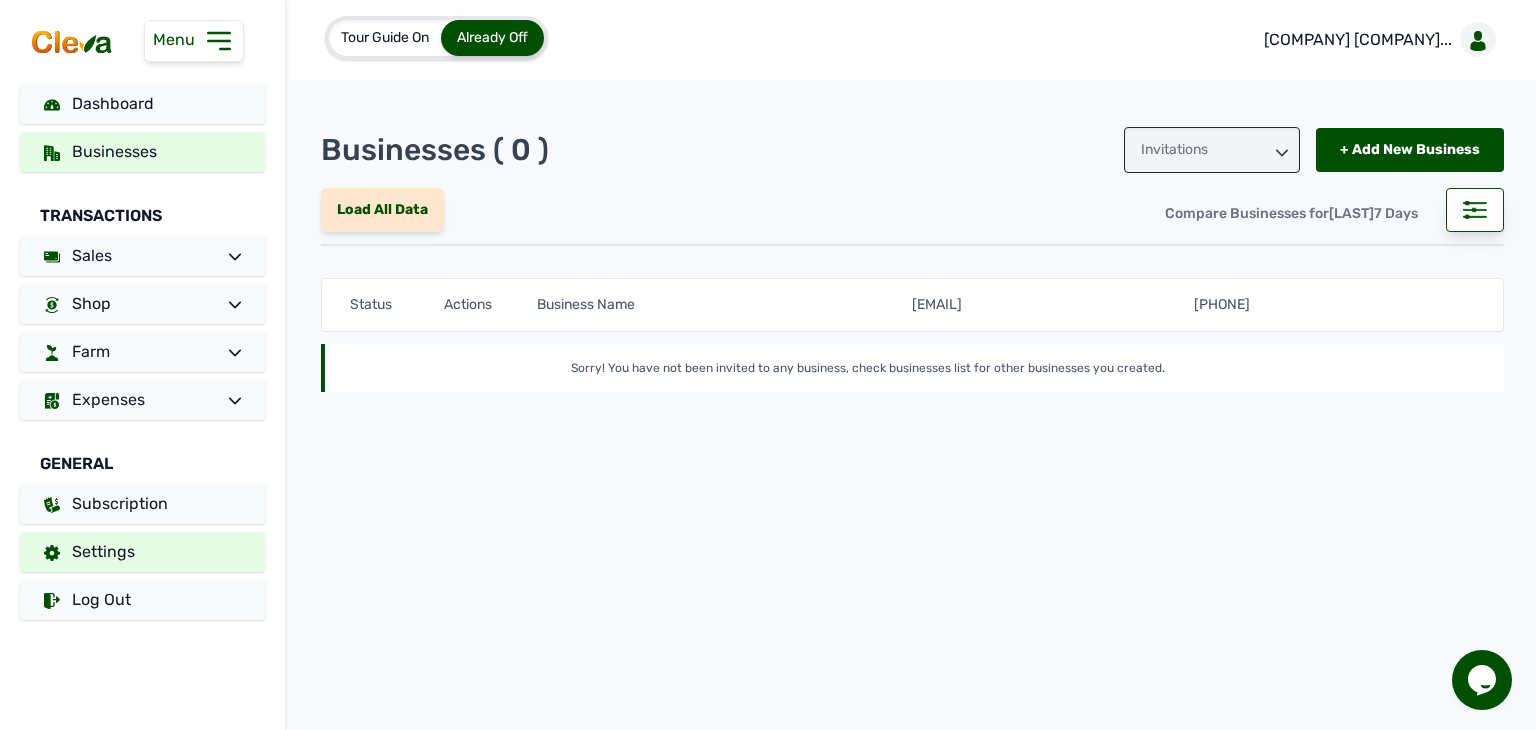 click on "Settings" at bounding box center [142, 552] 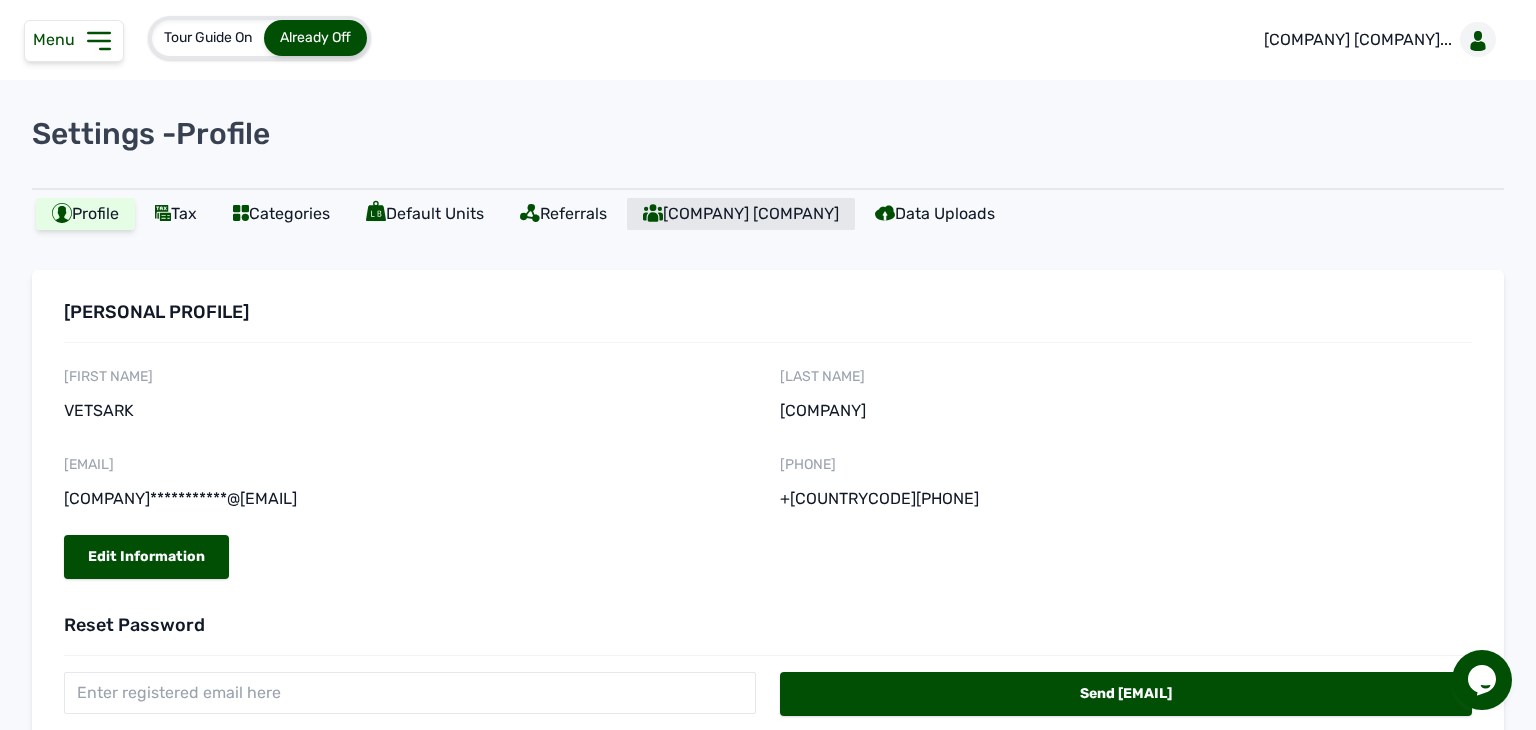 click on "Admin Users" at bounding box center (741, 214) 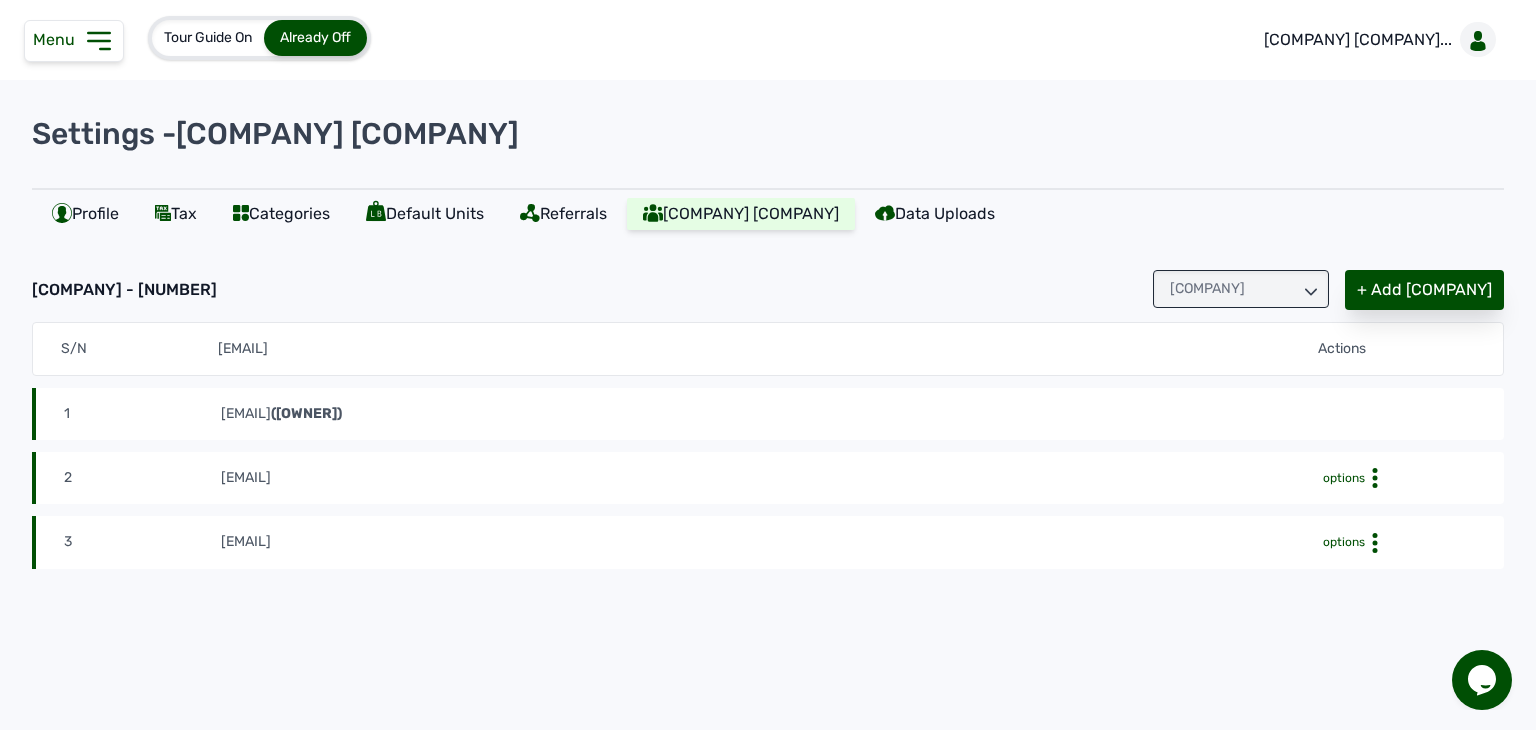 click on "+ Add Admin" at bounding box center [1424, 290] 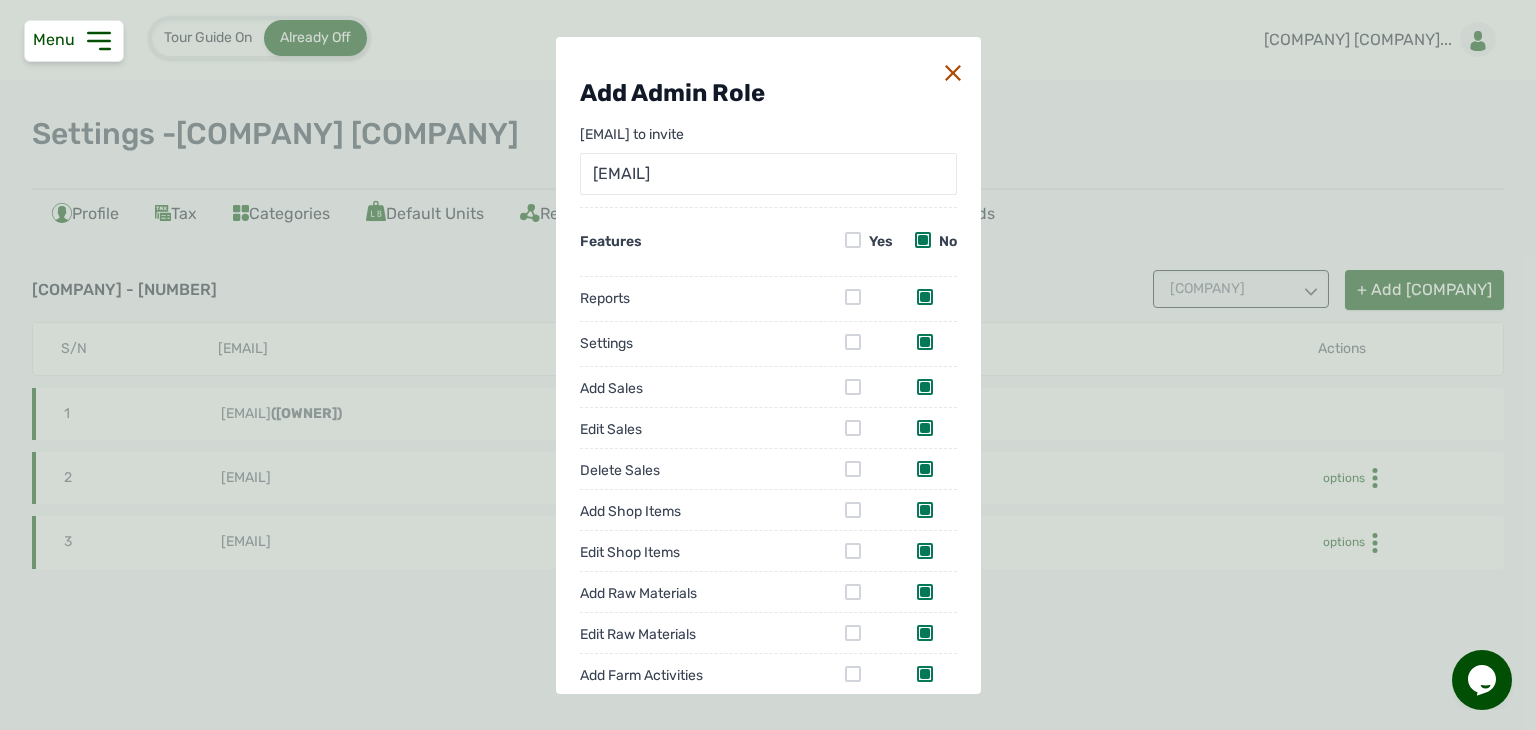 type on "vetsarkoperations@gmail.com" 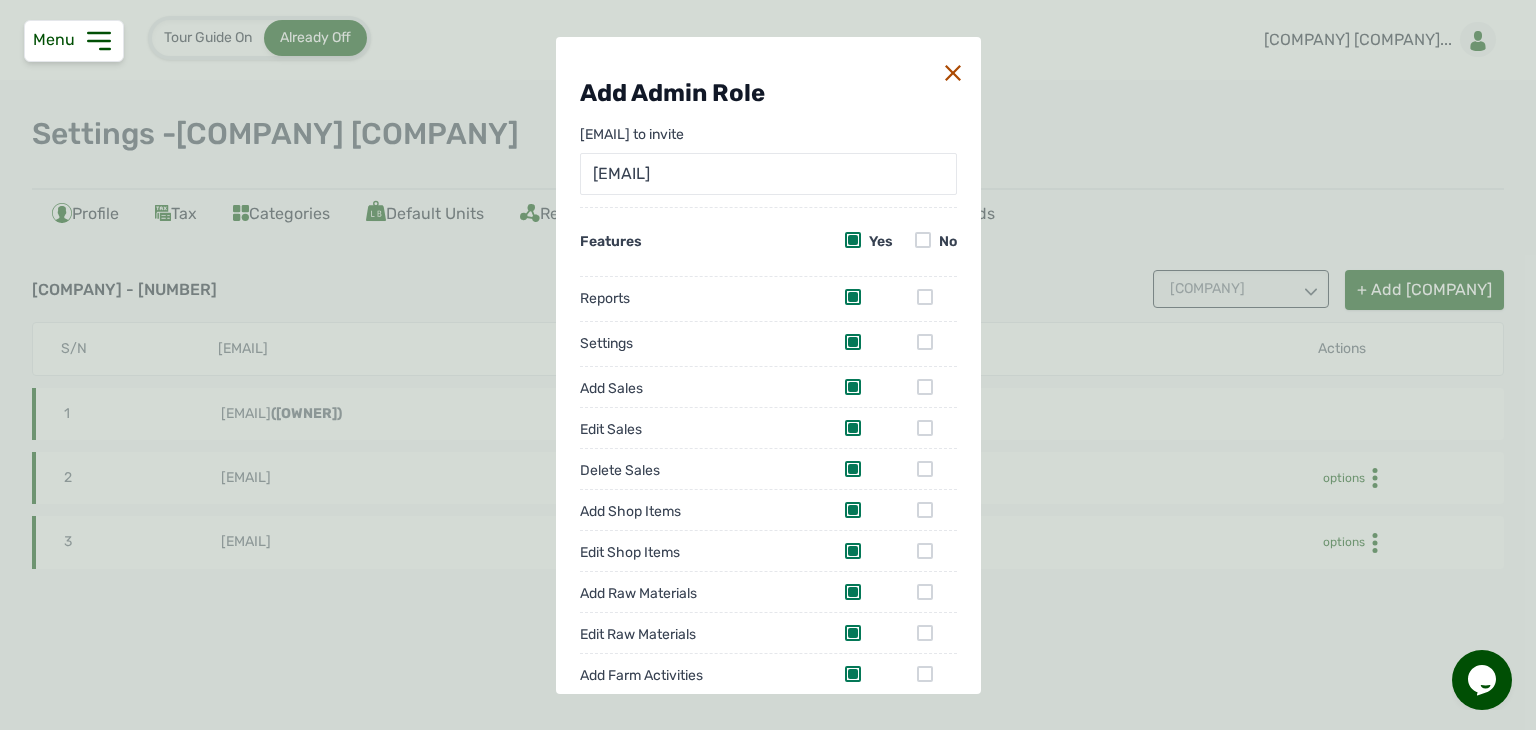 scroll, scrollTop: 514, scrollLeft: 0, axis: vertical 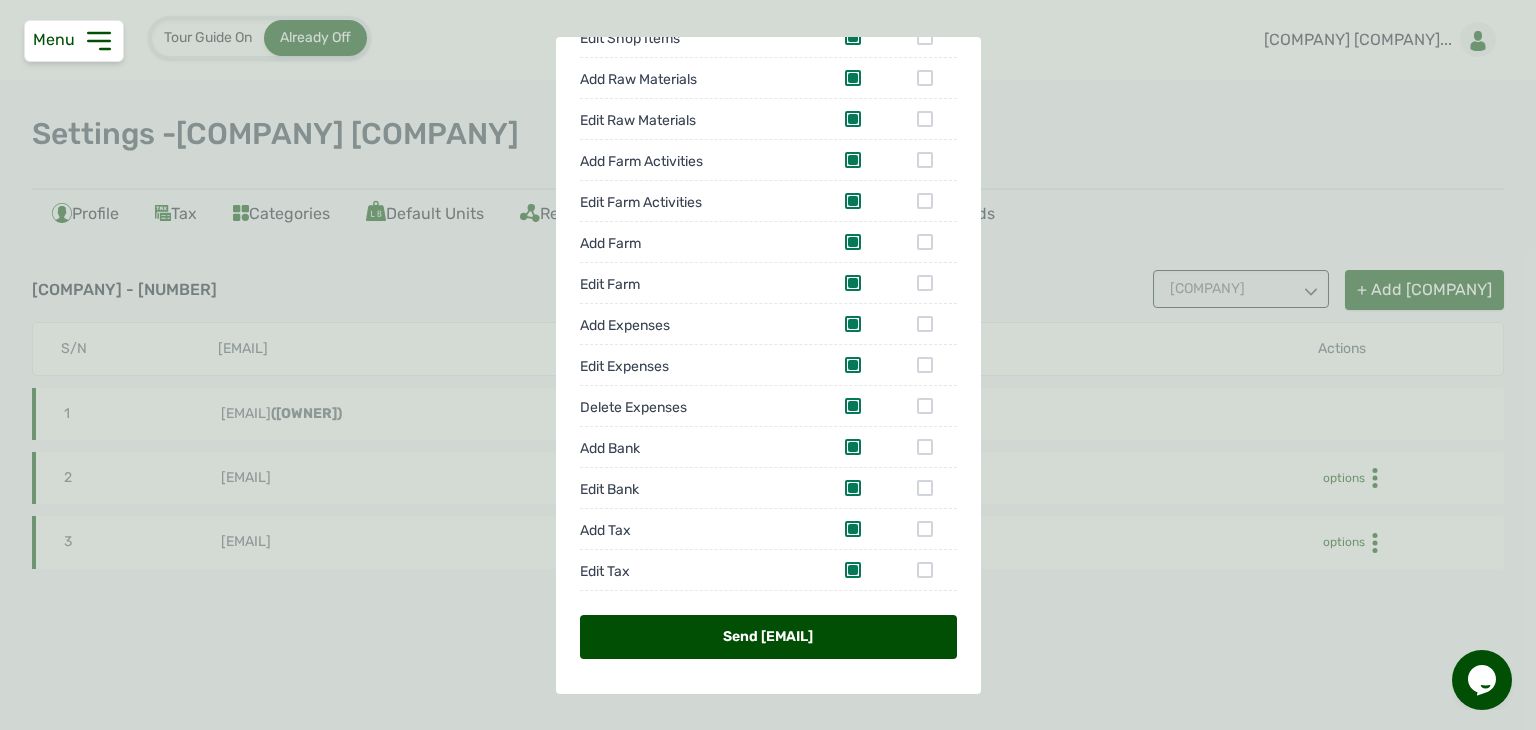 click at bounding box center (925, 447) 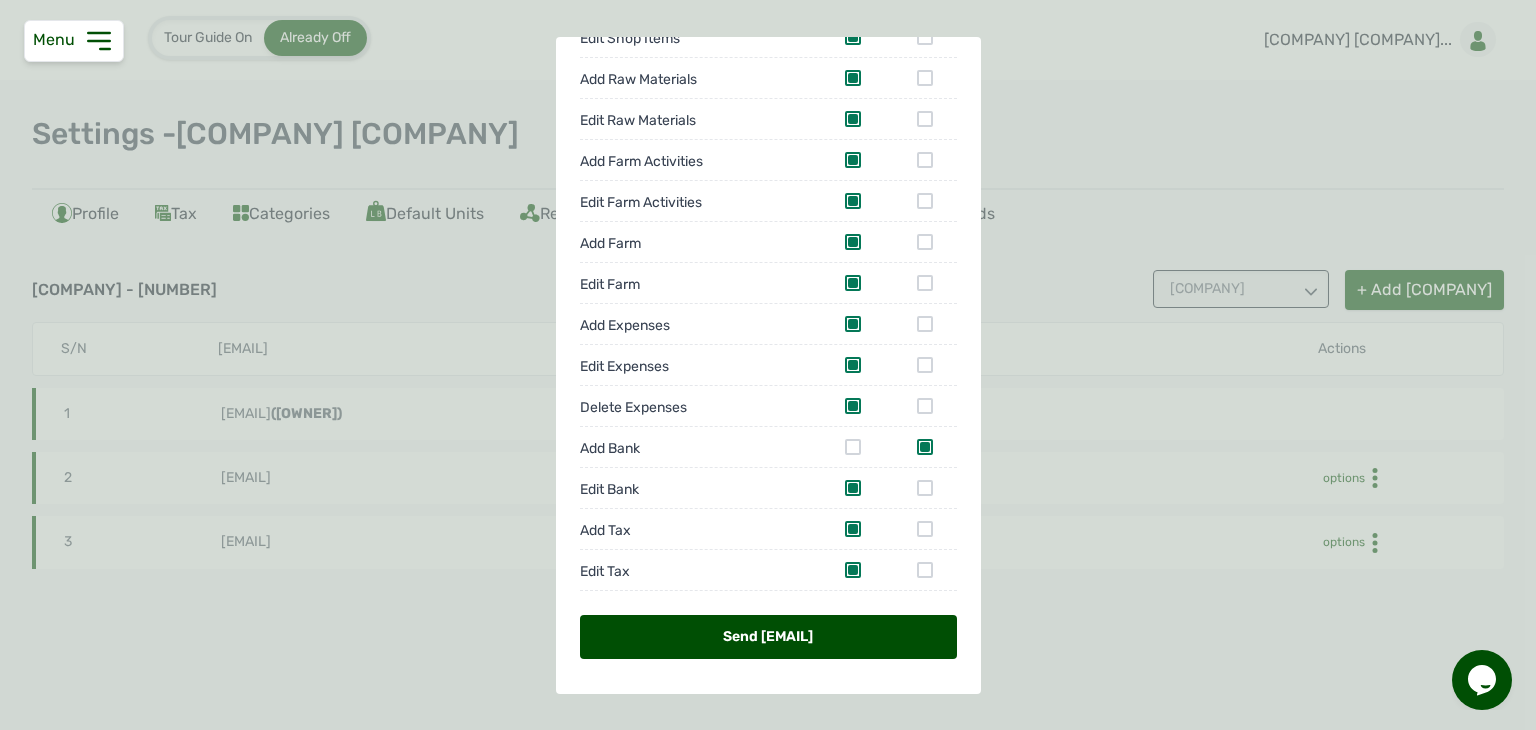 click at bounding box center (925, 488) 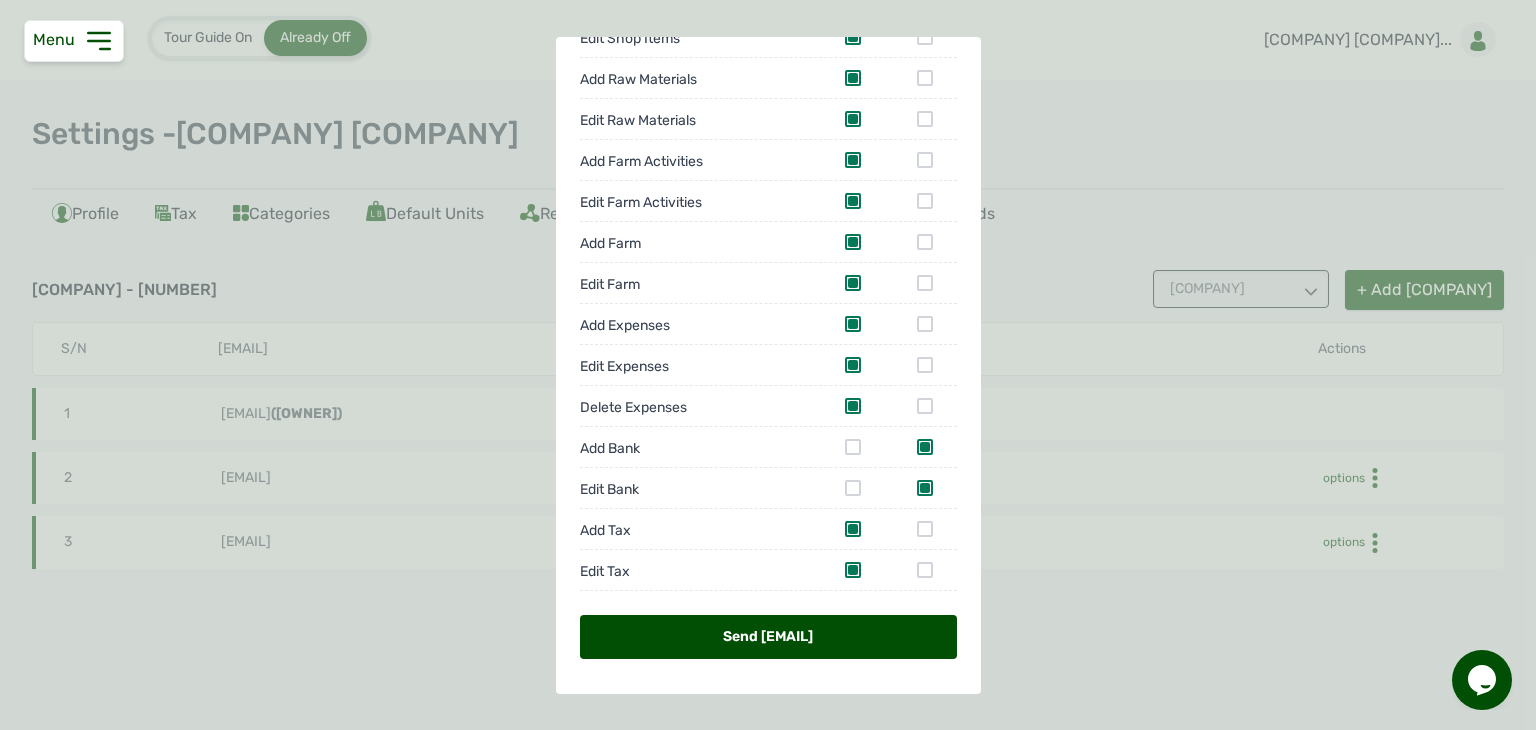 click at bounding box center [925, 529] 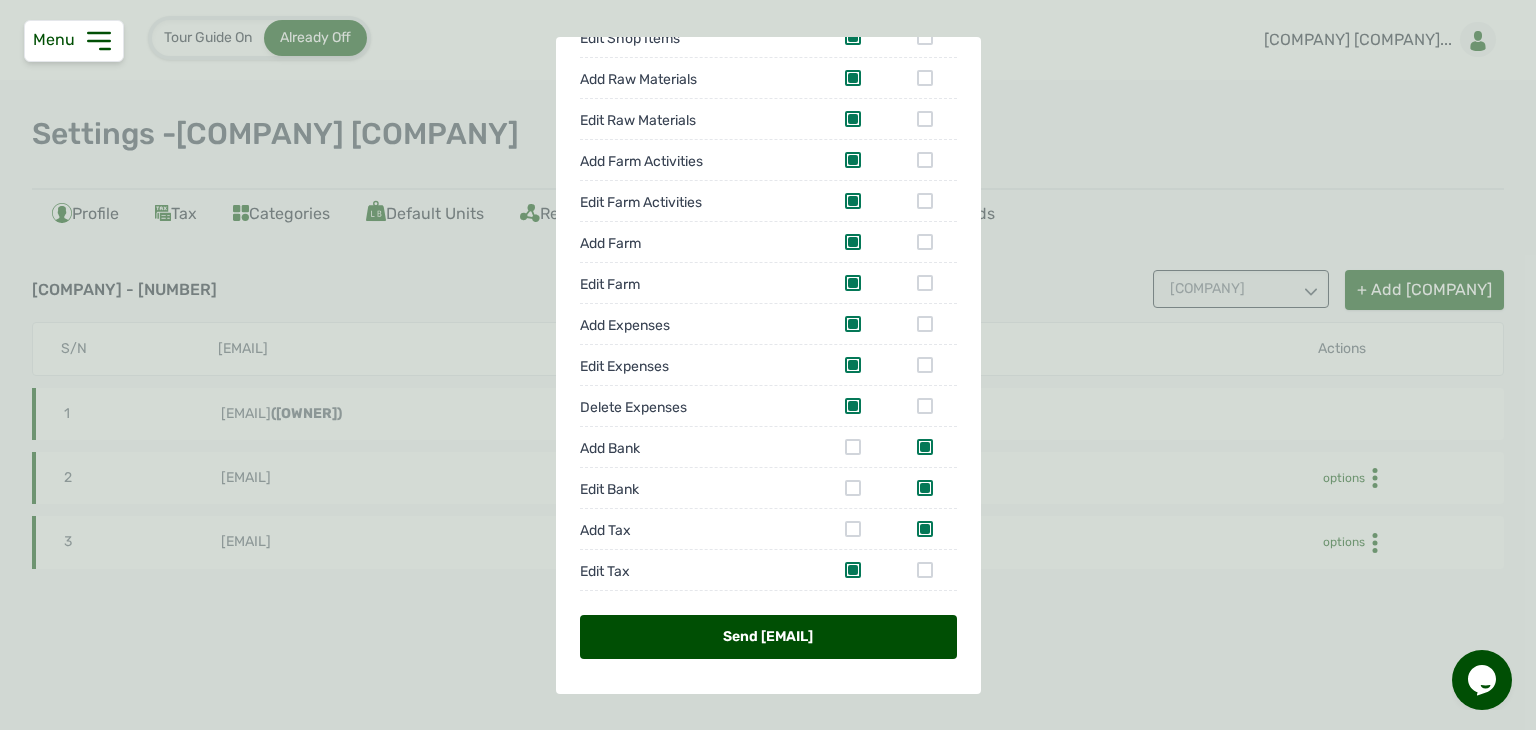 click at bounding box center (925, 570) 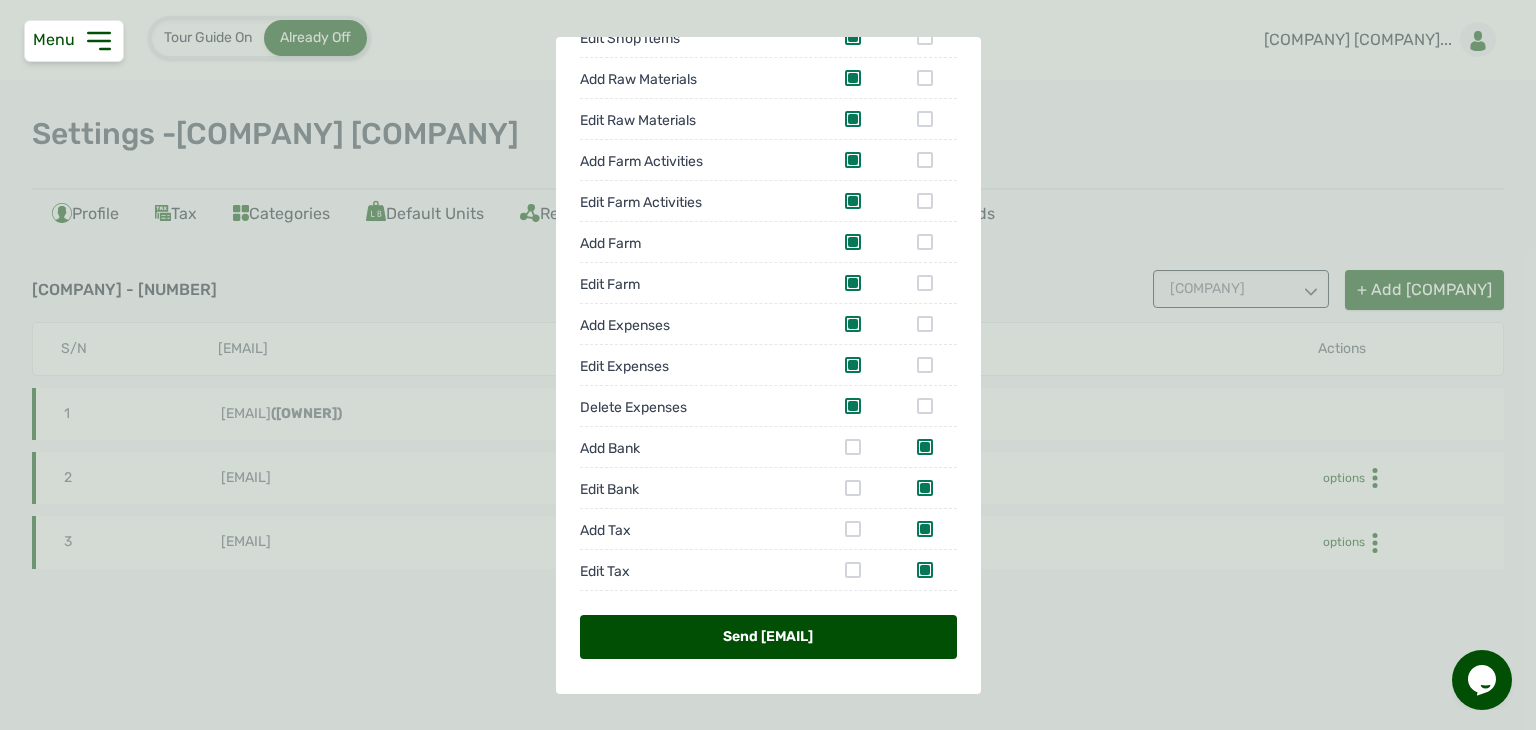 click on "Send User Invite" at bounding box center (768, 637) 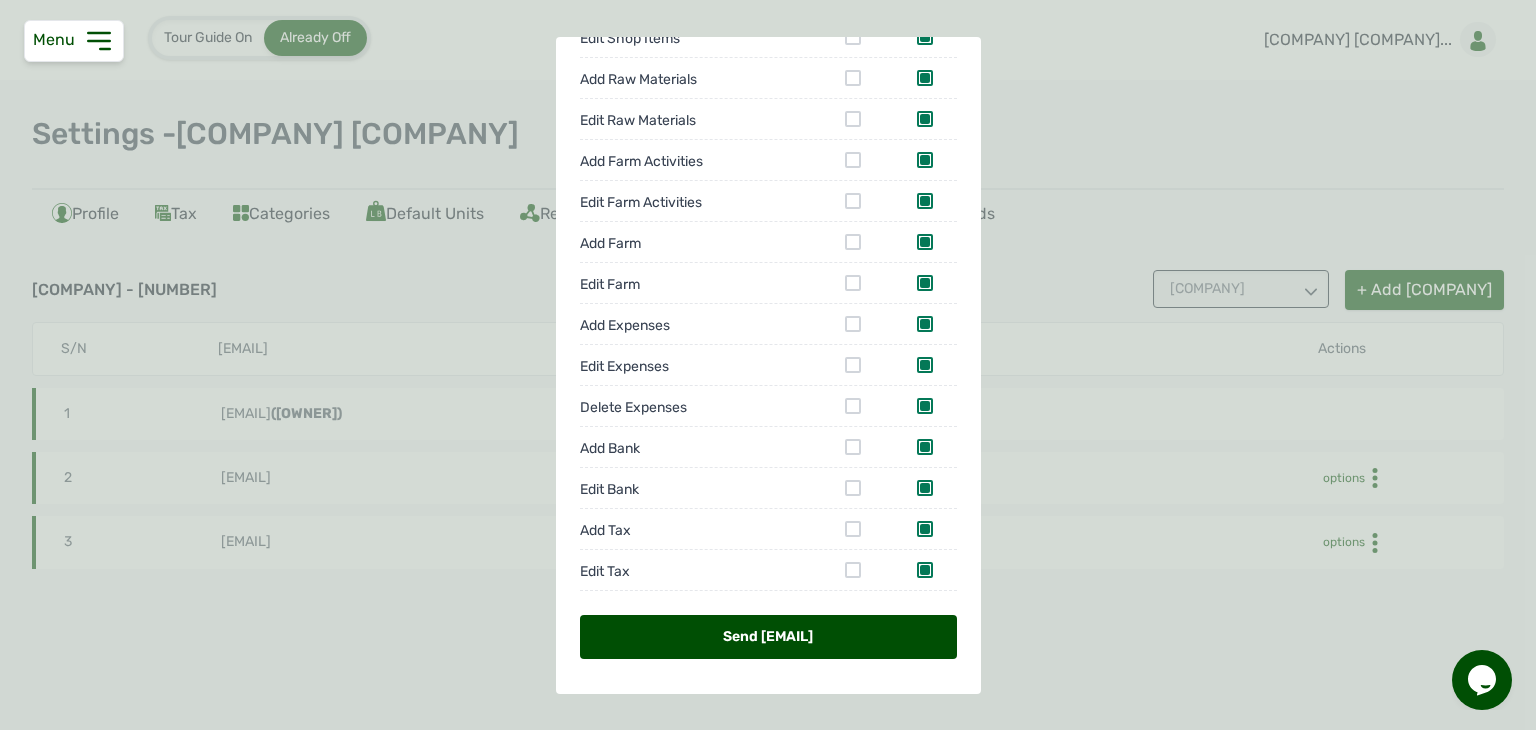 scroll, scrollTop: 0, scrollLeft: 0, axis: both 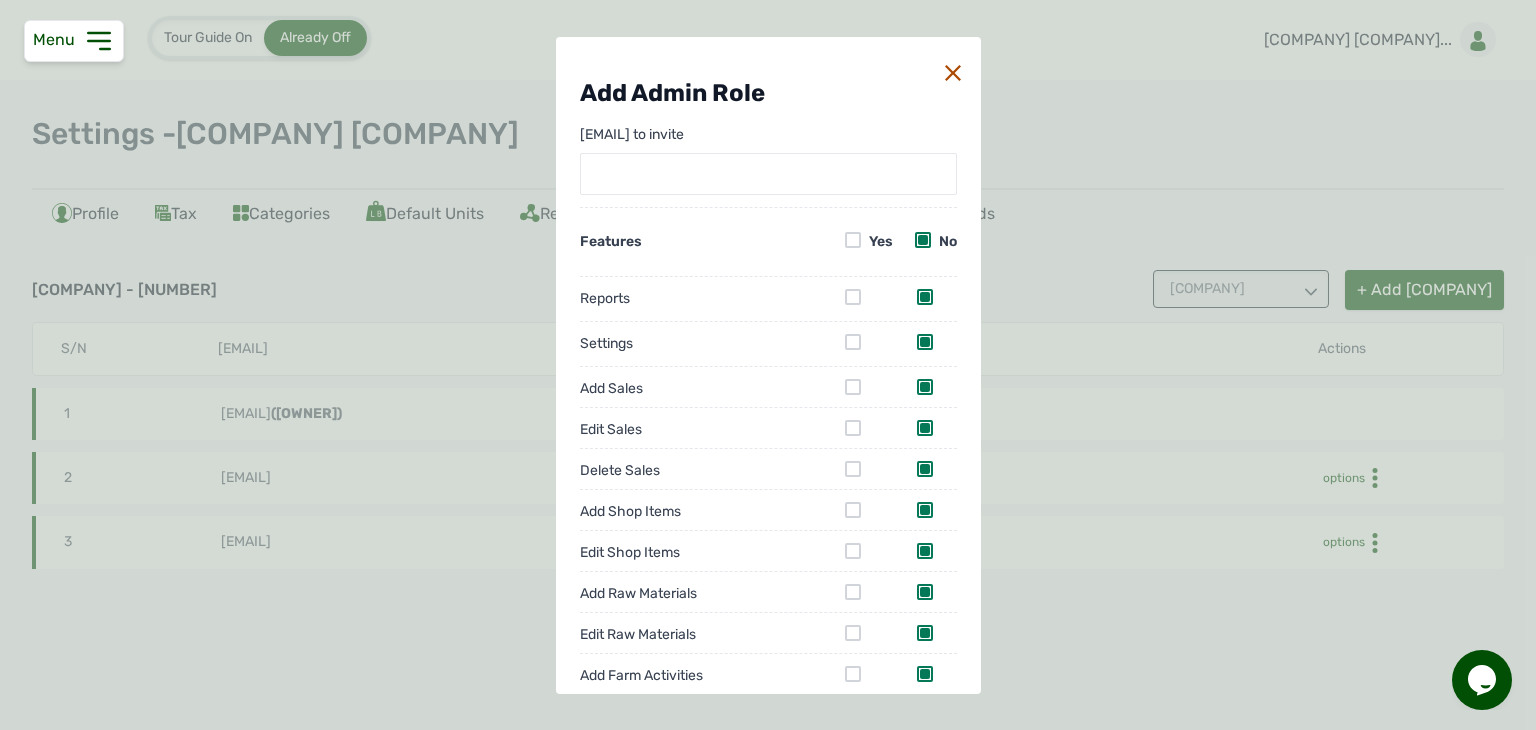 click 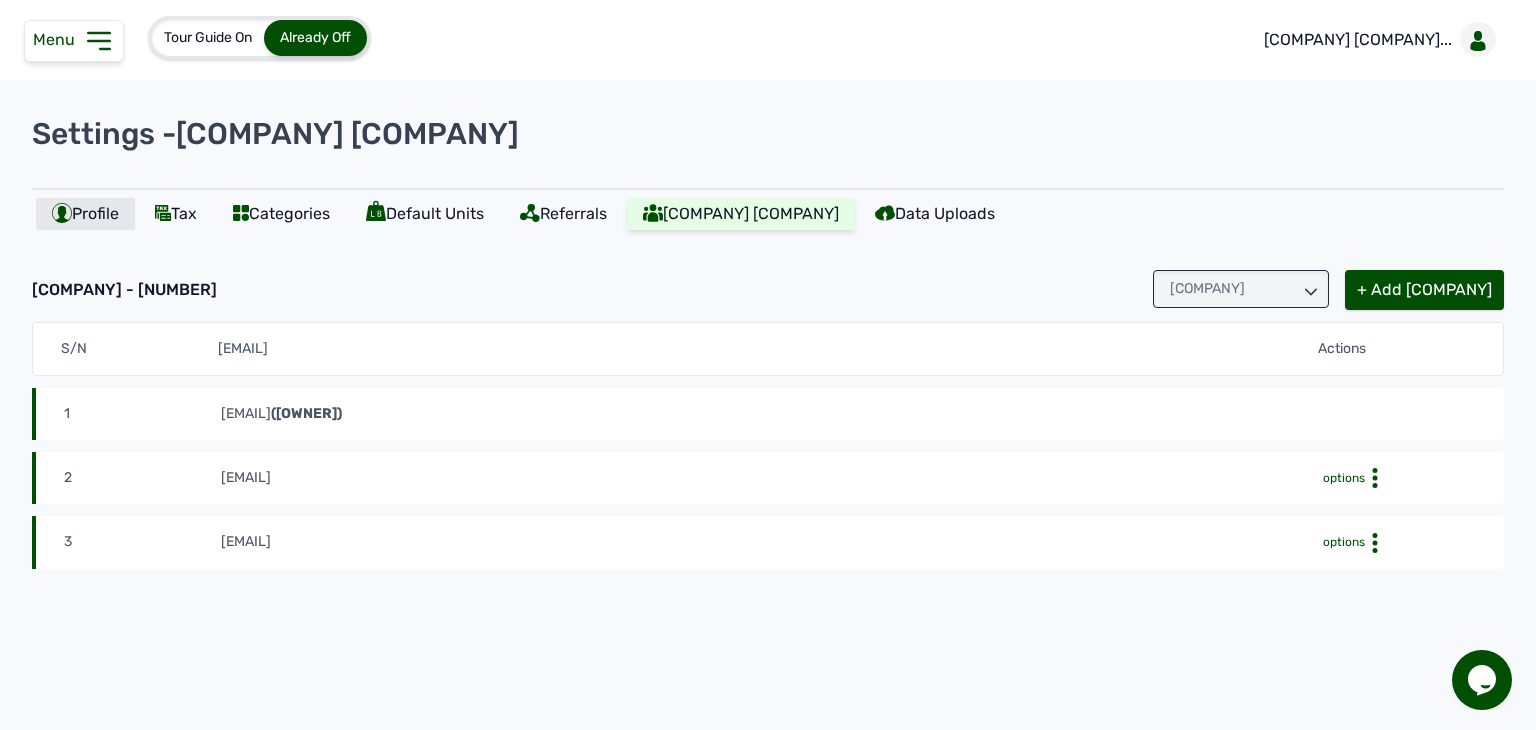 click on "Profile" at bounding box center (85, 214) 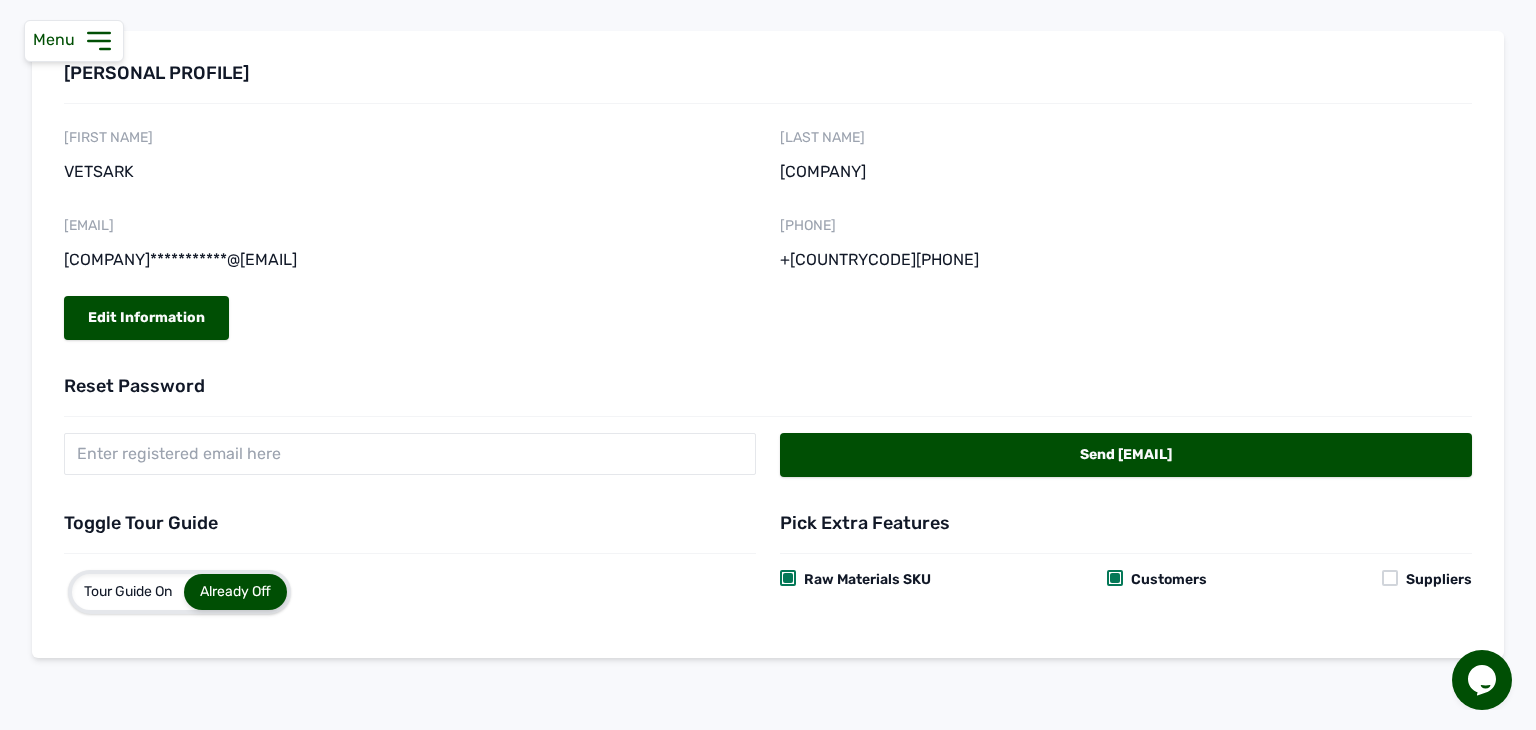scroll, scrollTop: 0, scrollLeft: 0, axis: both 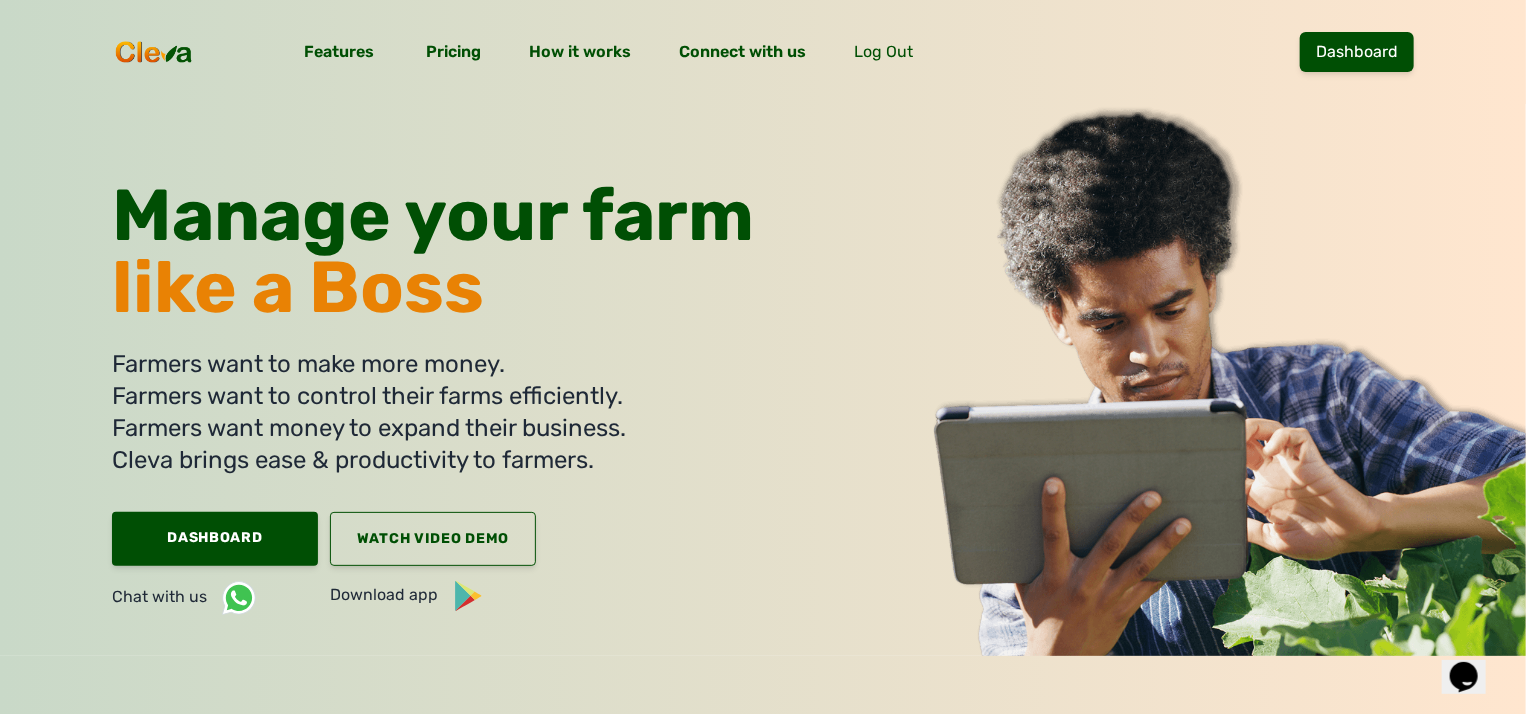 click on "Features Pricing How it works Connect with us Log Out  Dashboard  Menu" at bounding box center [763, 52] 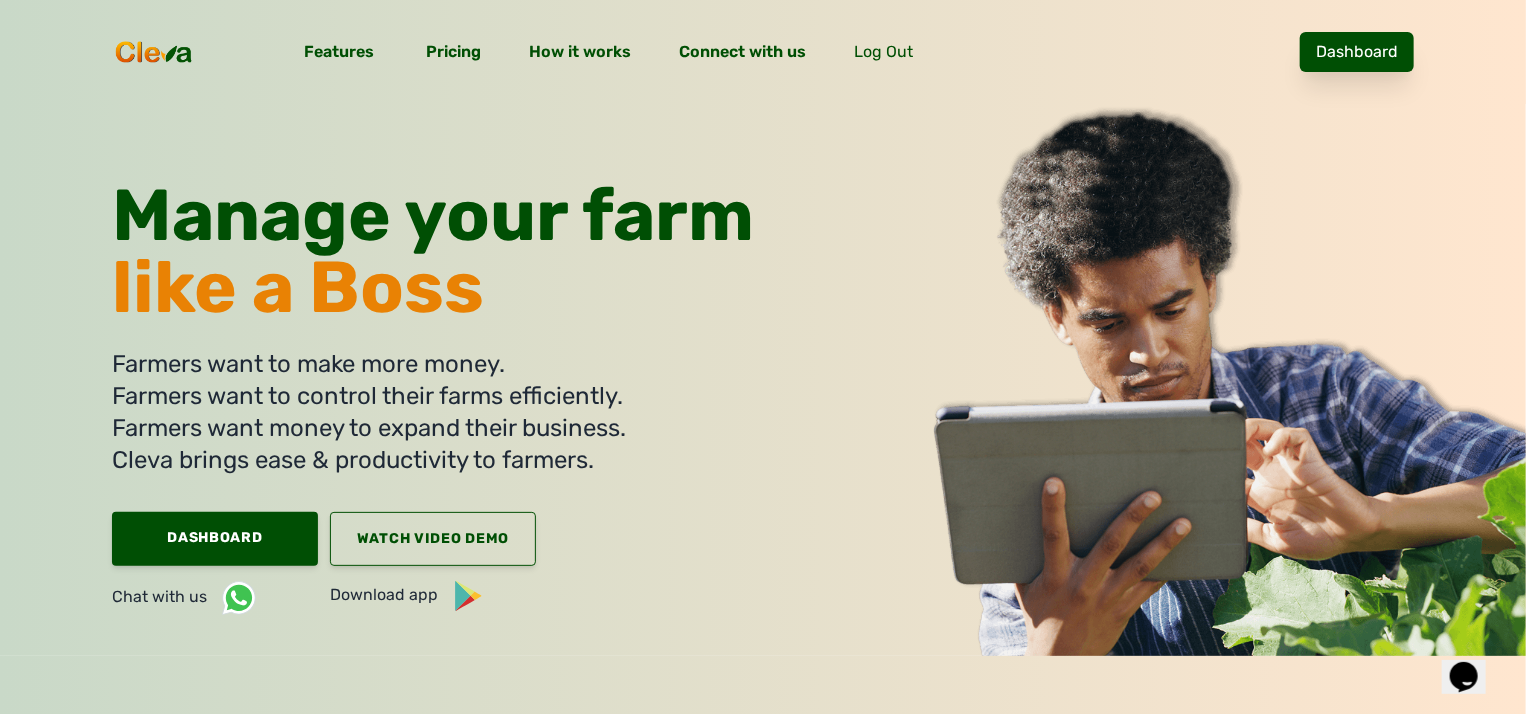 click on "Dashboard" at bounding box center (1357, 52) 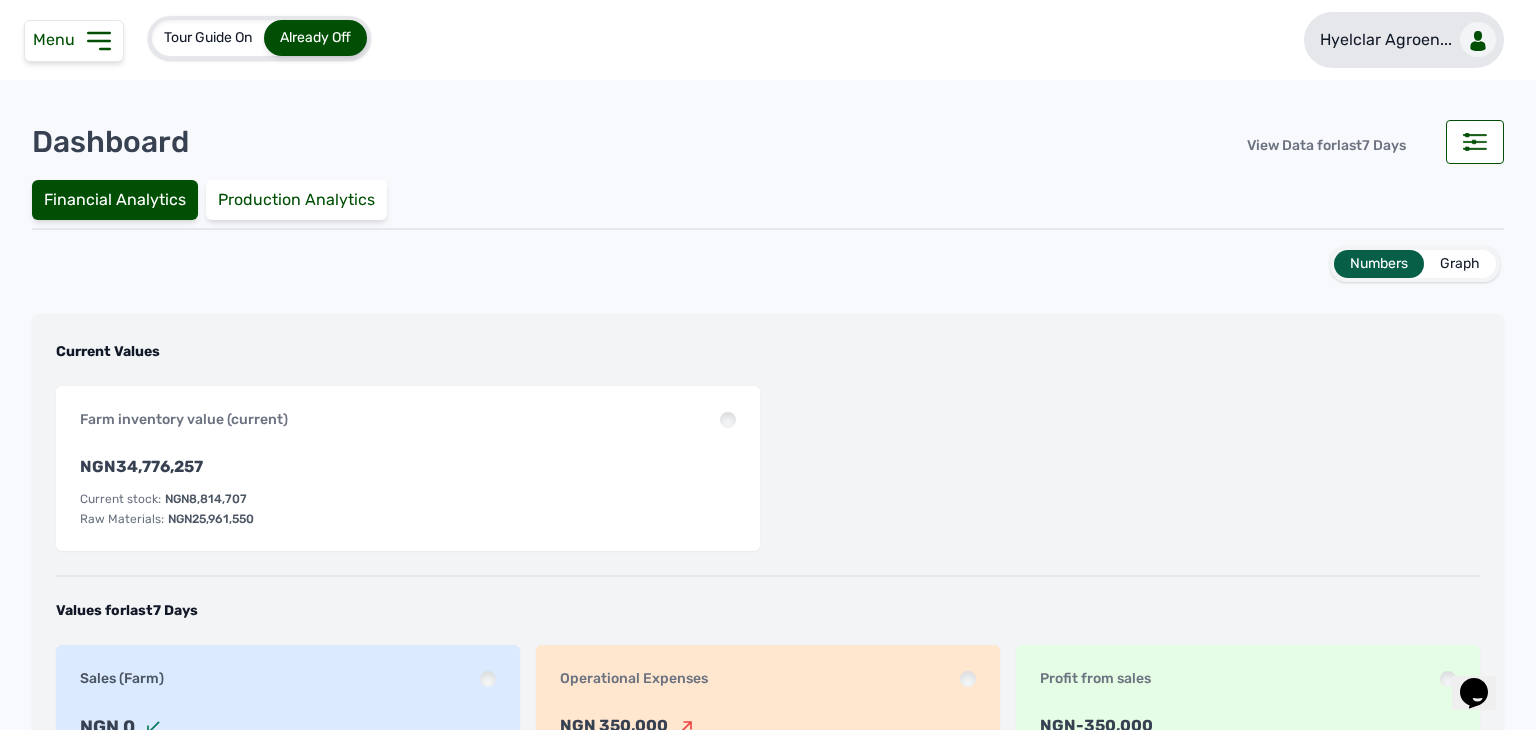 click on "Hyelclar Agroen..." at bounding box center [1404, 40] 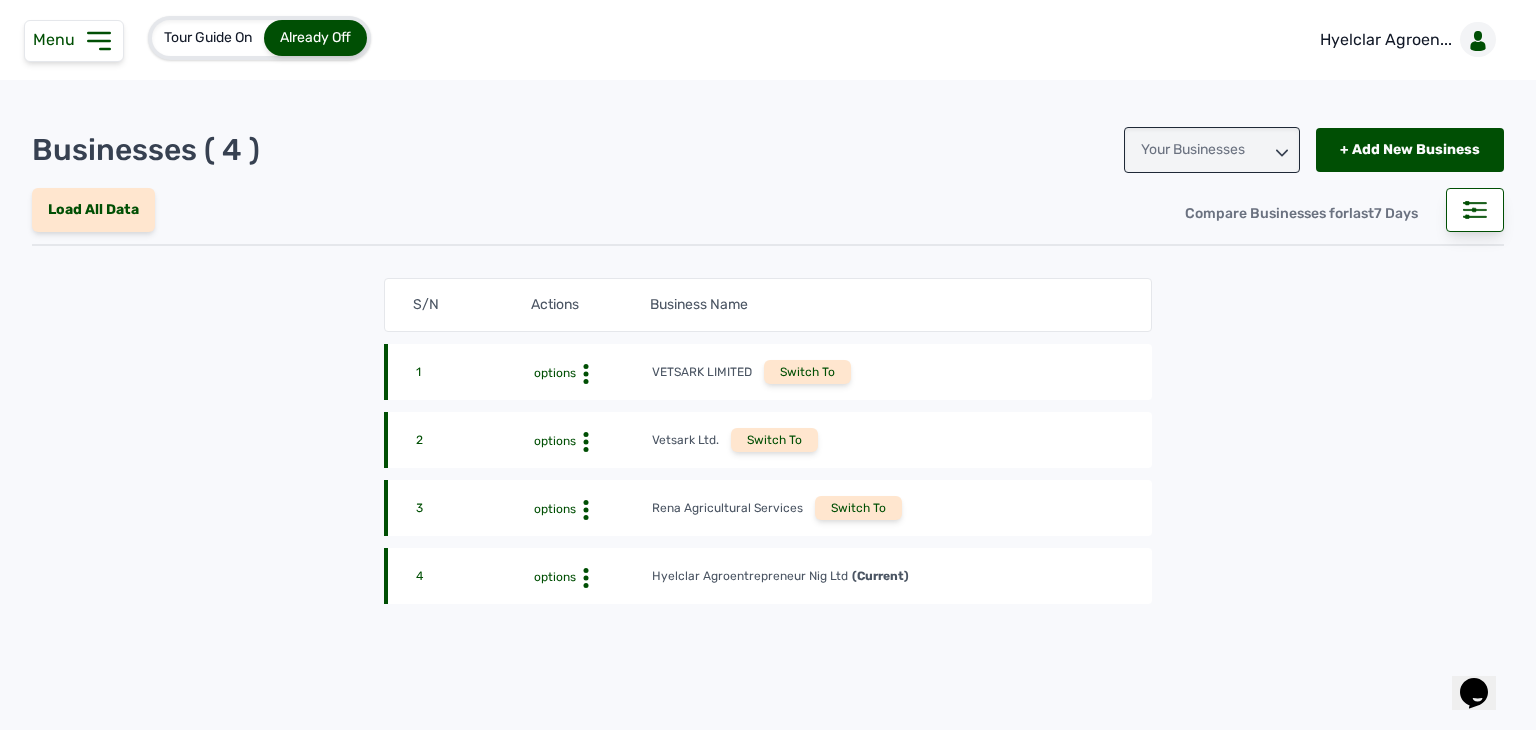click on "Switch To" at bounding box center [858, 508] 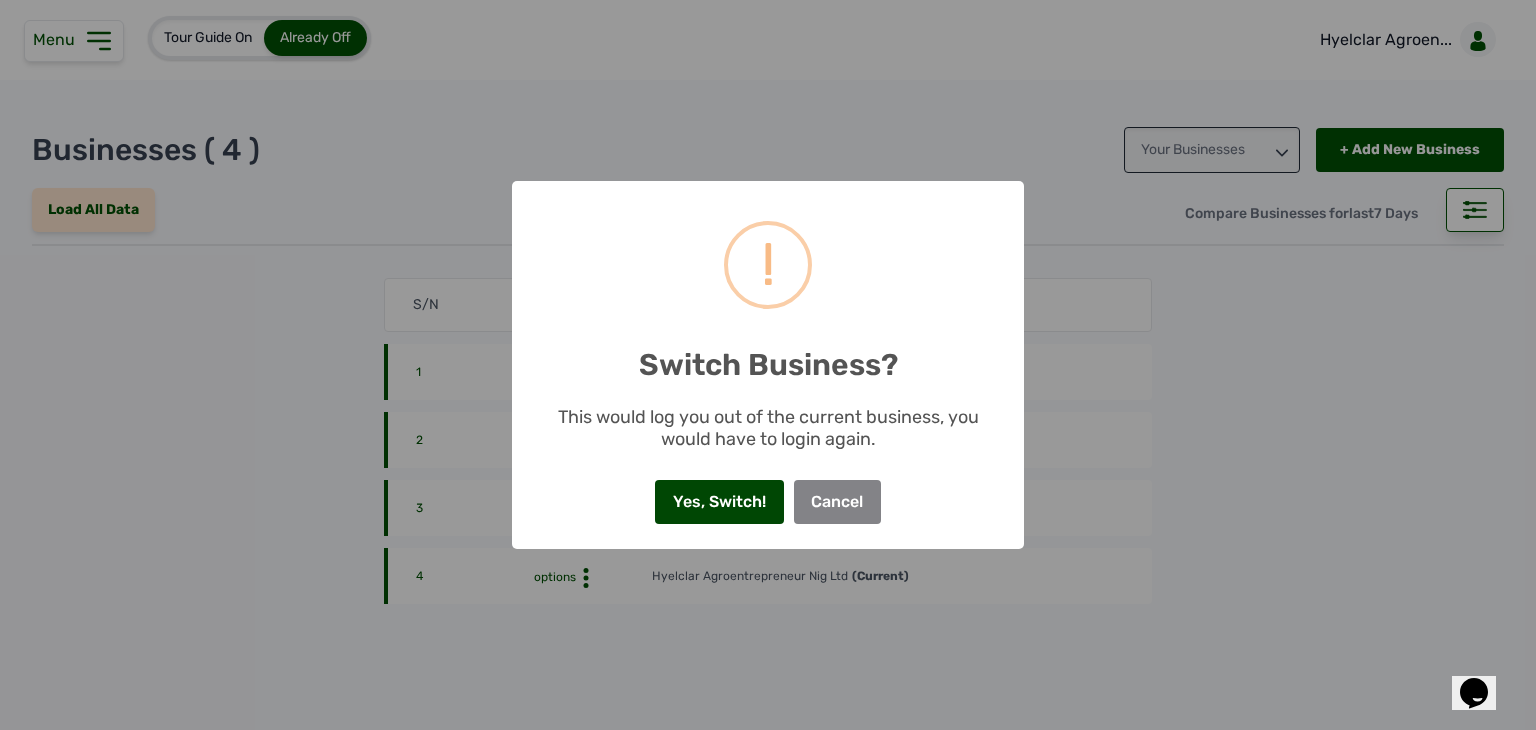 click on "Yes, Switch!" at bounding box center (719, 502) 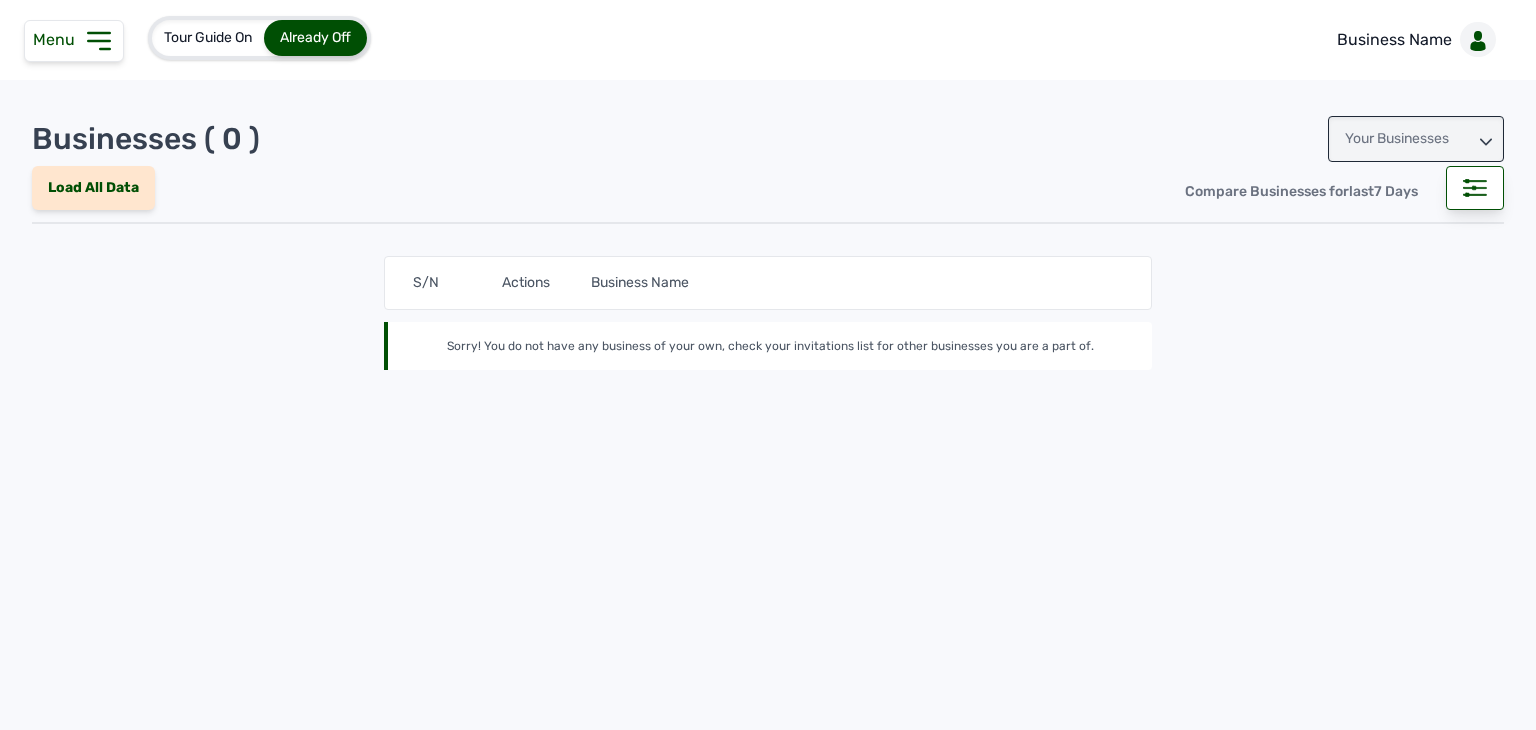 scroll, scrollTop: 0, scrollLeft: 0, axis: both 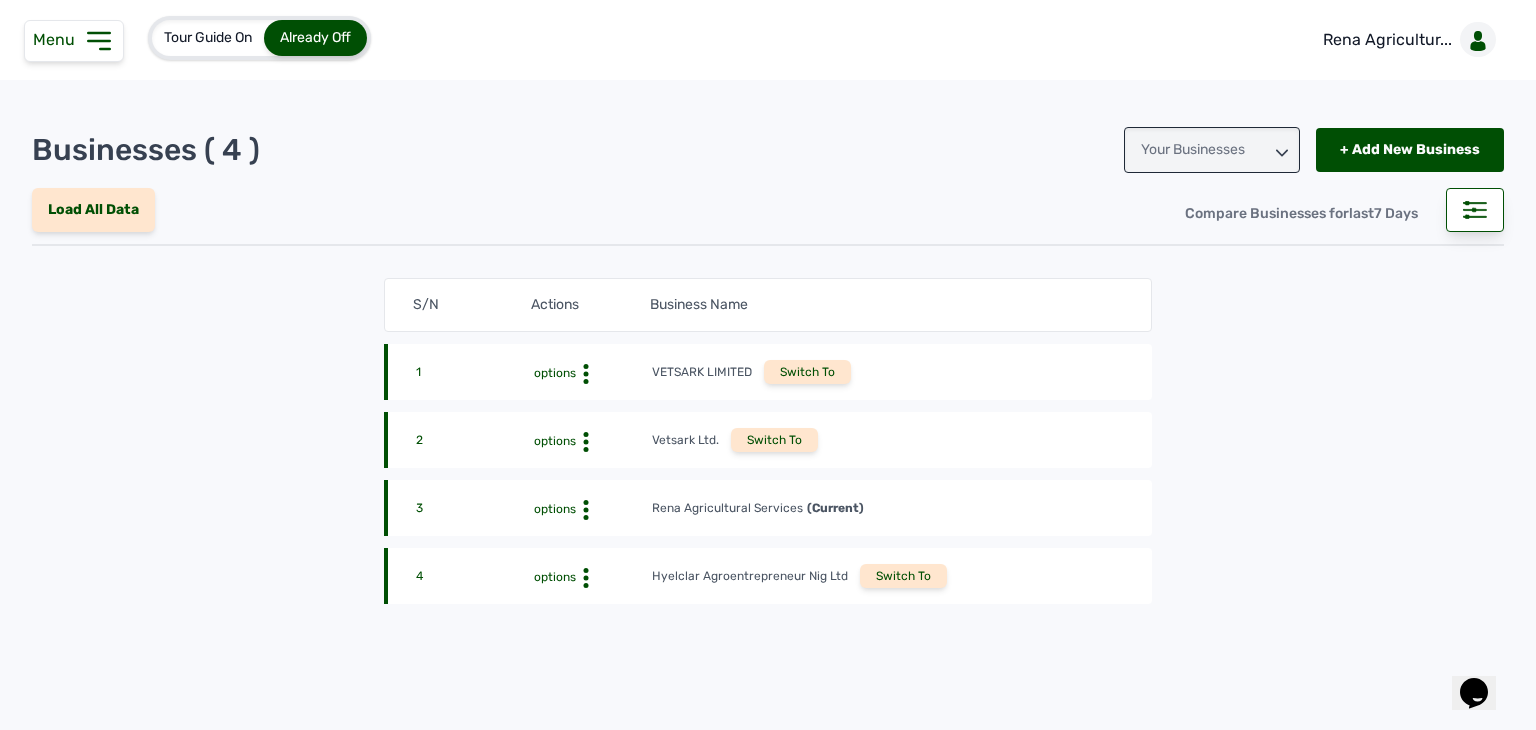 click 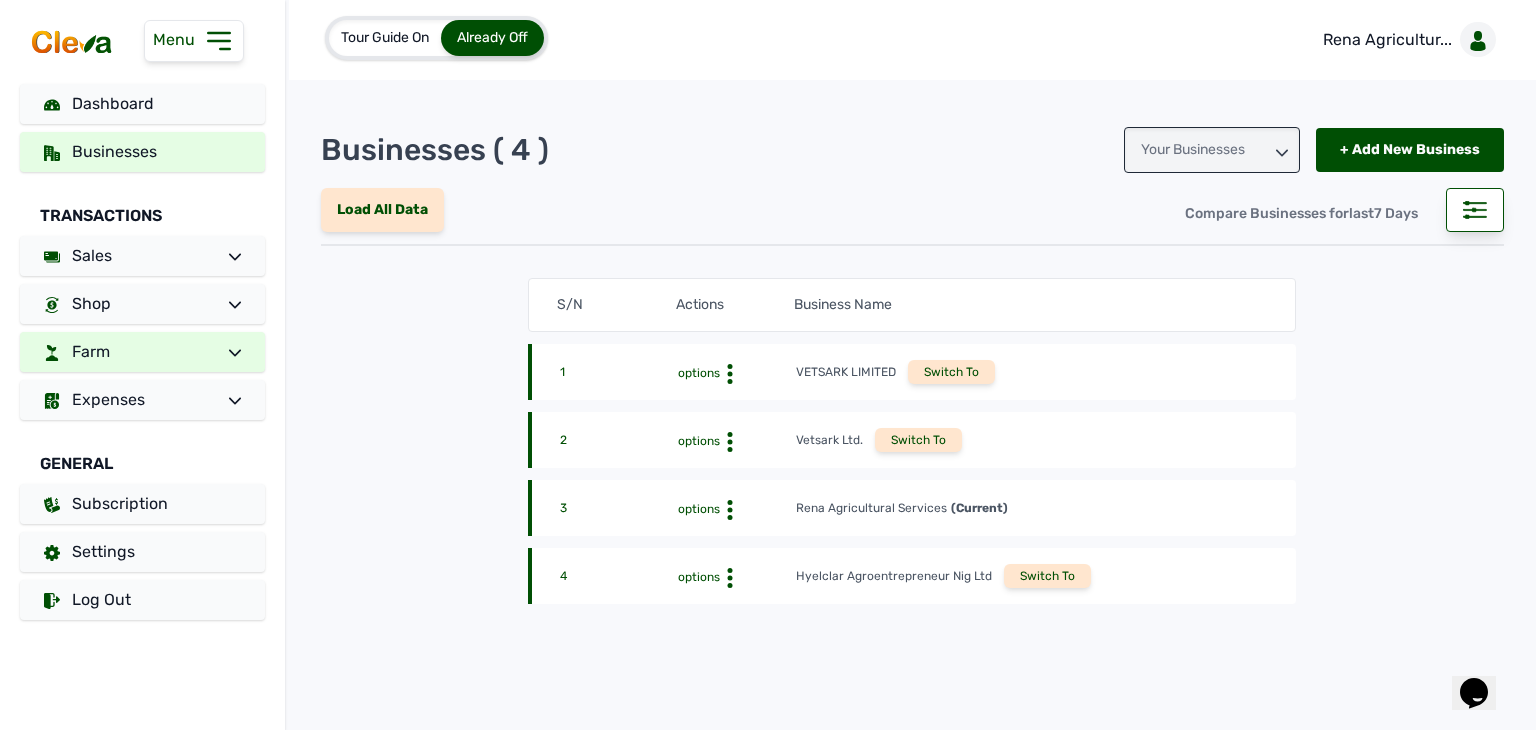 click on "Farm" at bounding box center (142, 352) 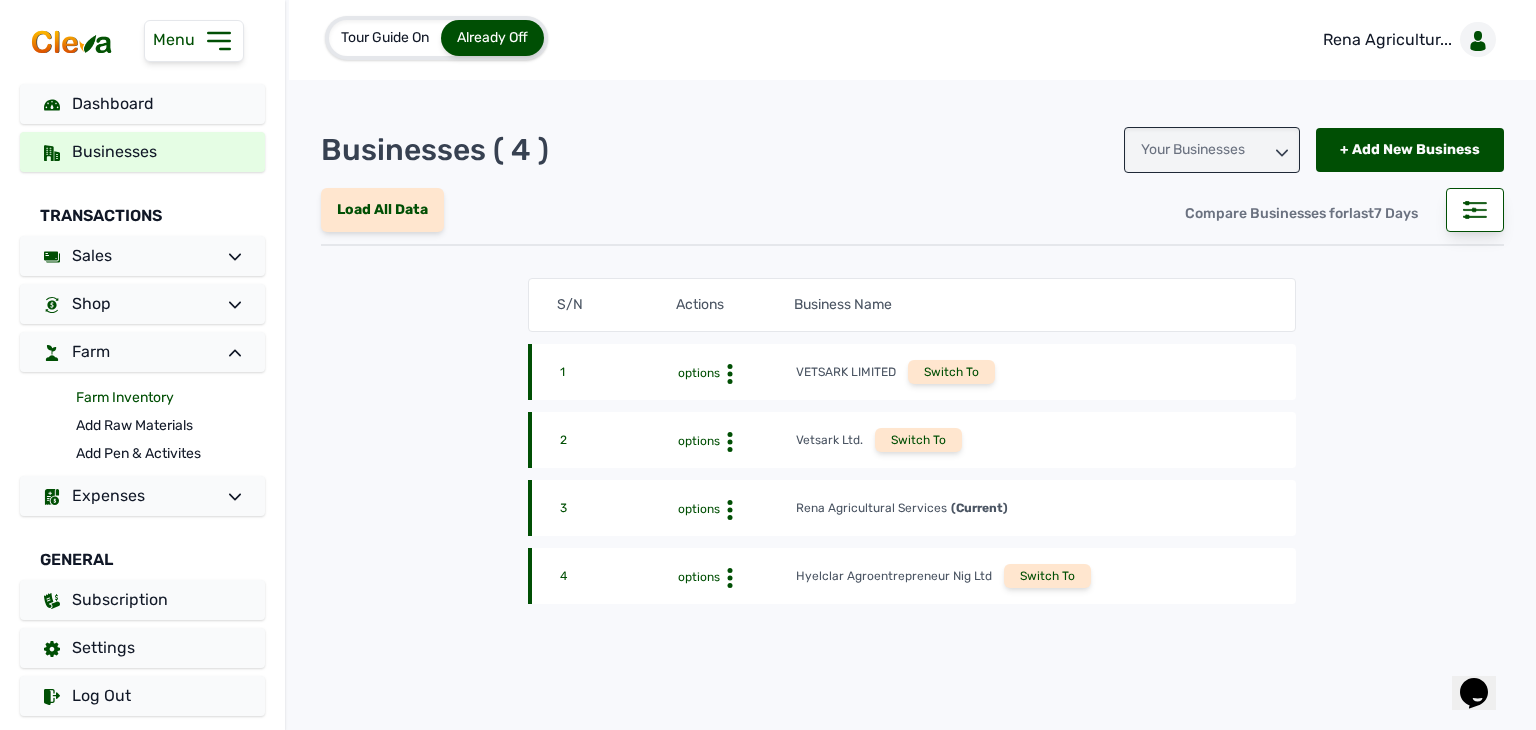 click on "Farm Inventory" at bounding box center [170, 398] 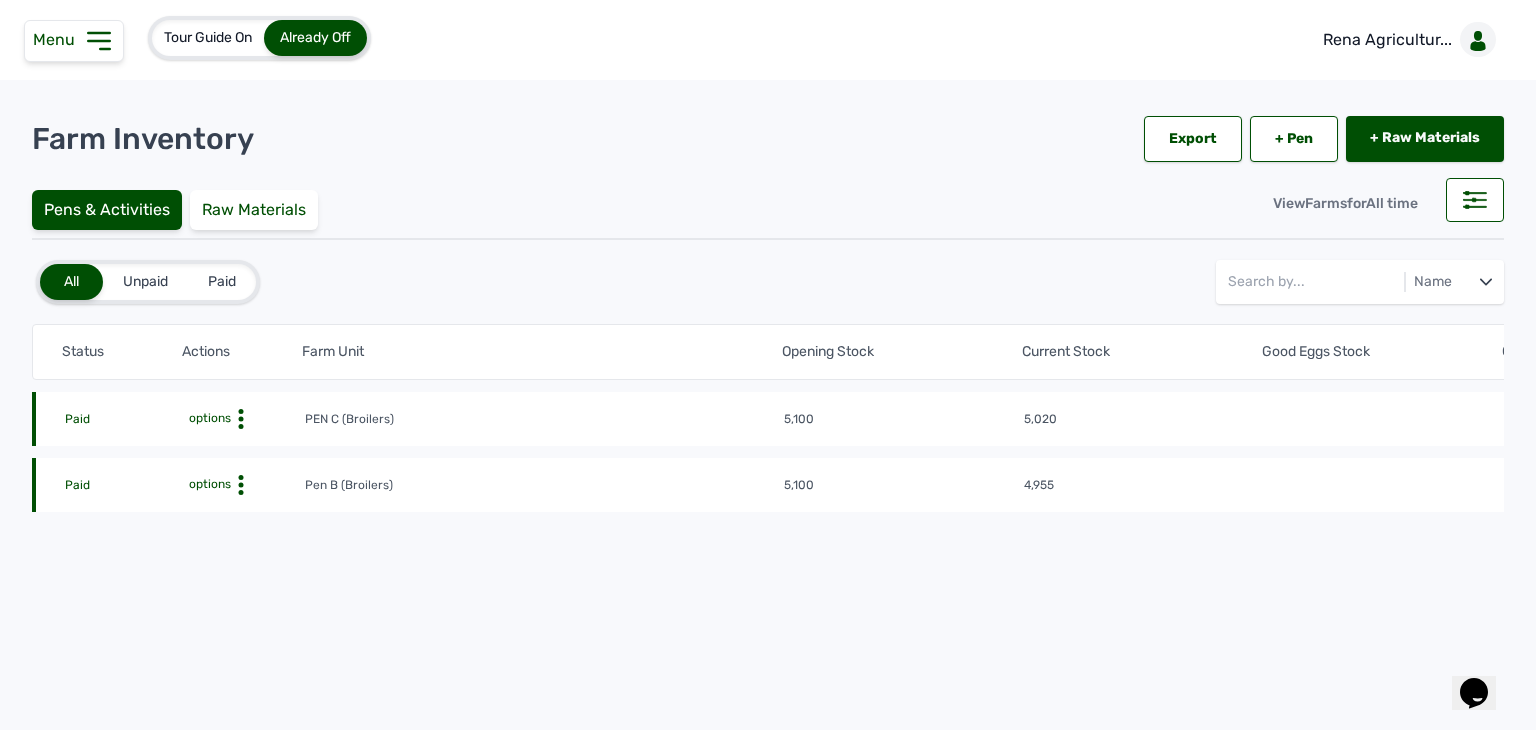 click on "options" at bounding box center [208, 484] 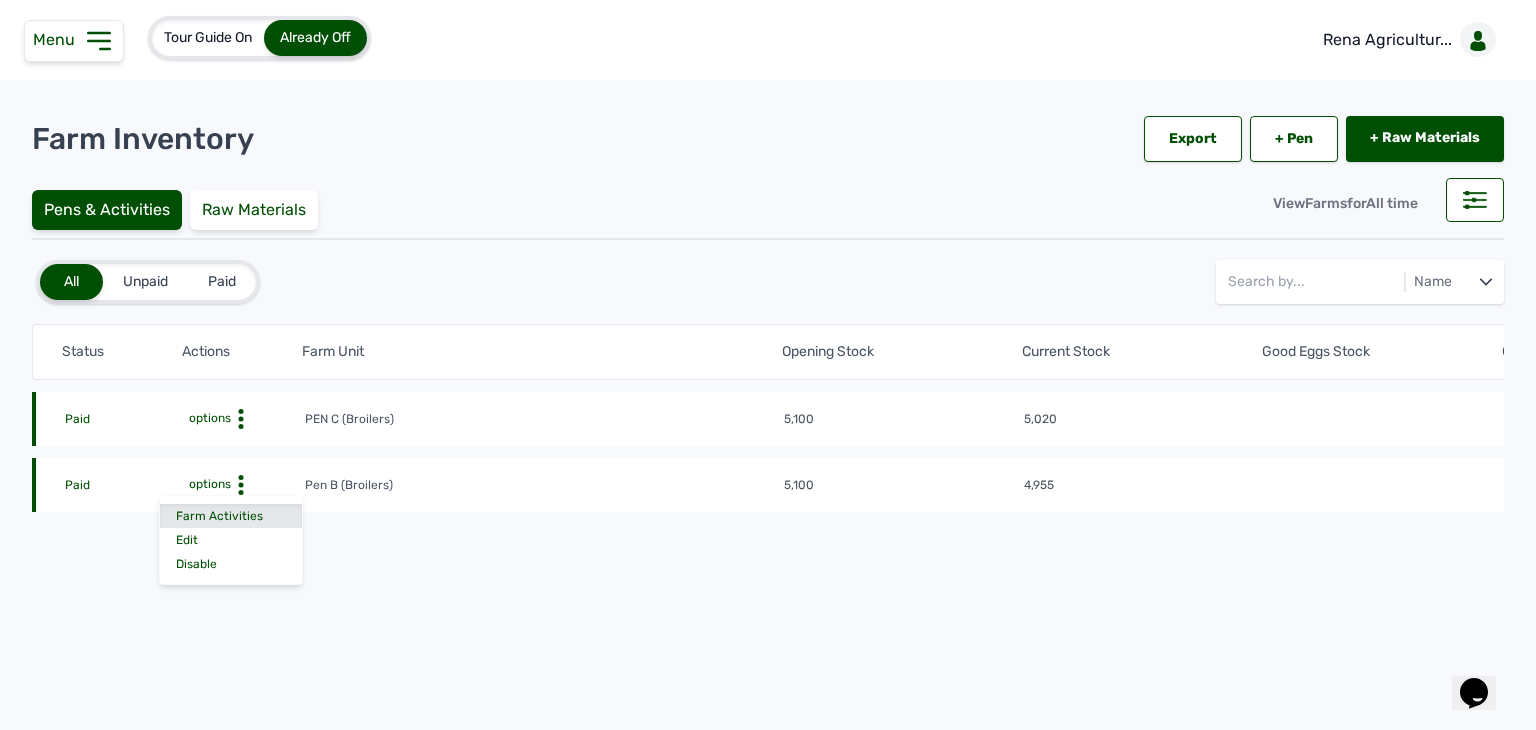 click on "Farm Activities" at bounding box center [231, 516] 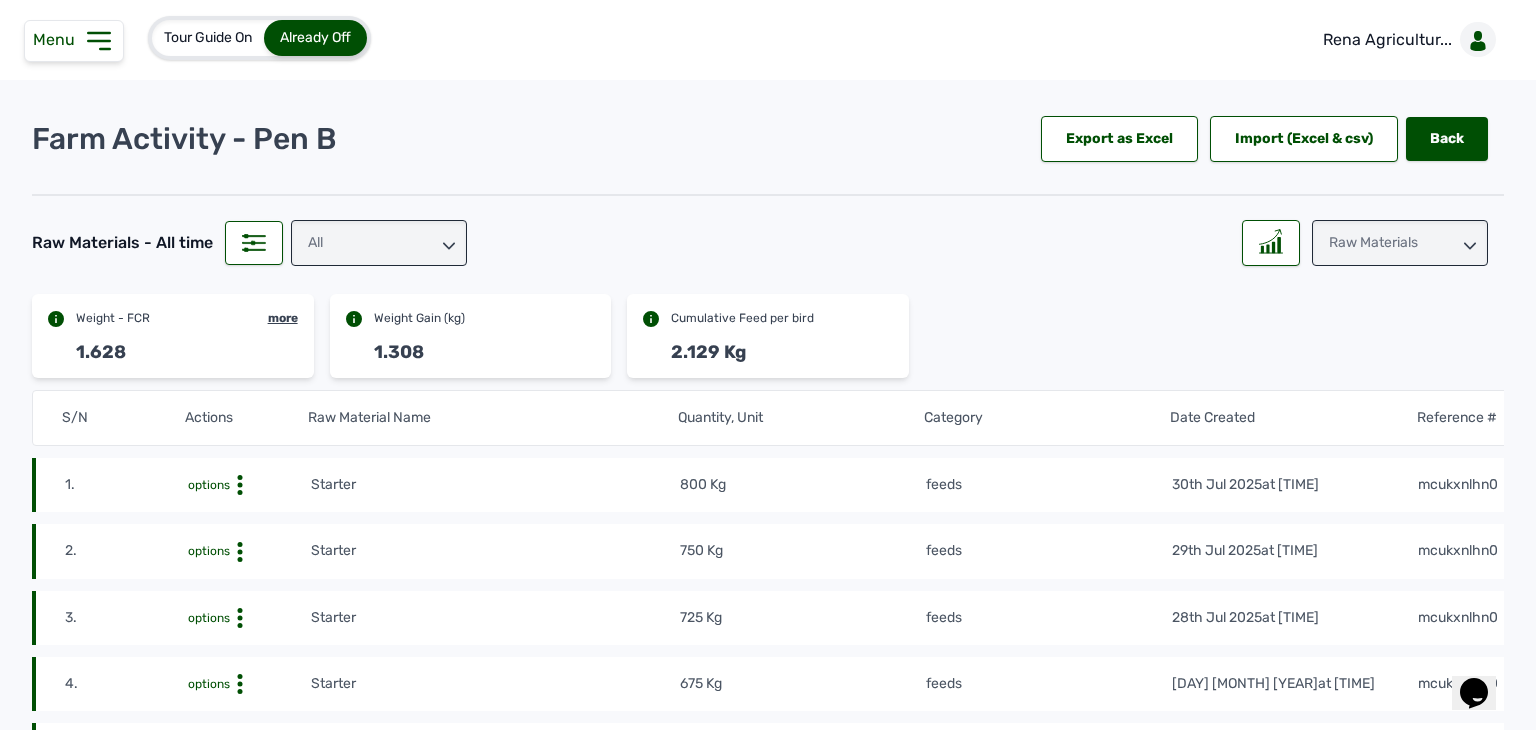 click on "All" at bounding box center (379, 243) 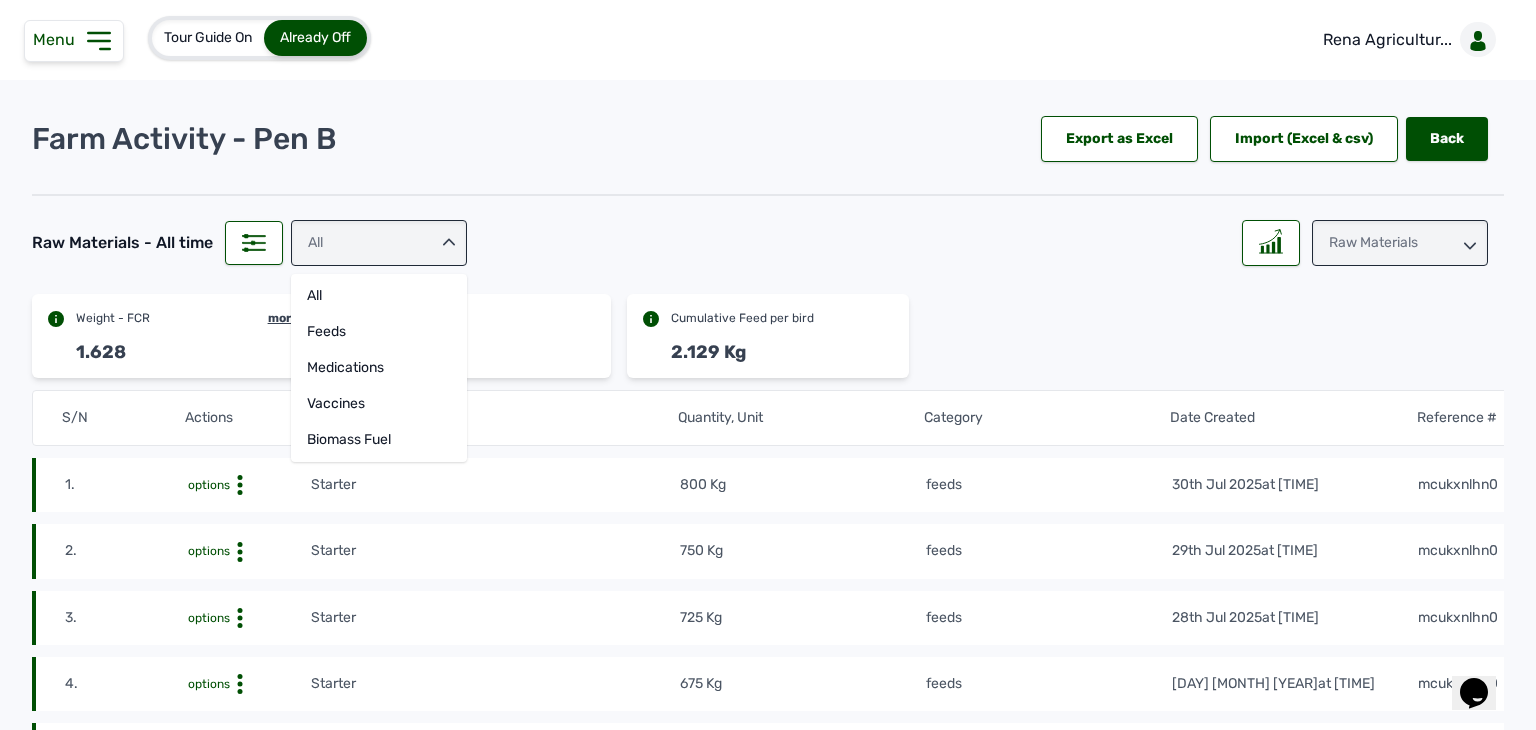 click on "All" at bounding box center [379, 243] 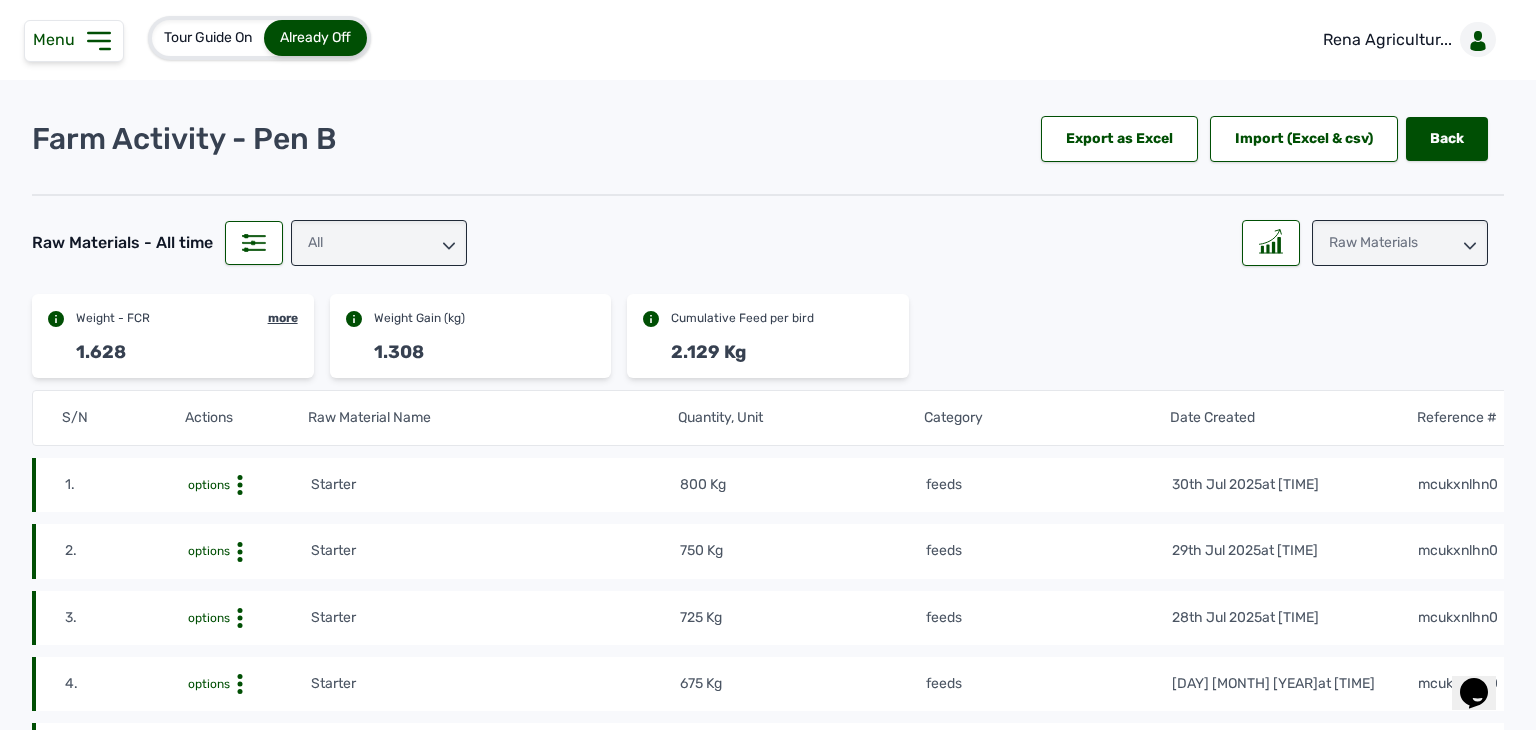 click on "Raw Materials" at bounding box center [1400, 243] 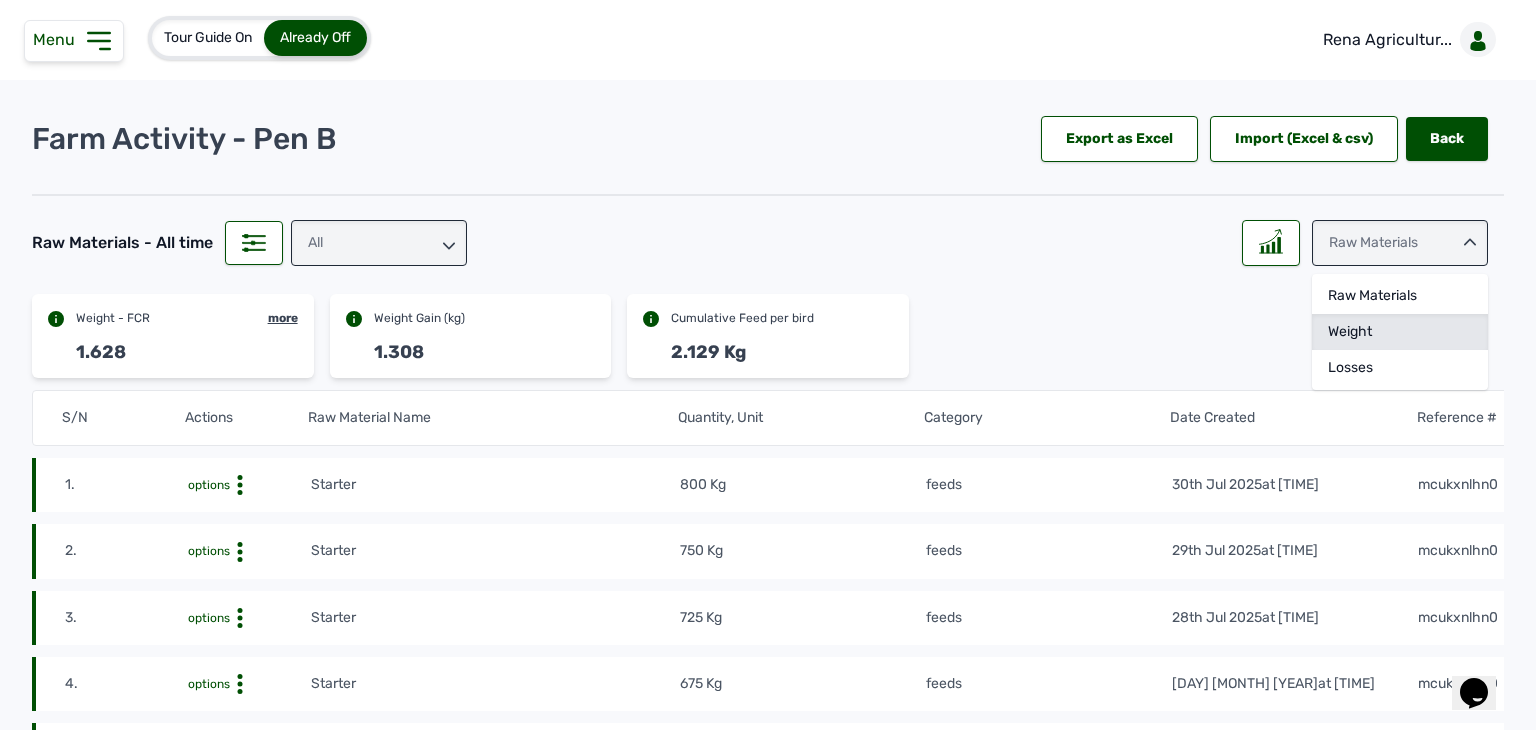 click on "Weight" 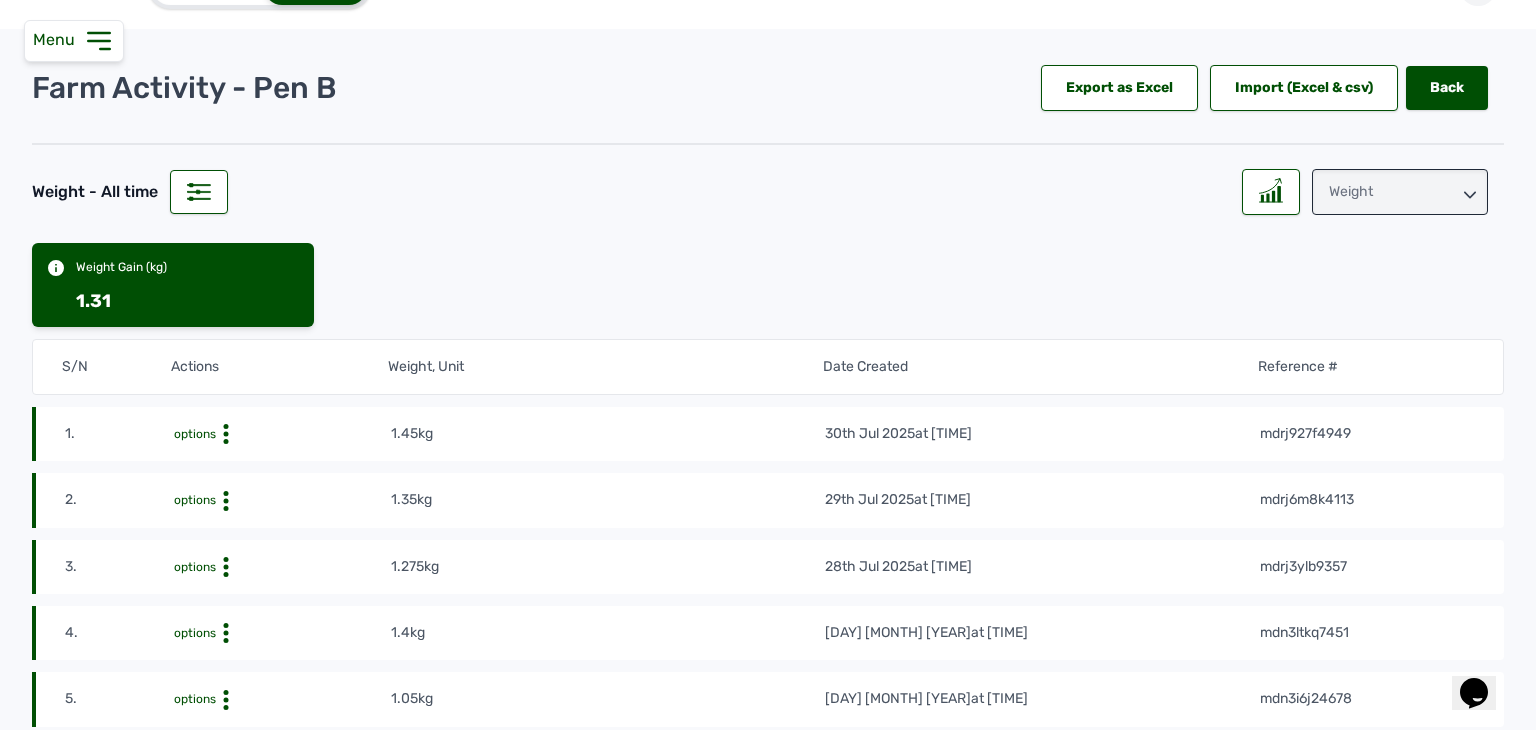 scroll, scrollTop: 48, scrollLeft: 0, axis: vertical 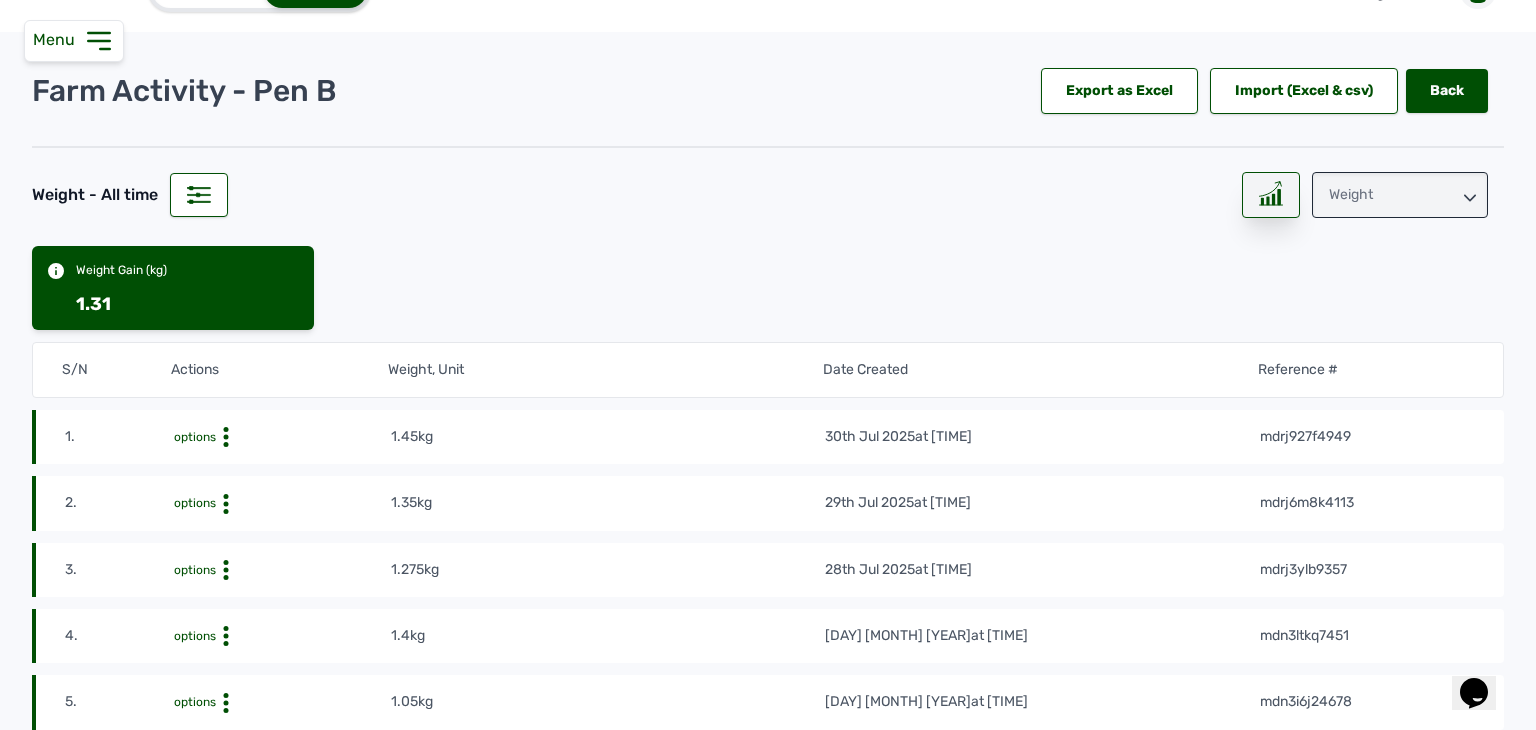 click at bounding box center [1271, 195] 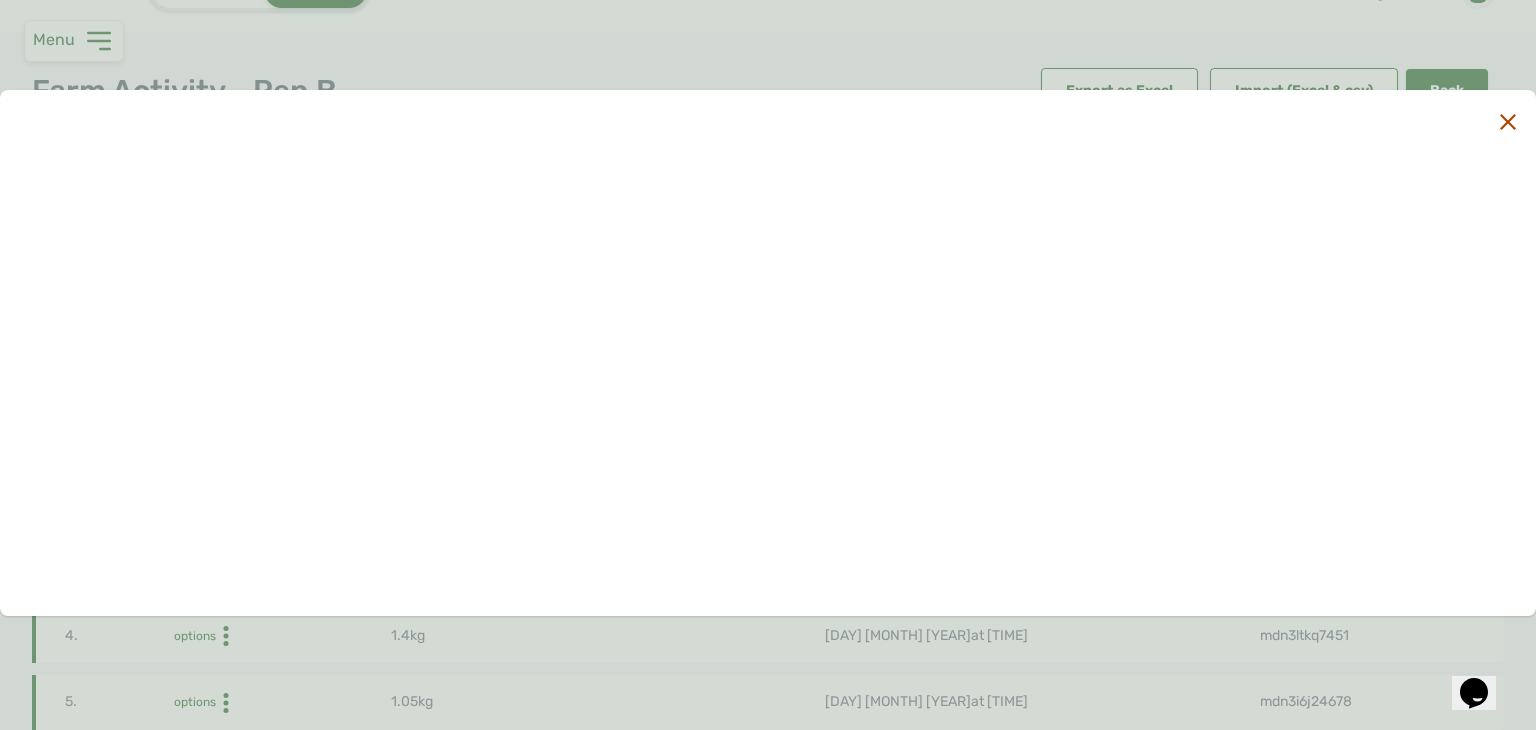 click 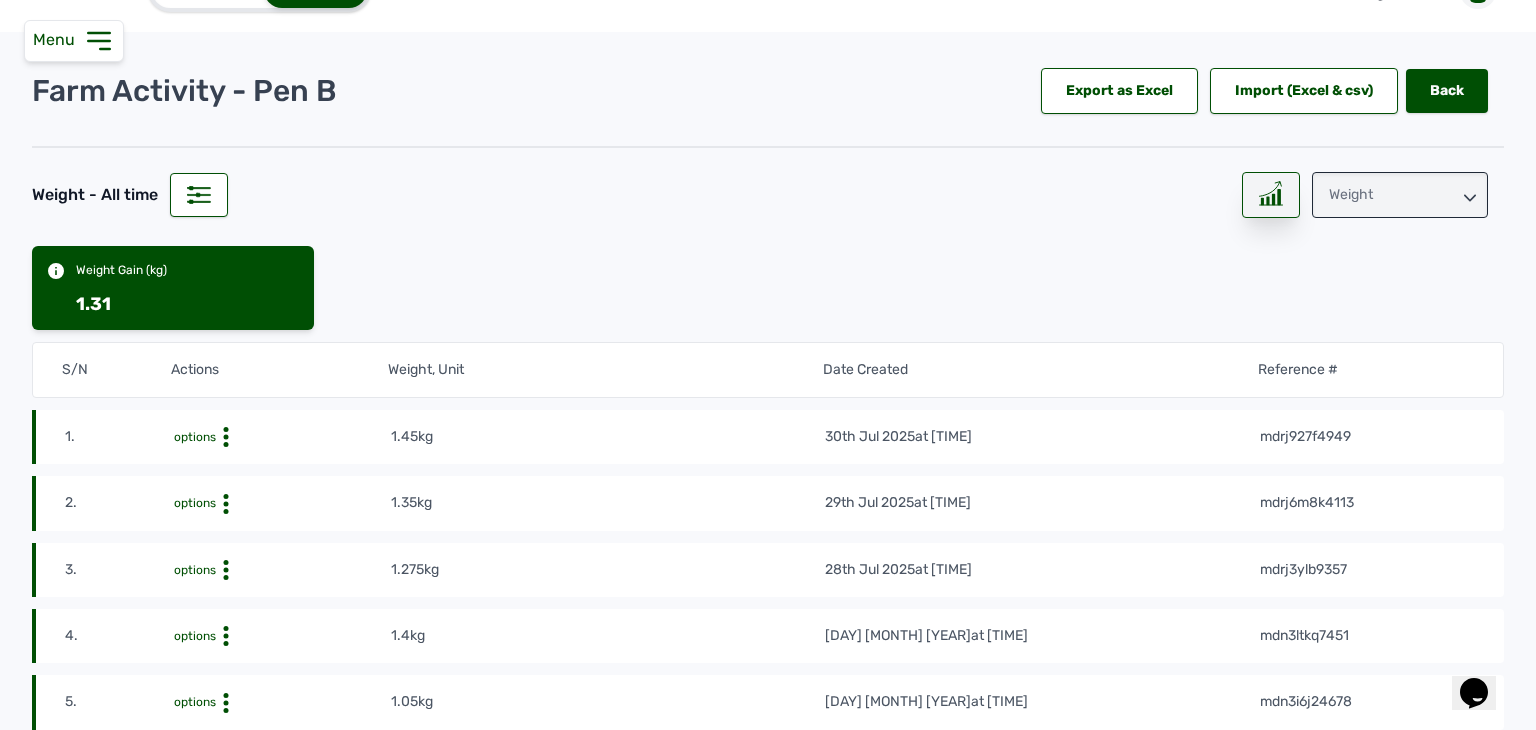 click at bounding box center (1271, 195) 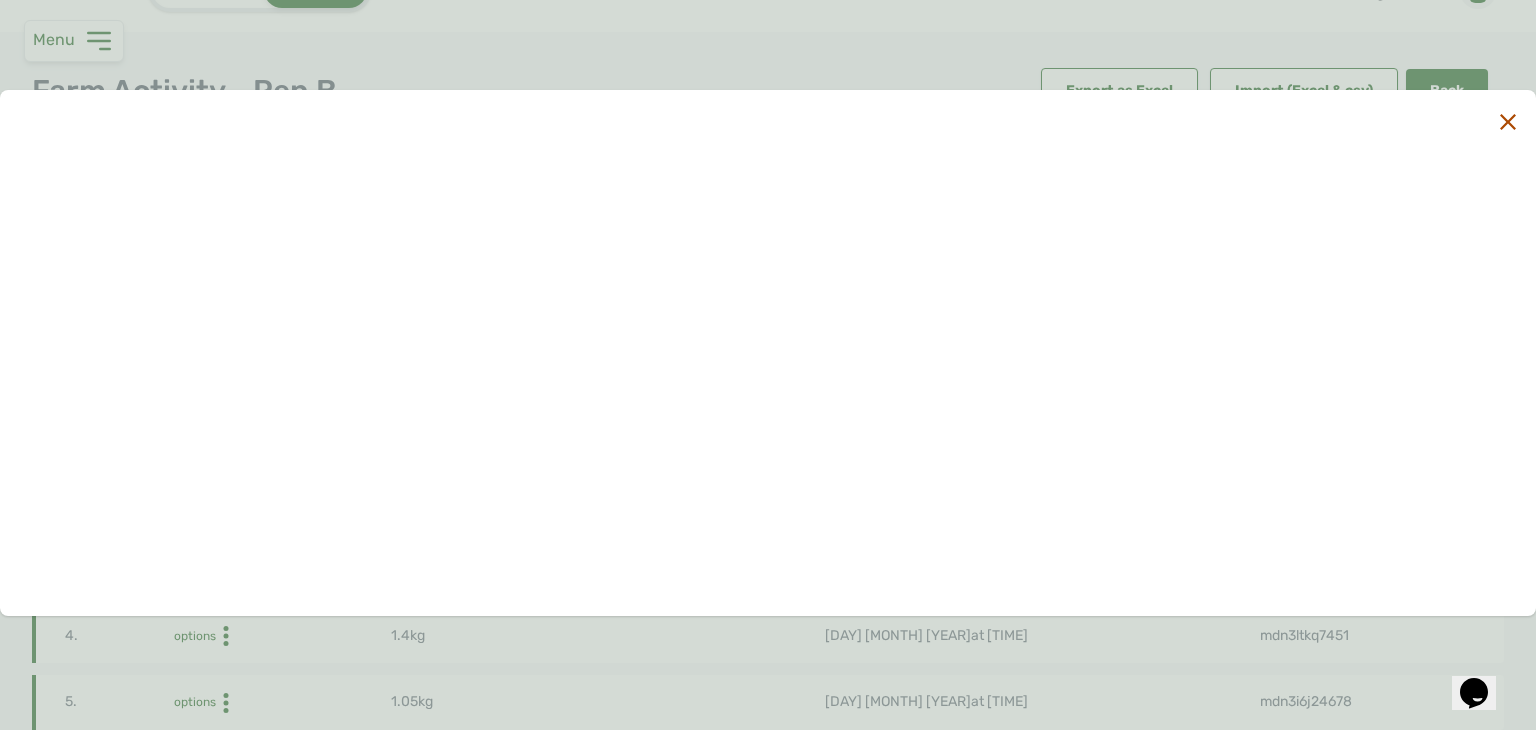 click at bounding box center [768, 353] 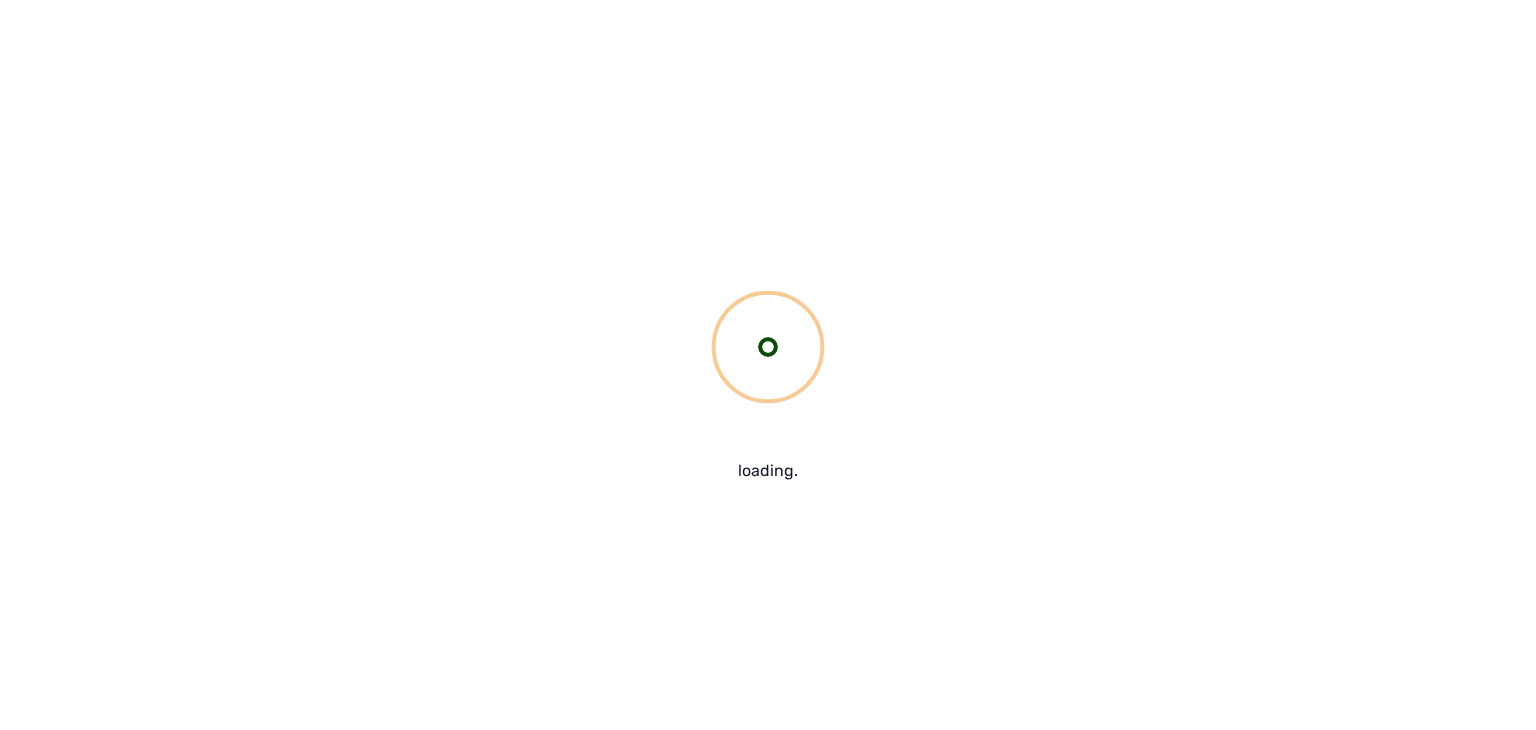 scroll, scrollTop: 0, scrollLeft: 0, axis: both 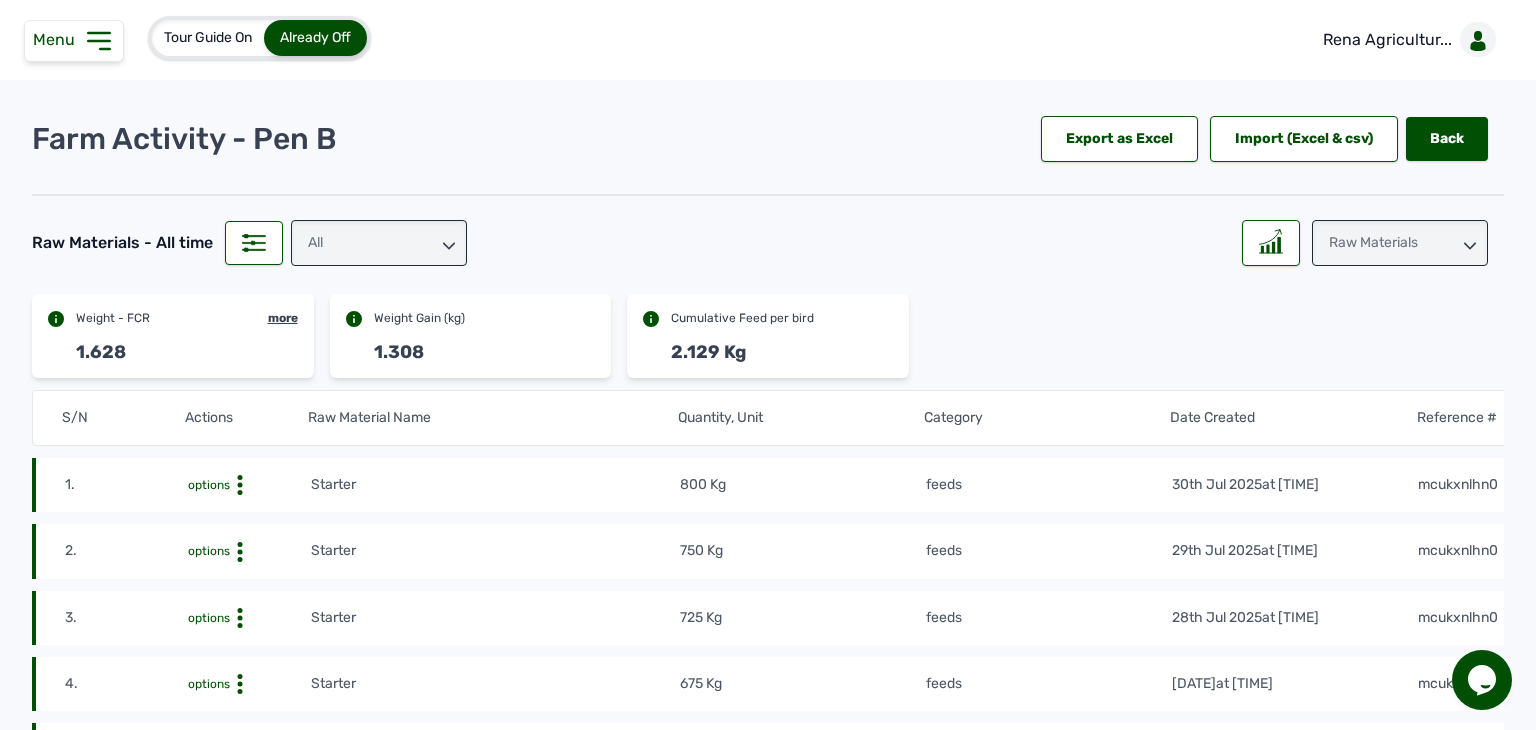 click on "Raw Materials" at bounding box center (1400, 243) 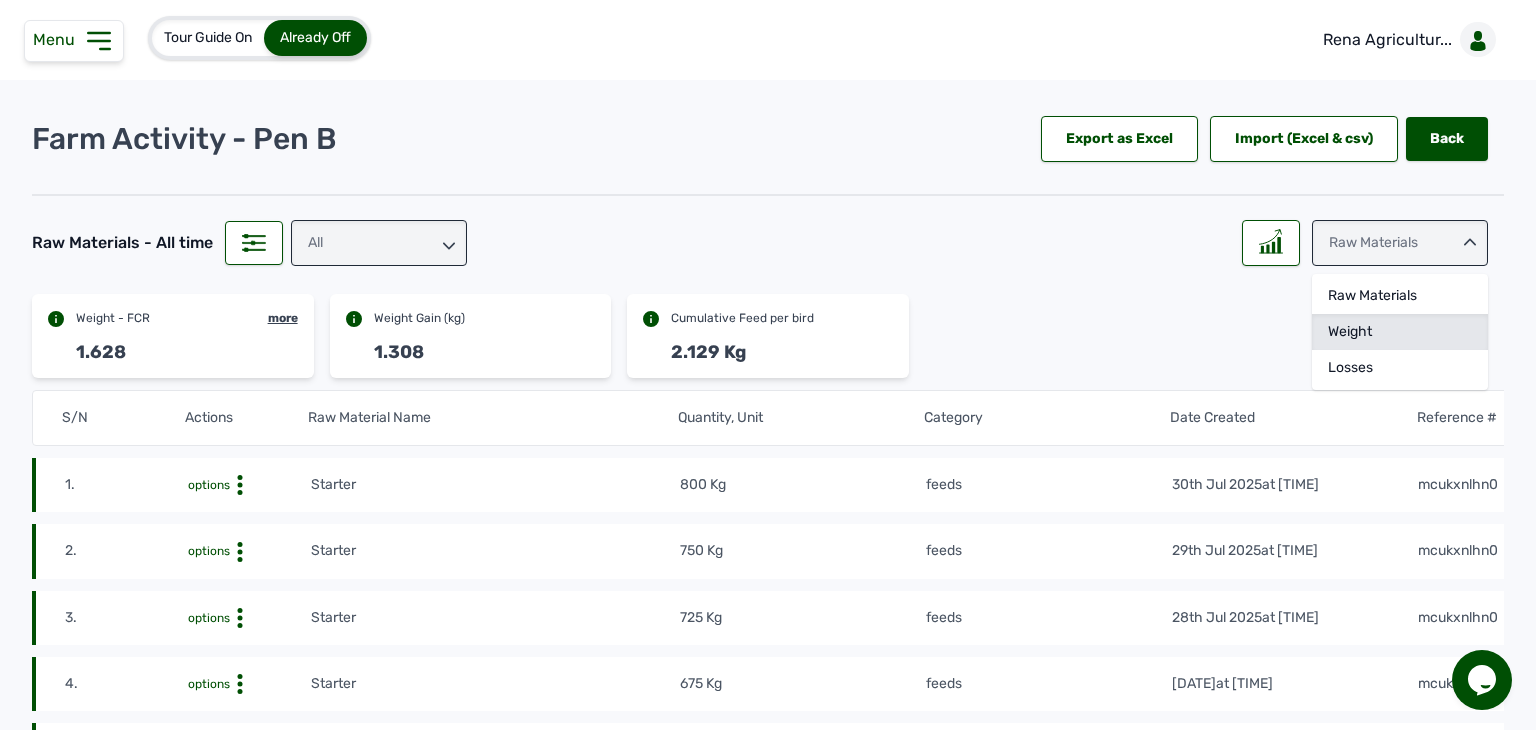 click on "Weight" 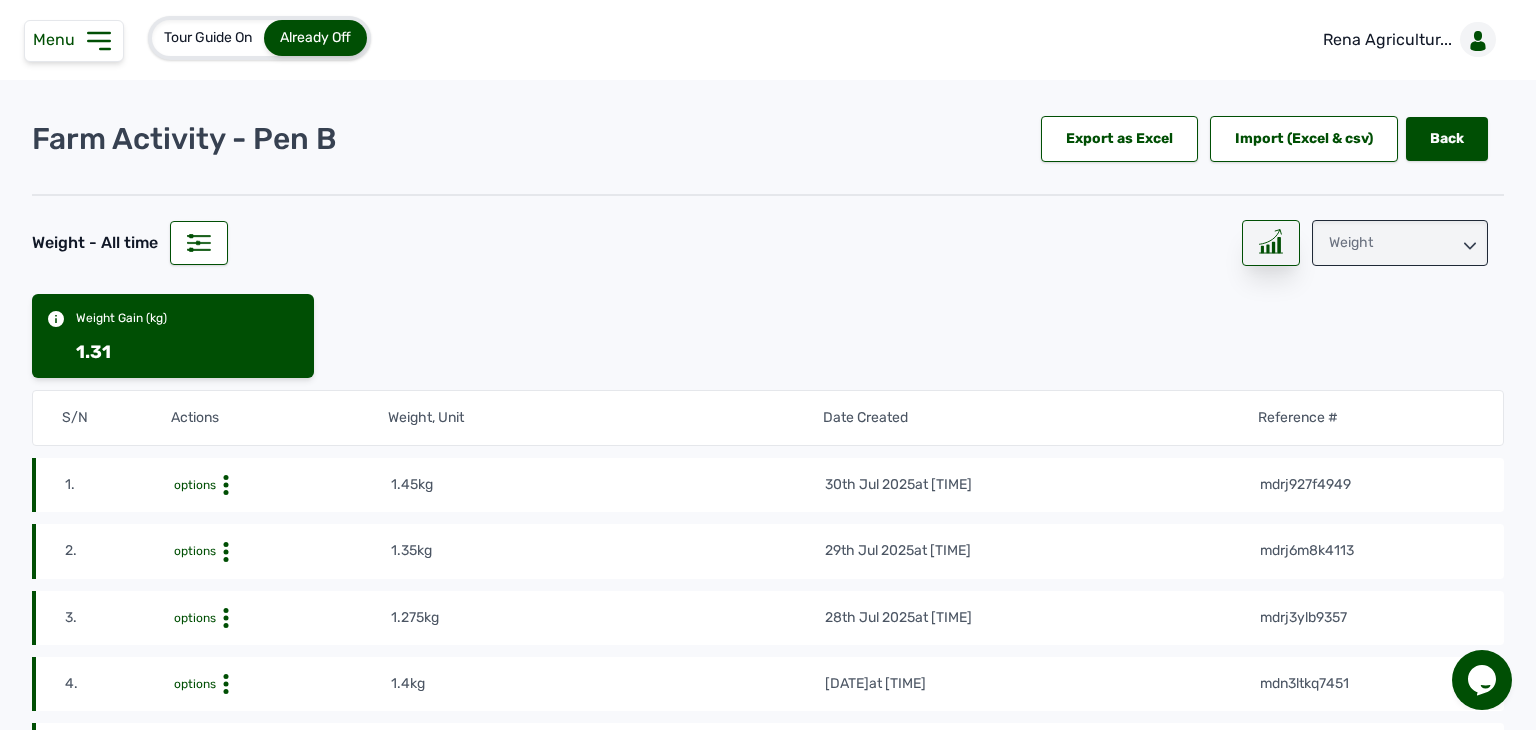 click 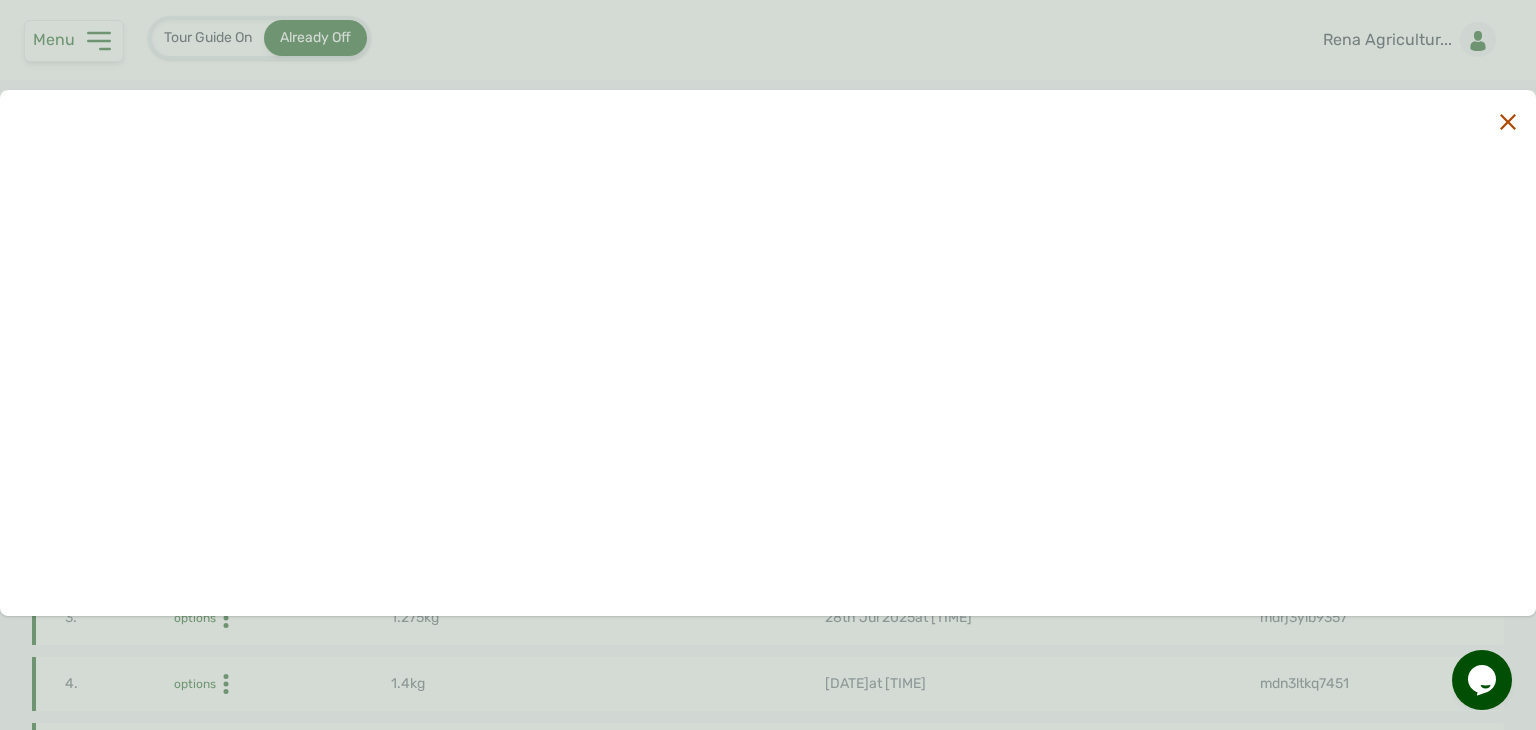 click 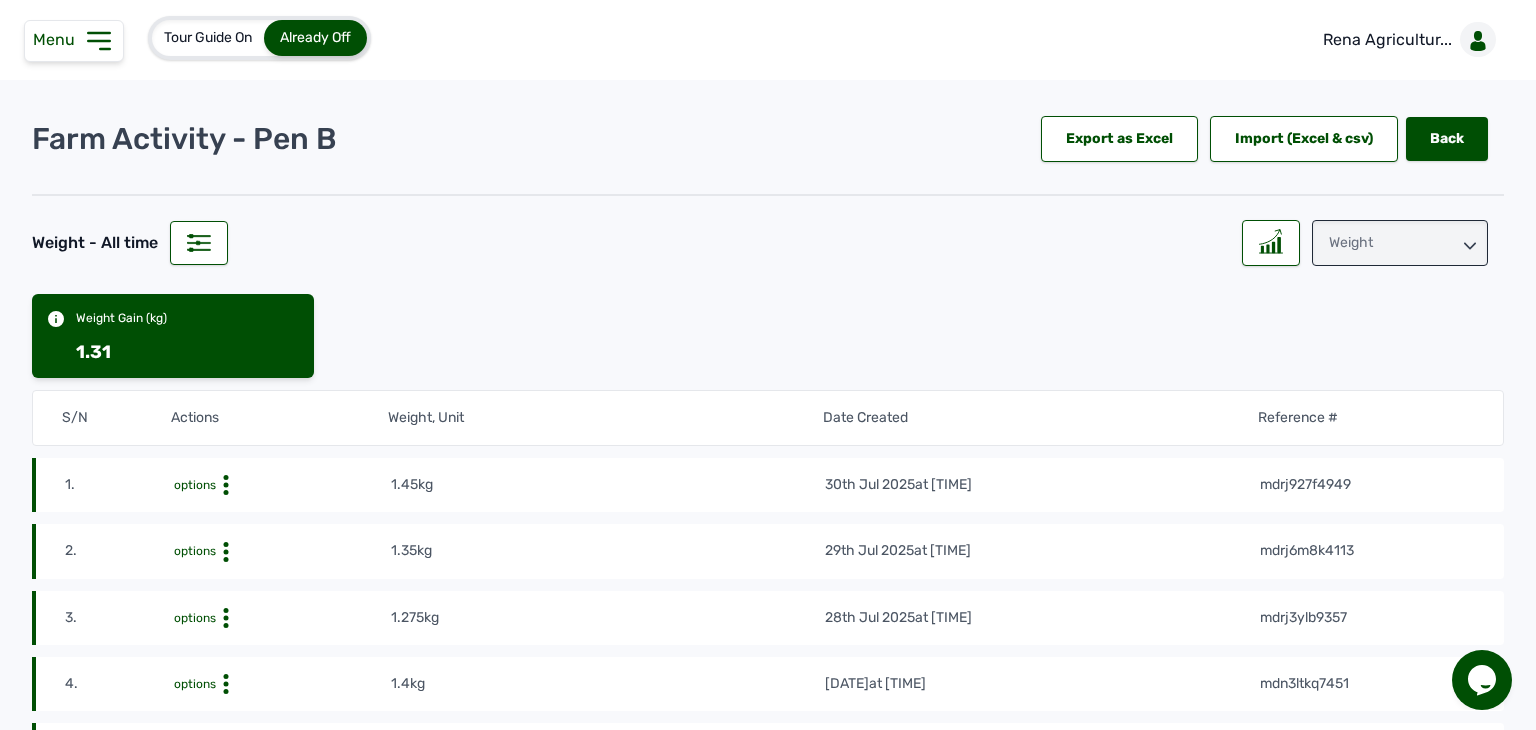 click on "Menu" at bounding box center [58, 39] 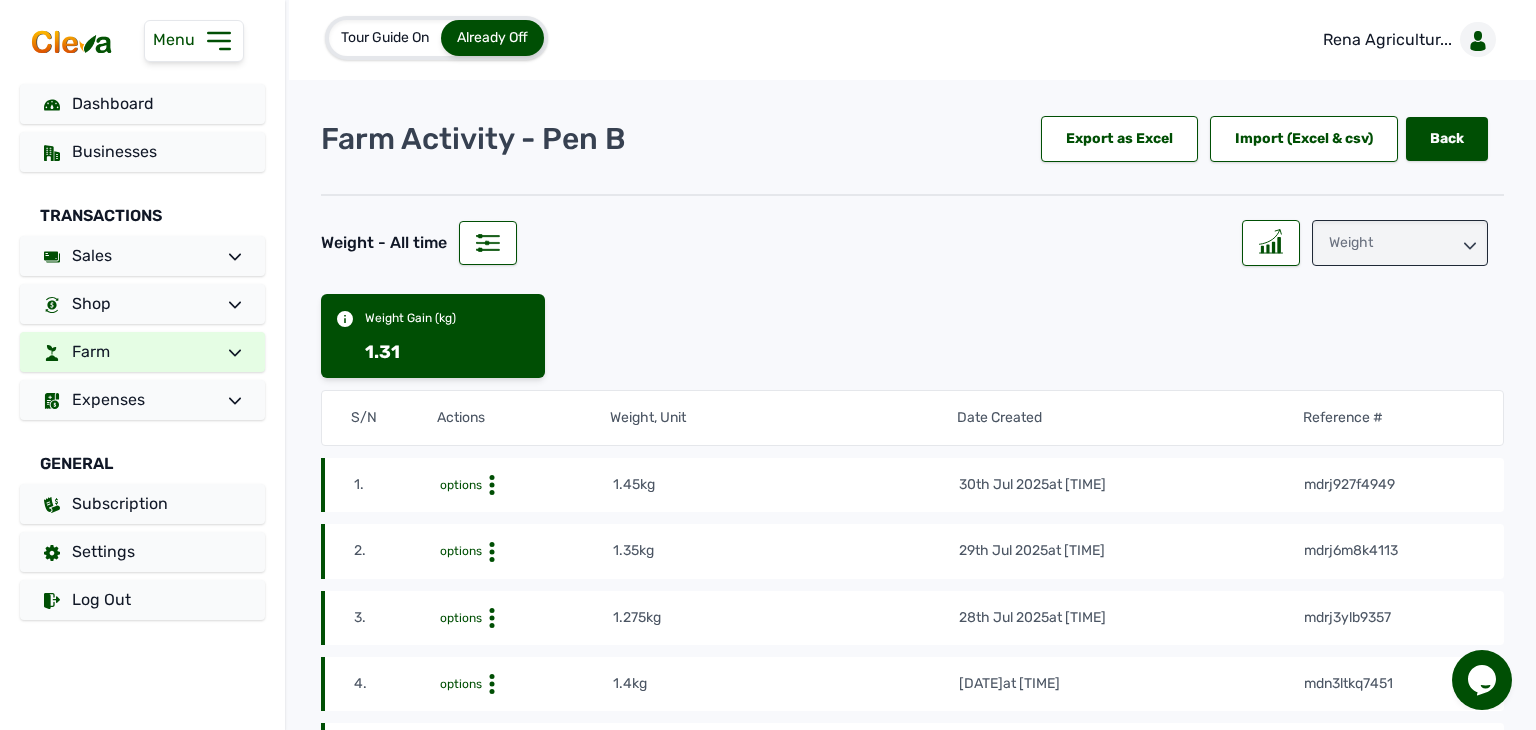 click on "Farm" at bounding box center [142, 352] 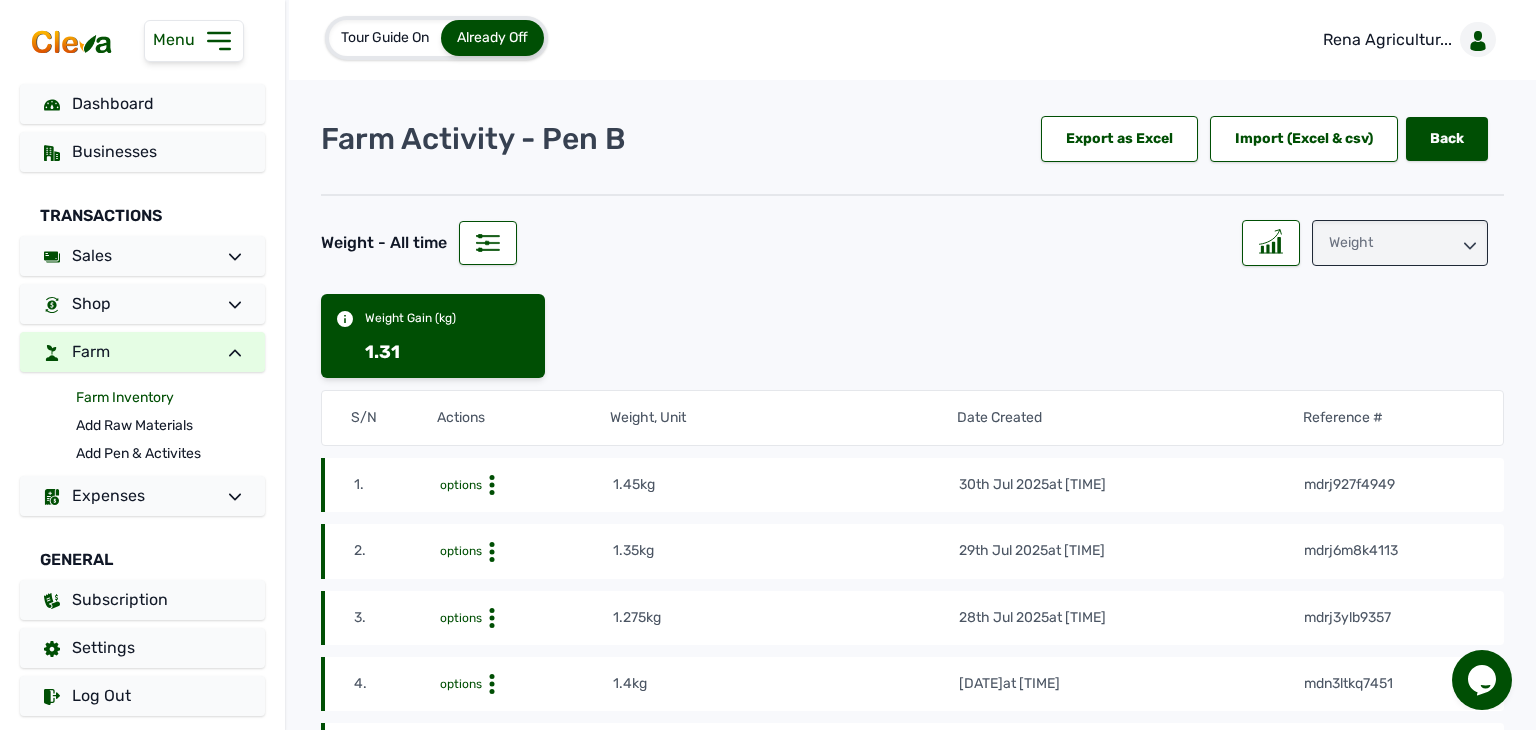 click on "Farm Inventory" at bounding box center [170, 398] 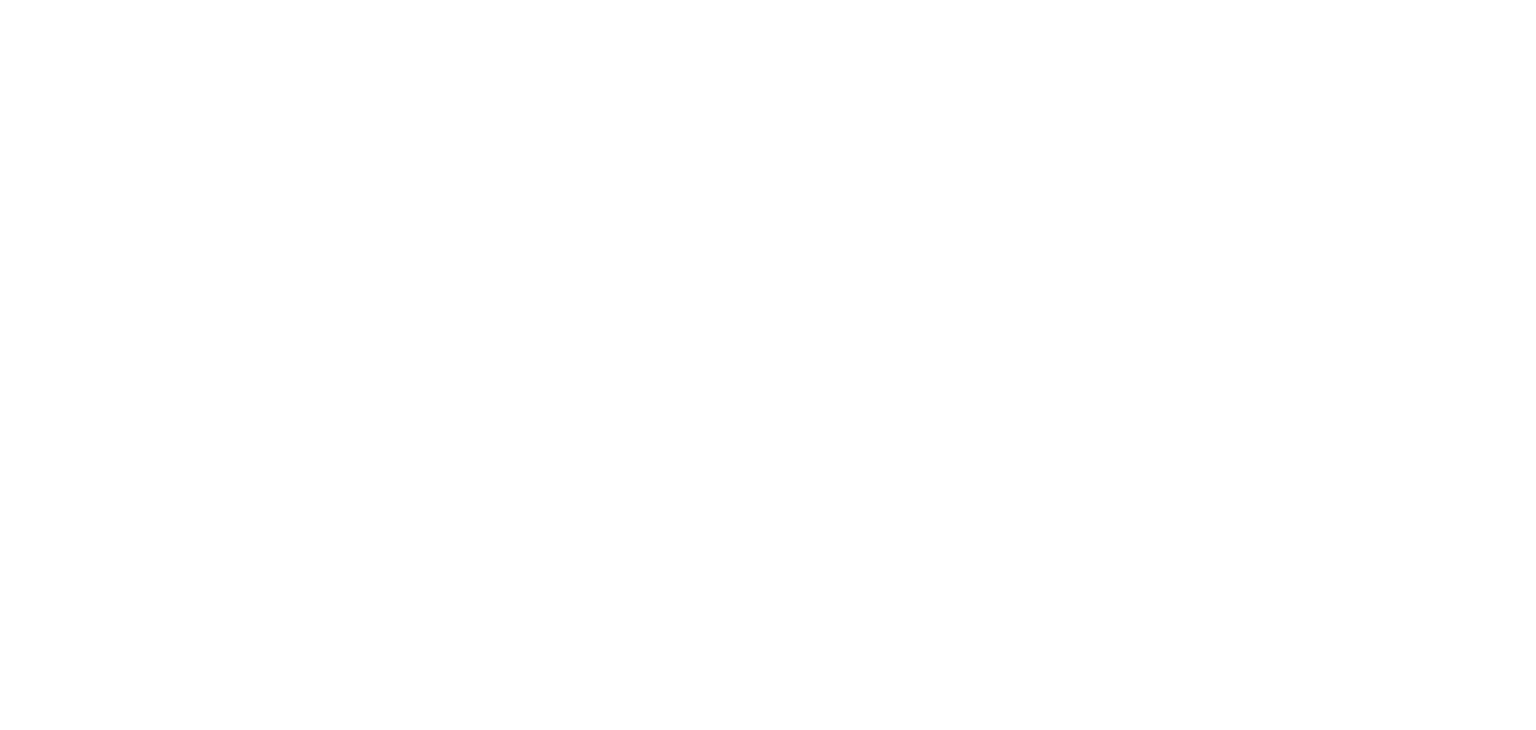 scroll, scrollTop: 0, scrollLeft: 0, axis: both 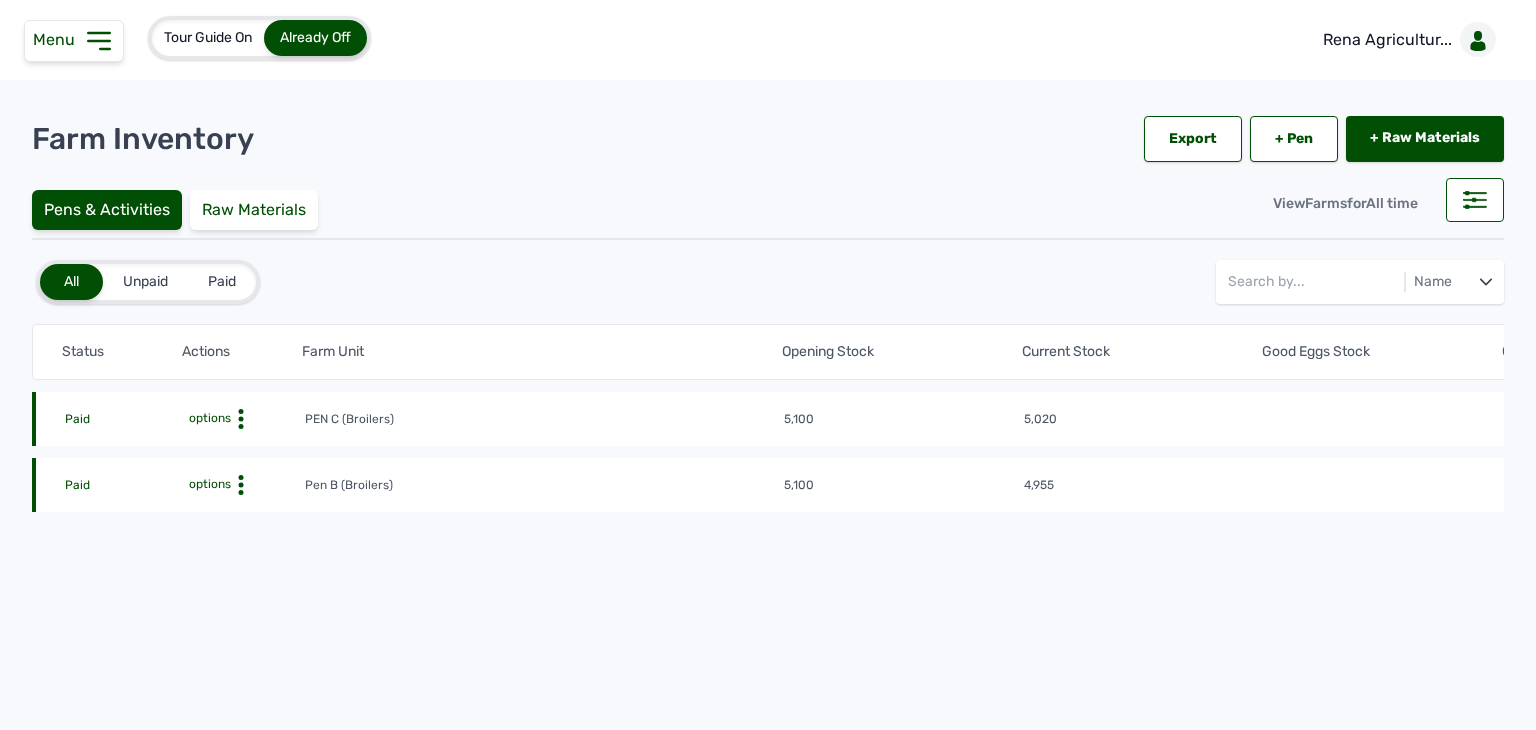 click on "options" at bounding box center [208, 484] 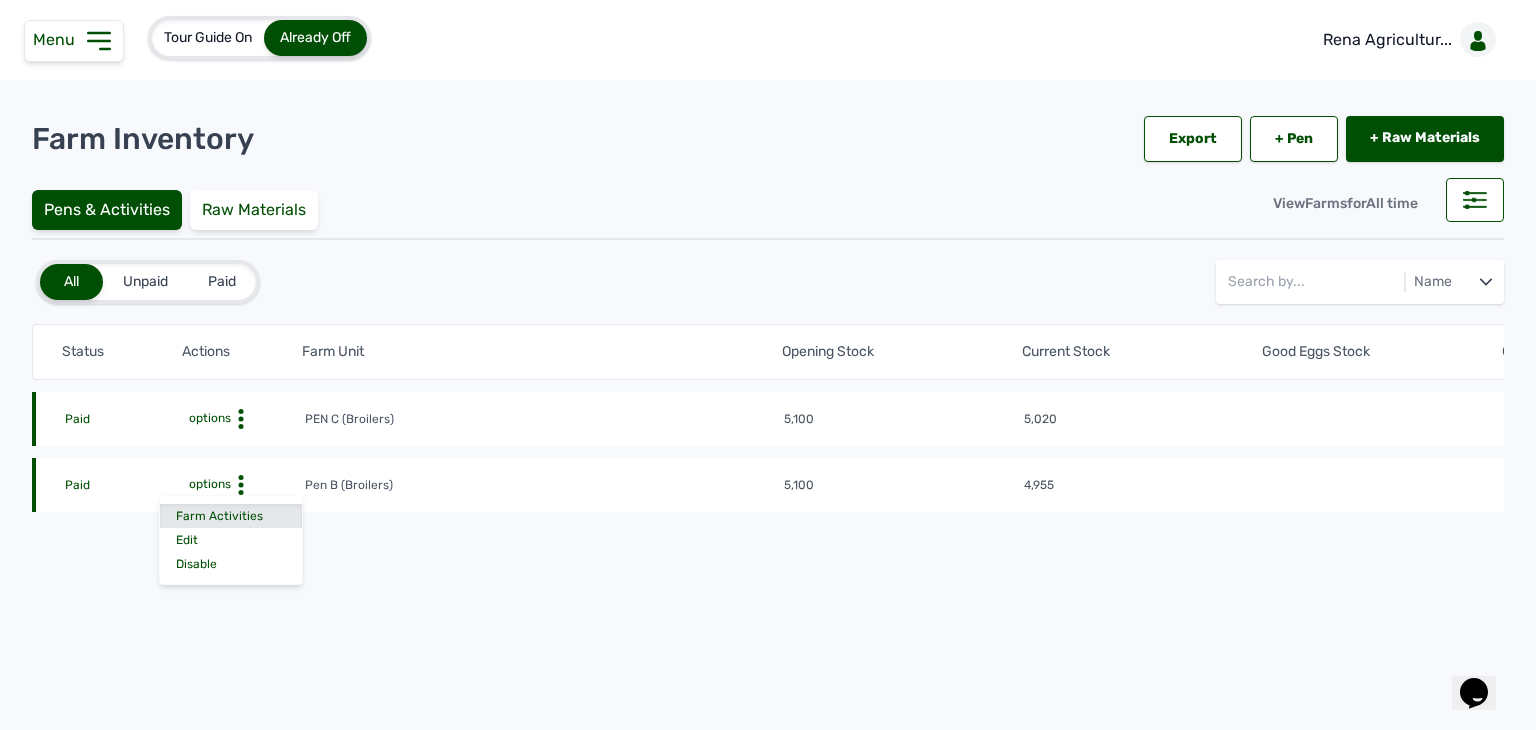 scroll, scrollTop: 0, scrollLeft: 0, axis: both 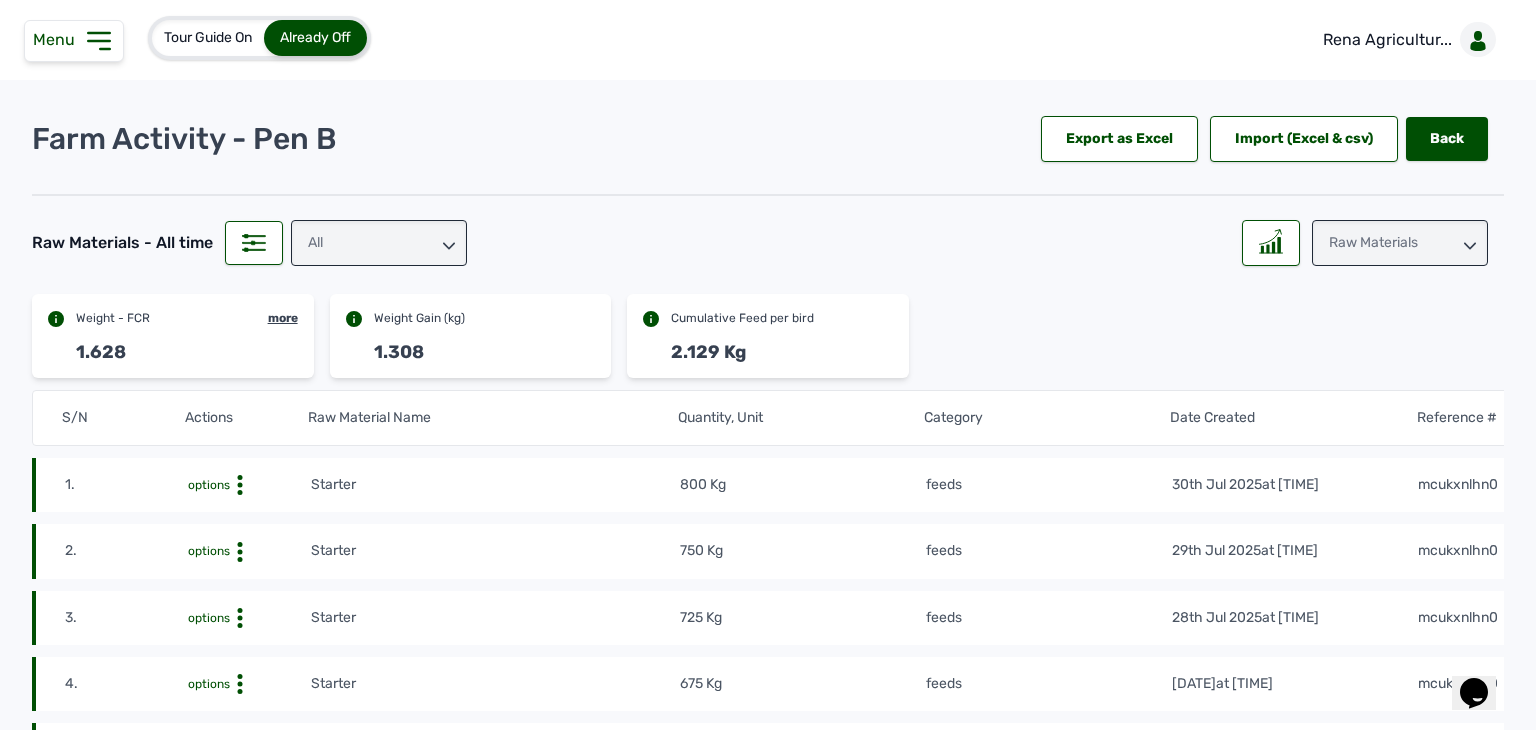 click on "Raw Materials" at bounding box center (1400, 243) 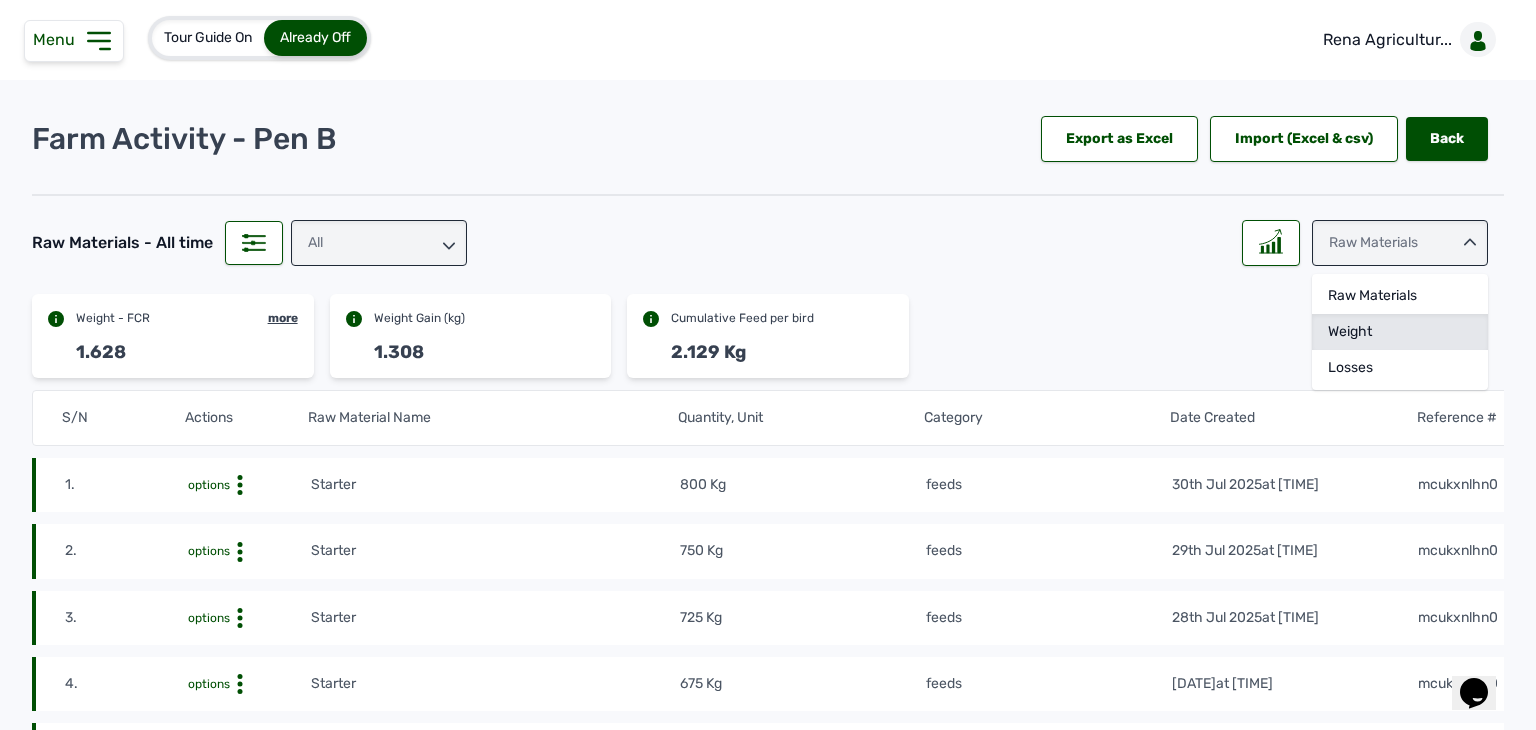 click on "Weight" 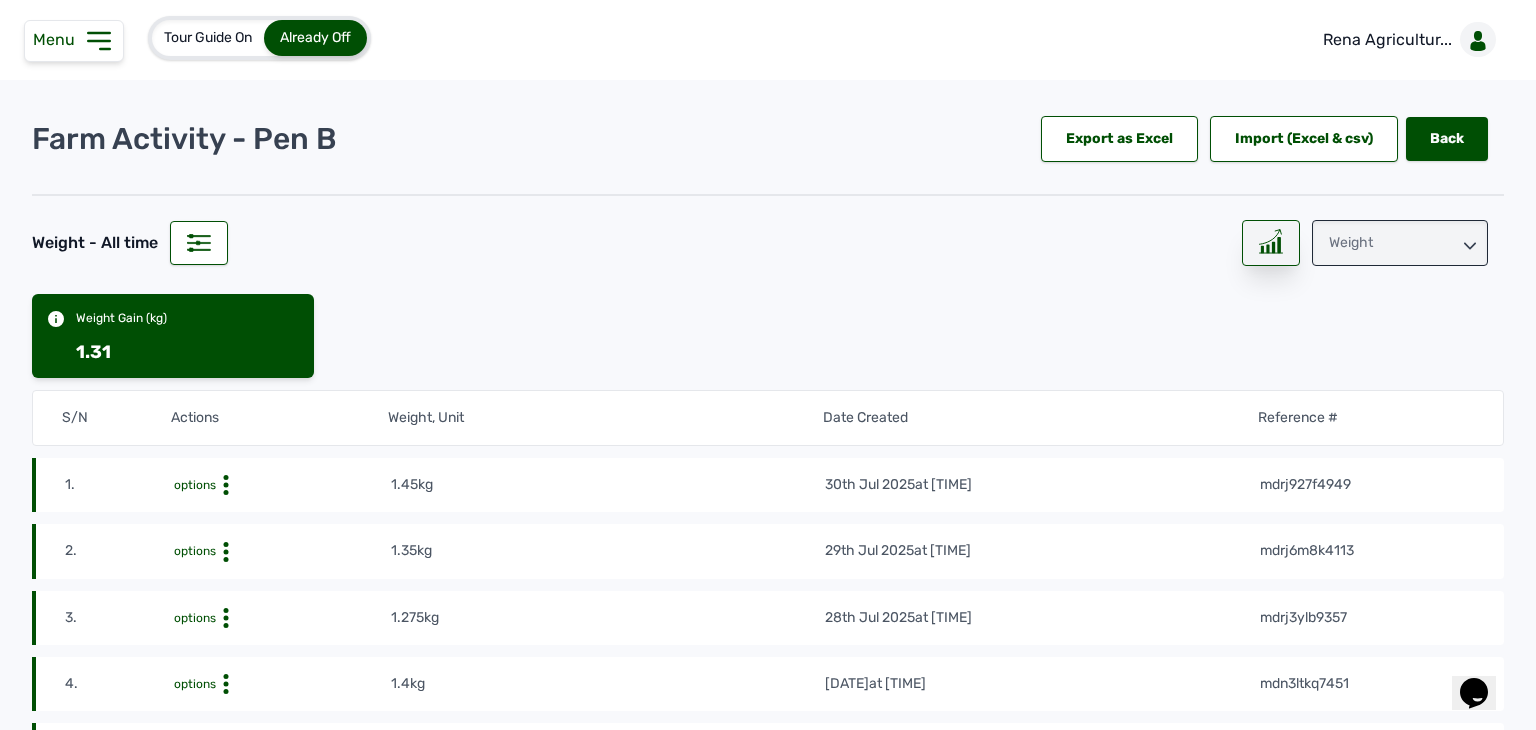 click at bounding box center (1271, 243) 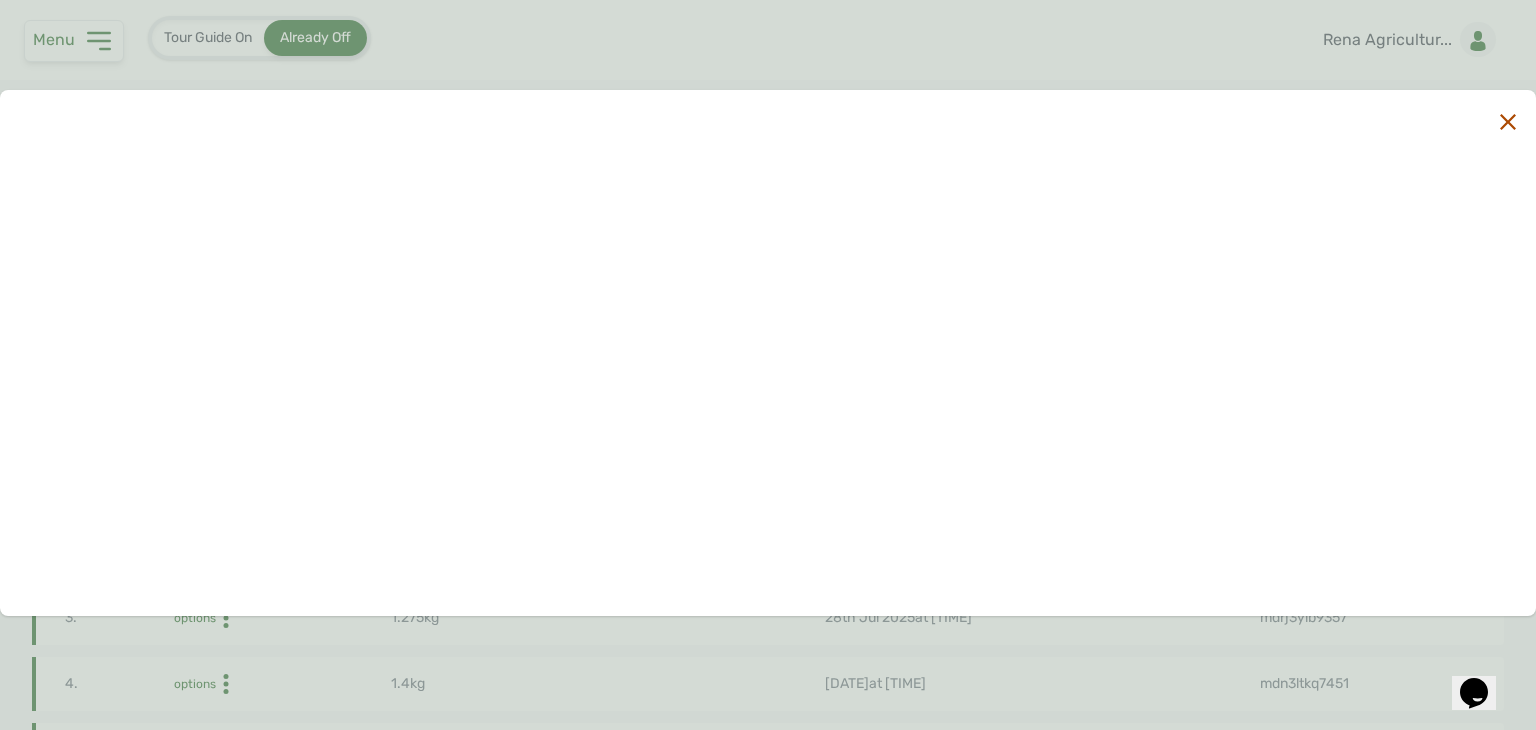click 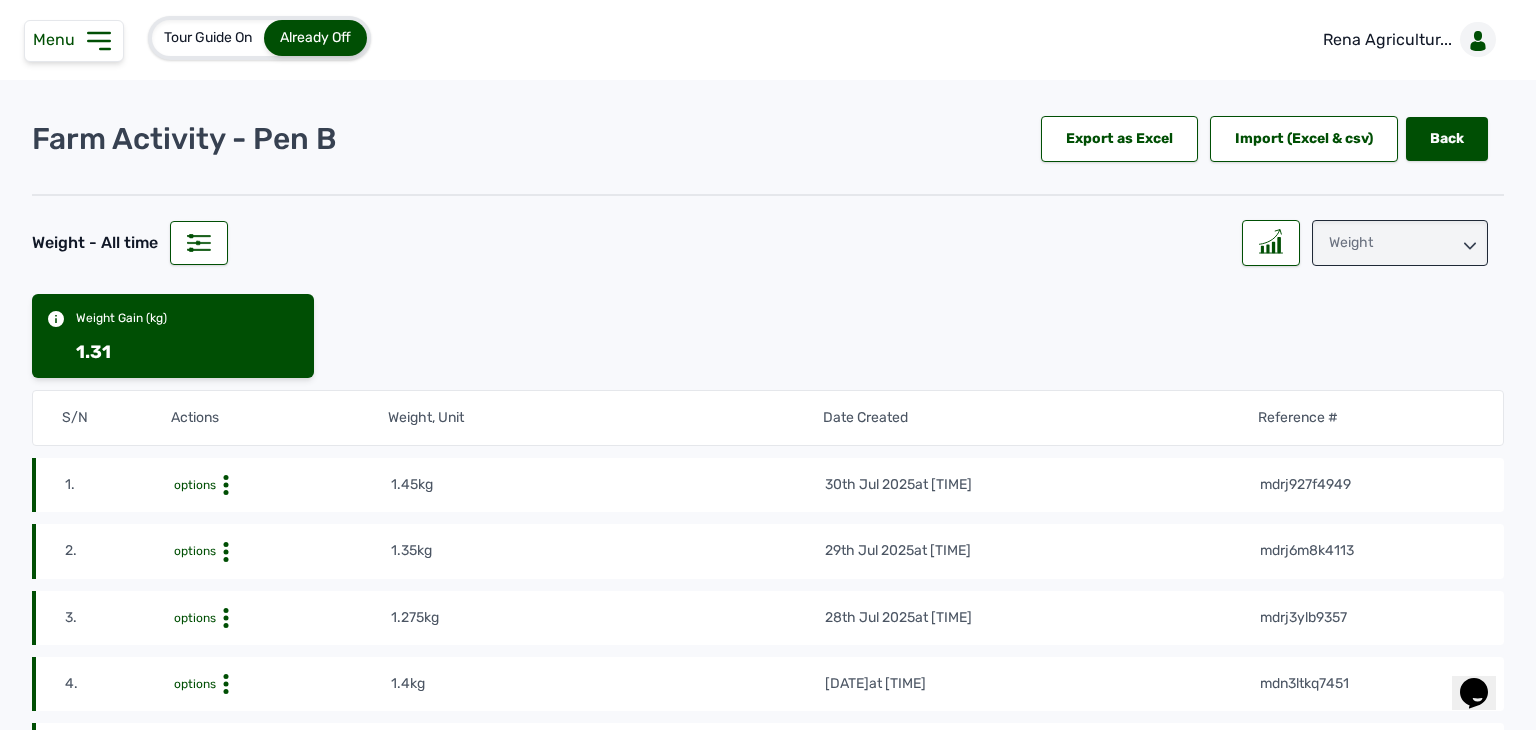 click on "Weight" at bounding box center (1400, 243) 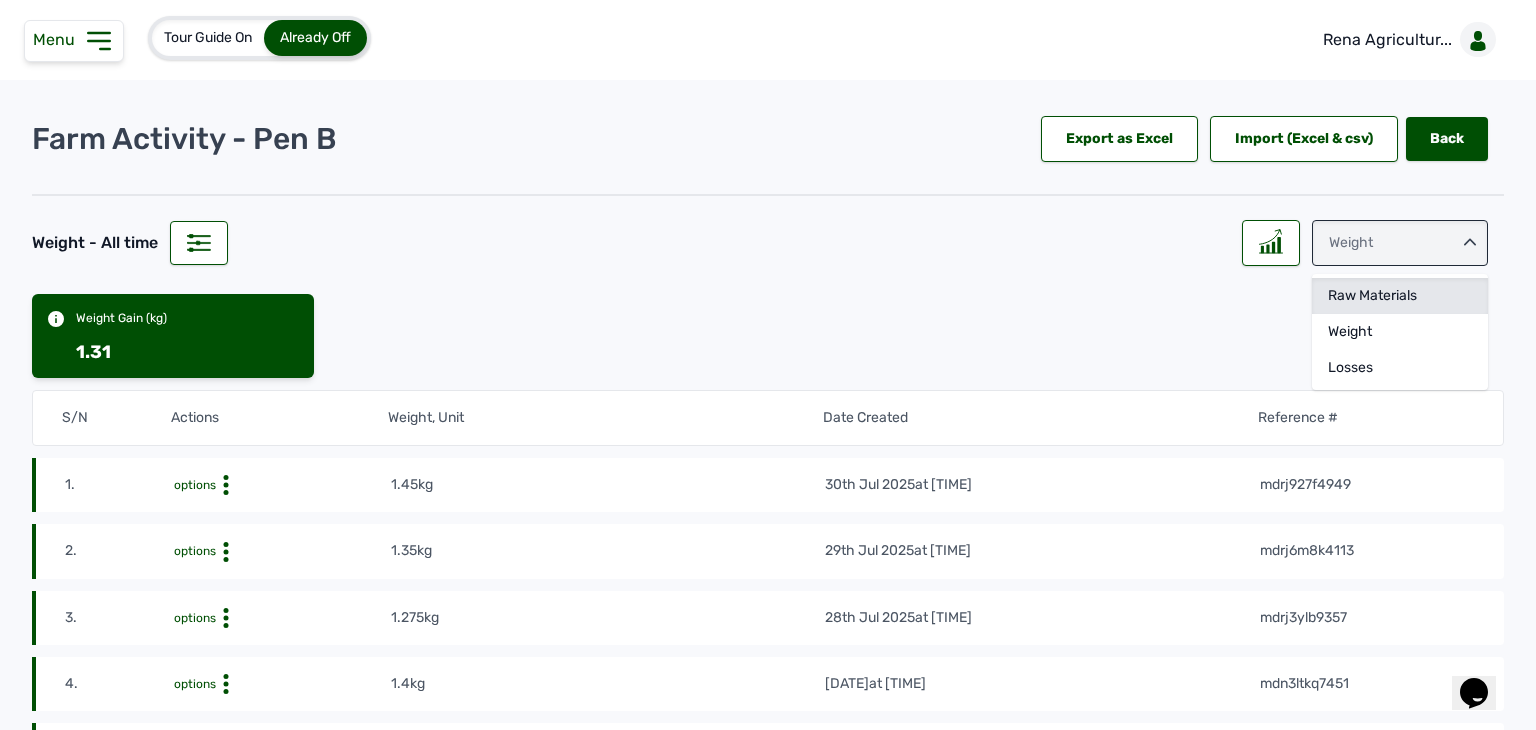 click on "Raw Materials" 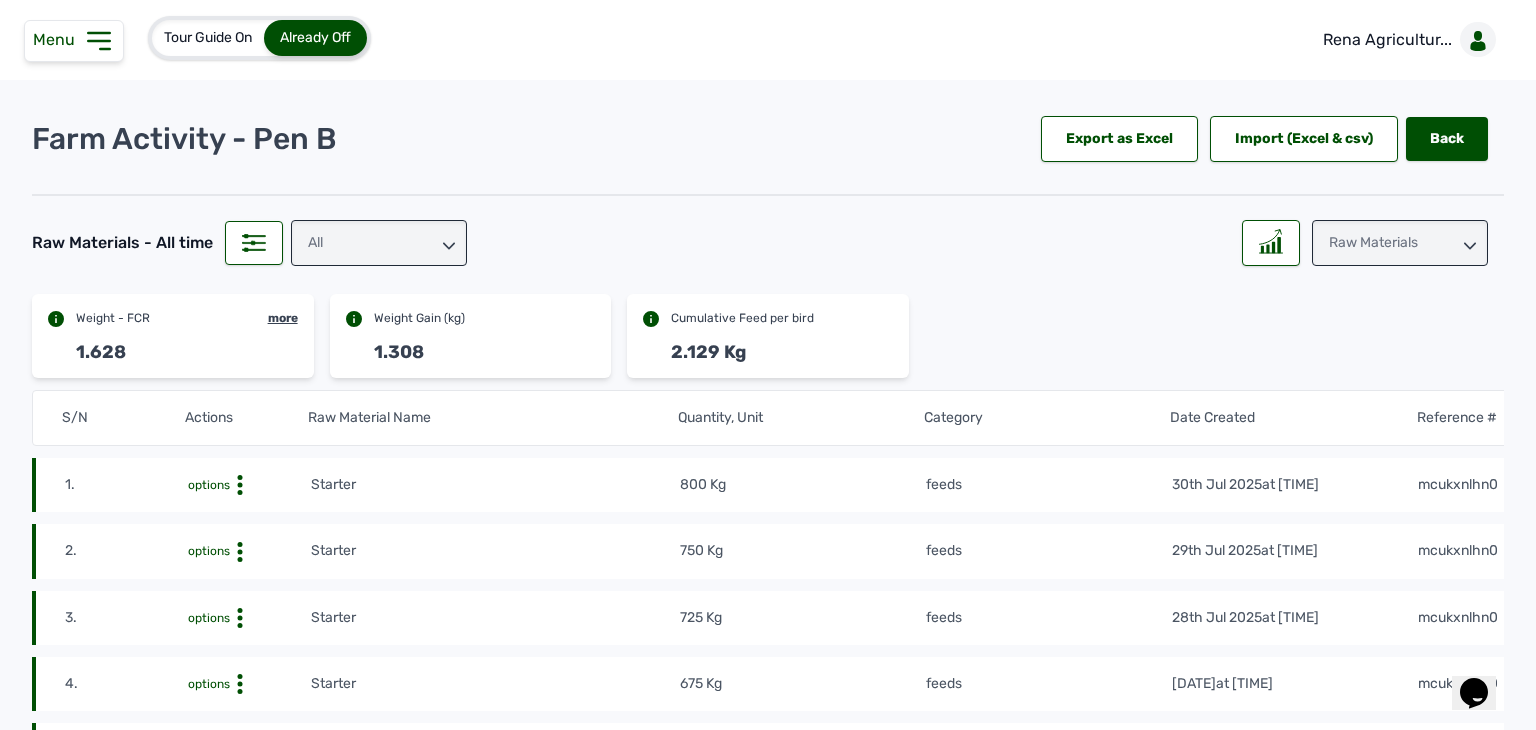 click on "All" at bounding box center (379, 243) 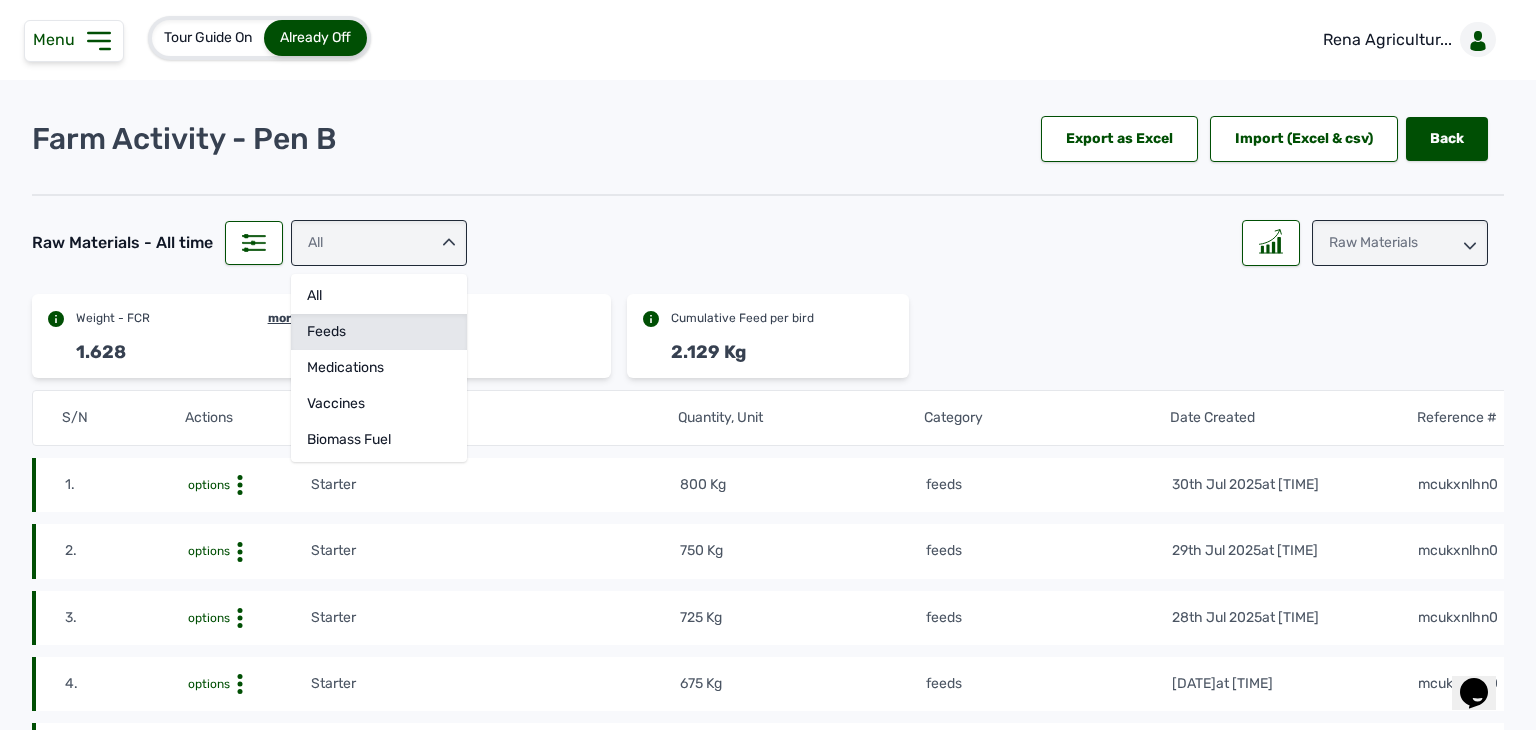 click on "feeds" 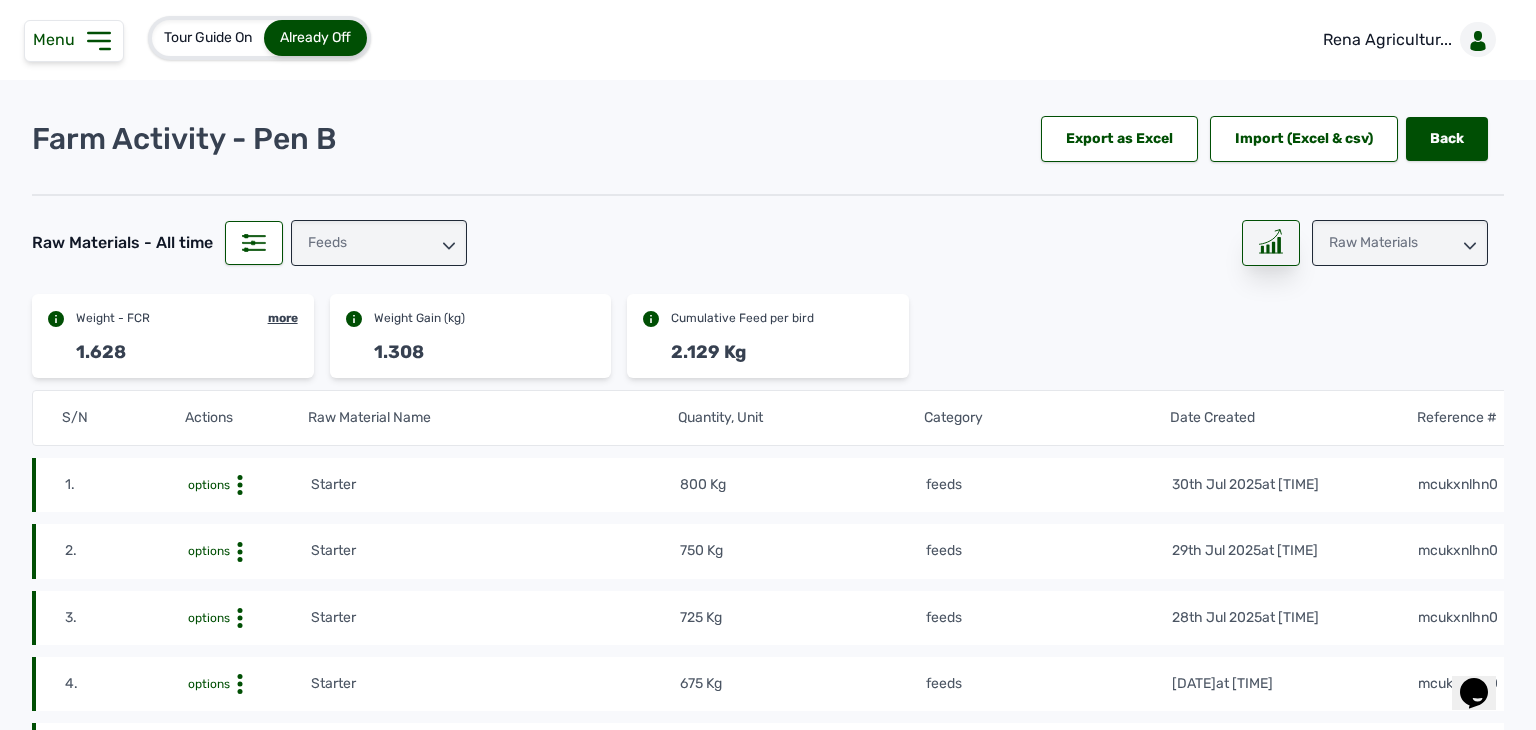click 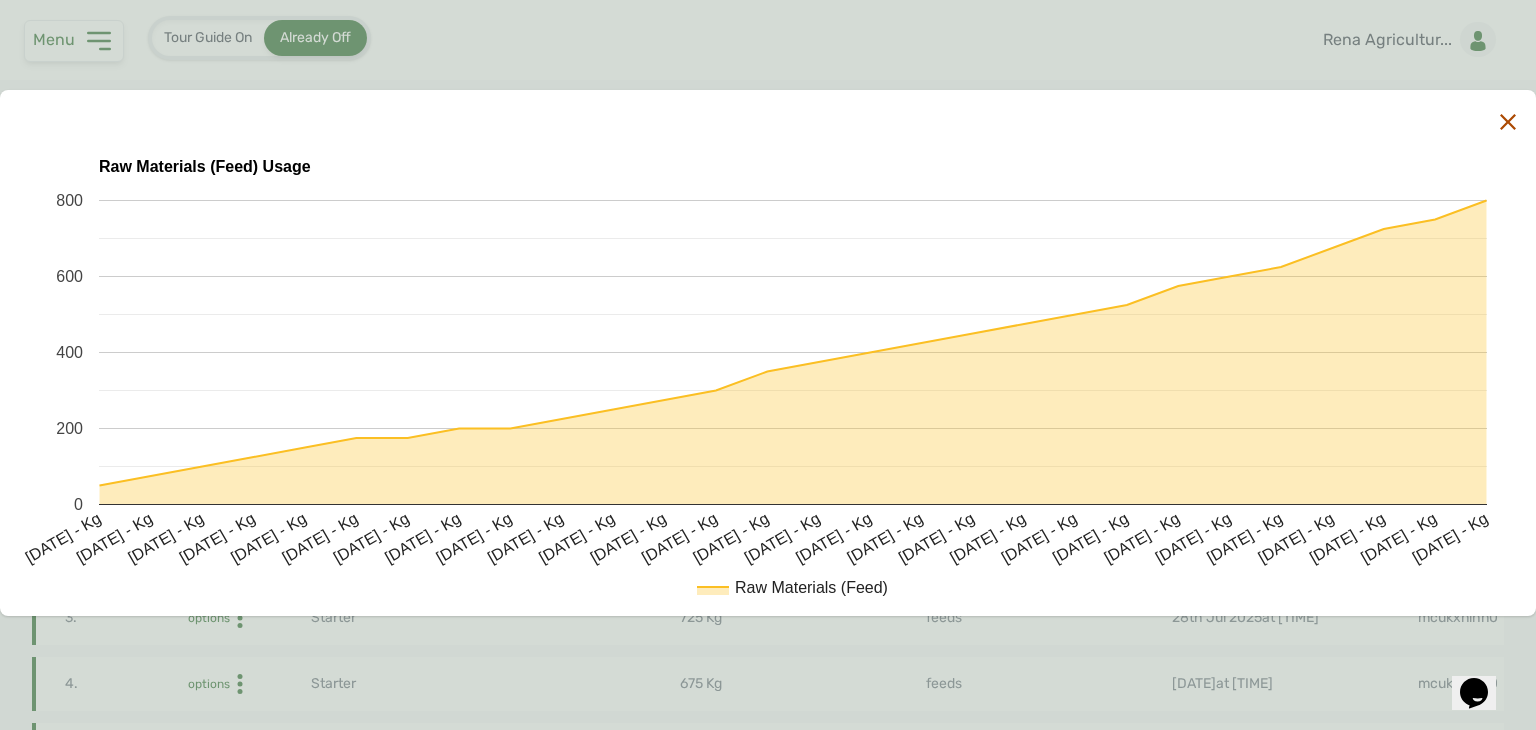 click at bounding box center [758, 122] 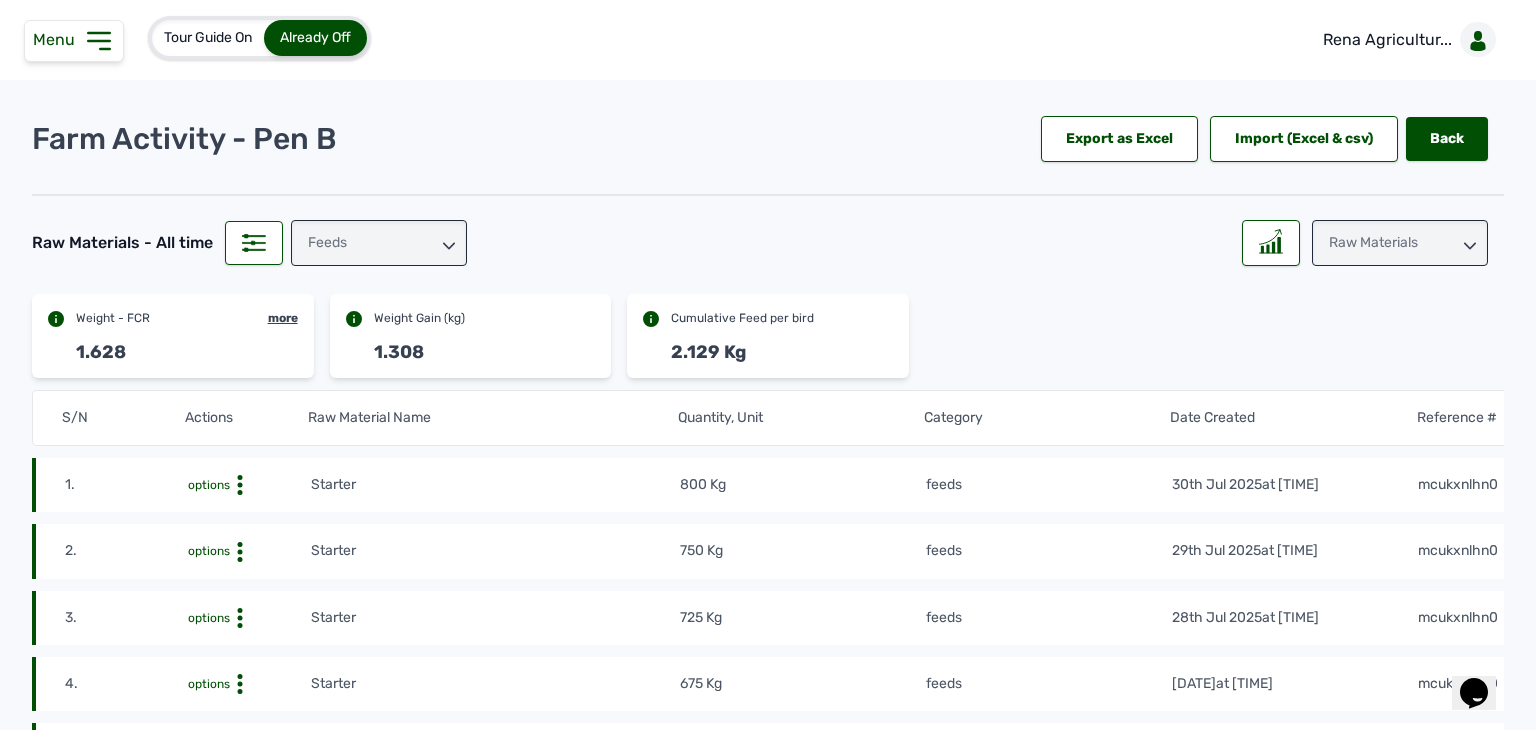 click on "Raw Materials" at bounding box center [1400, 243] 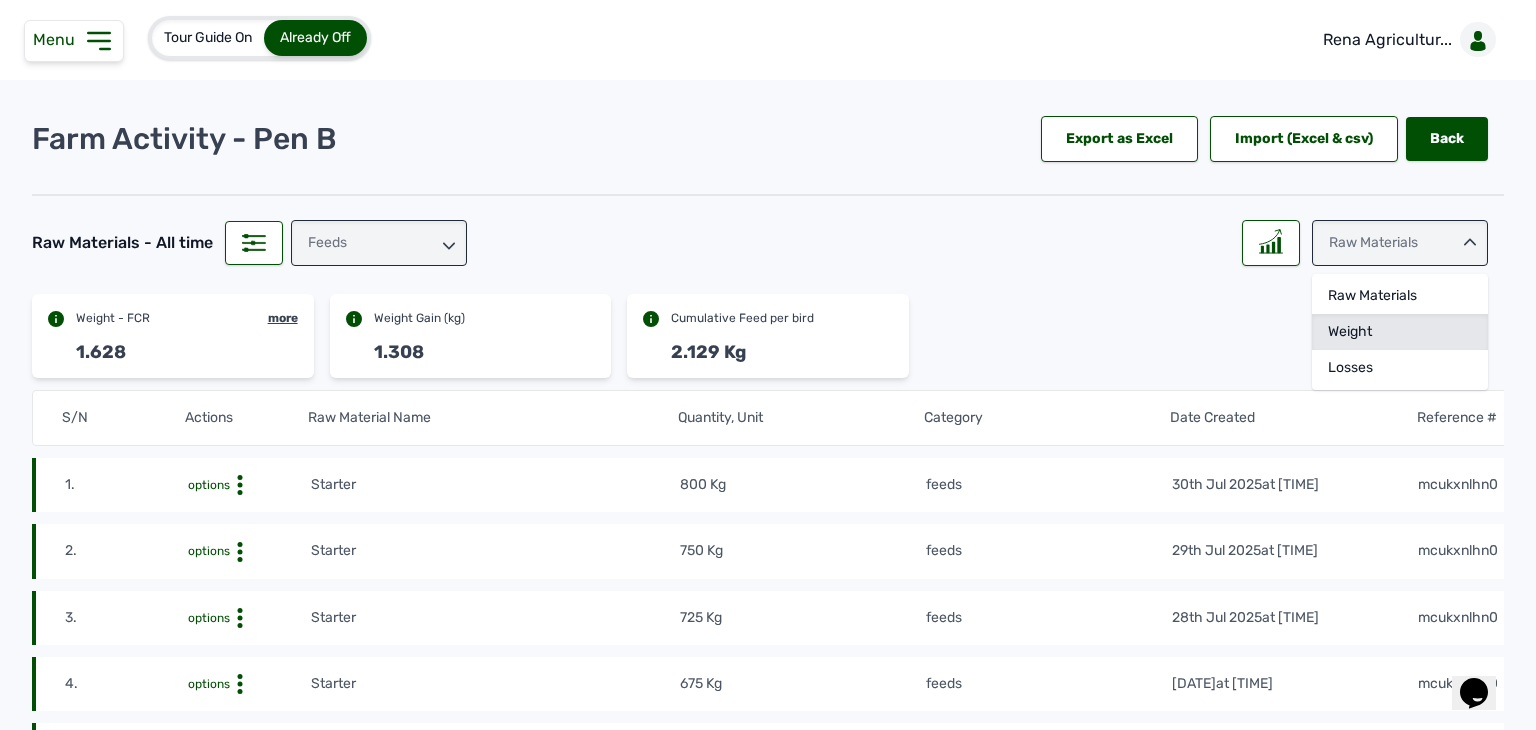click on "Weight" 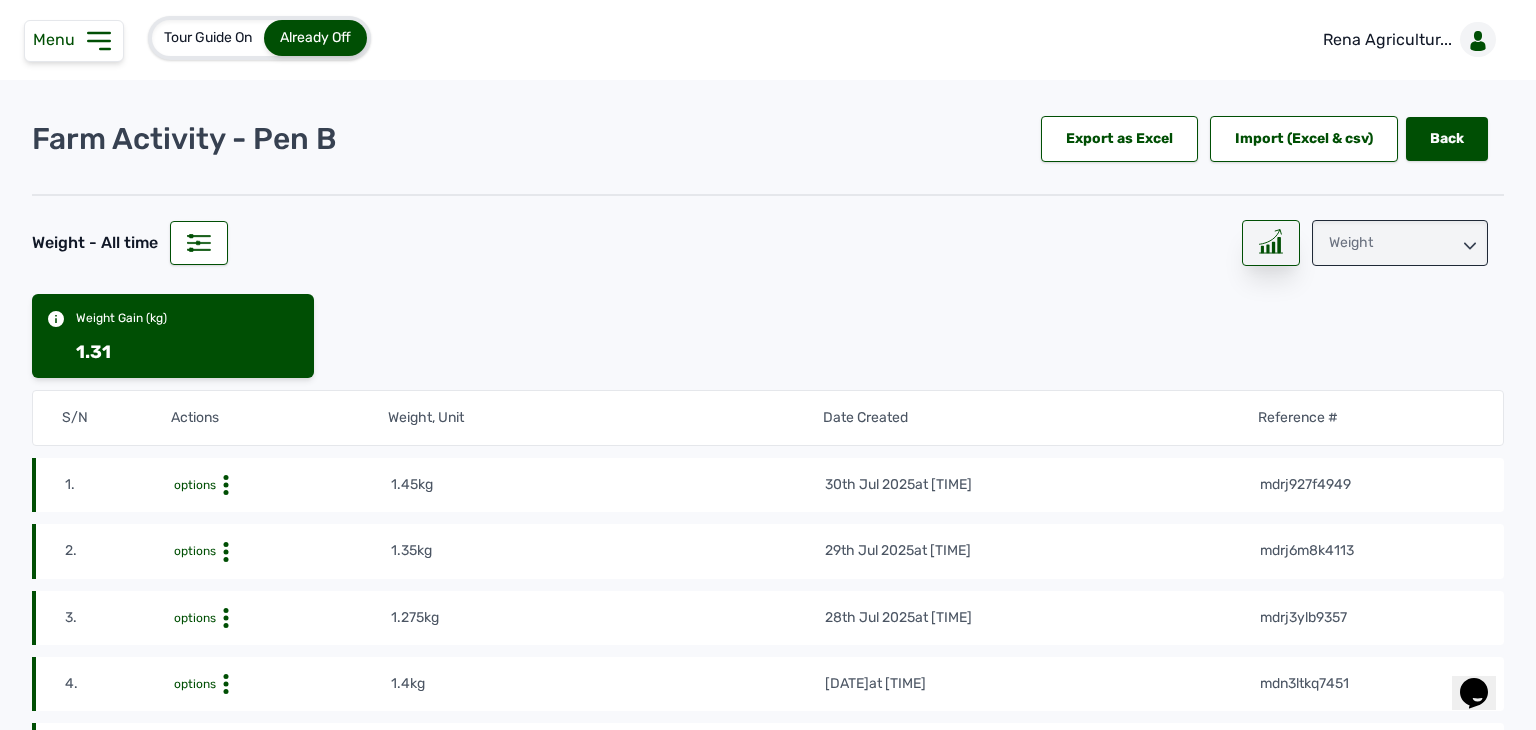 click at bounding box center (1271, 243) 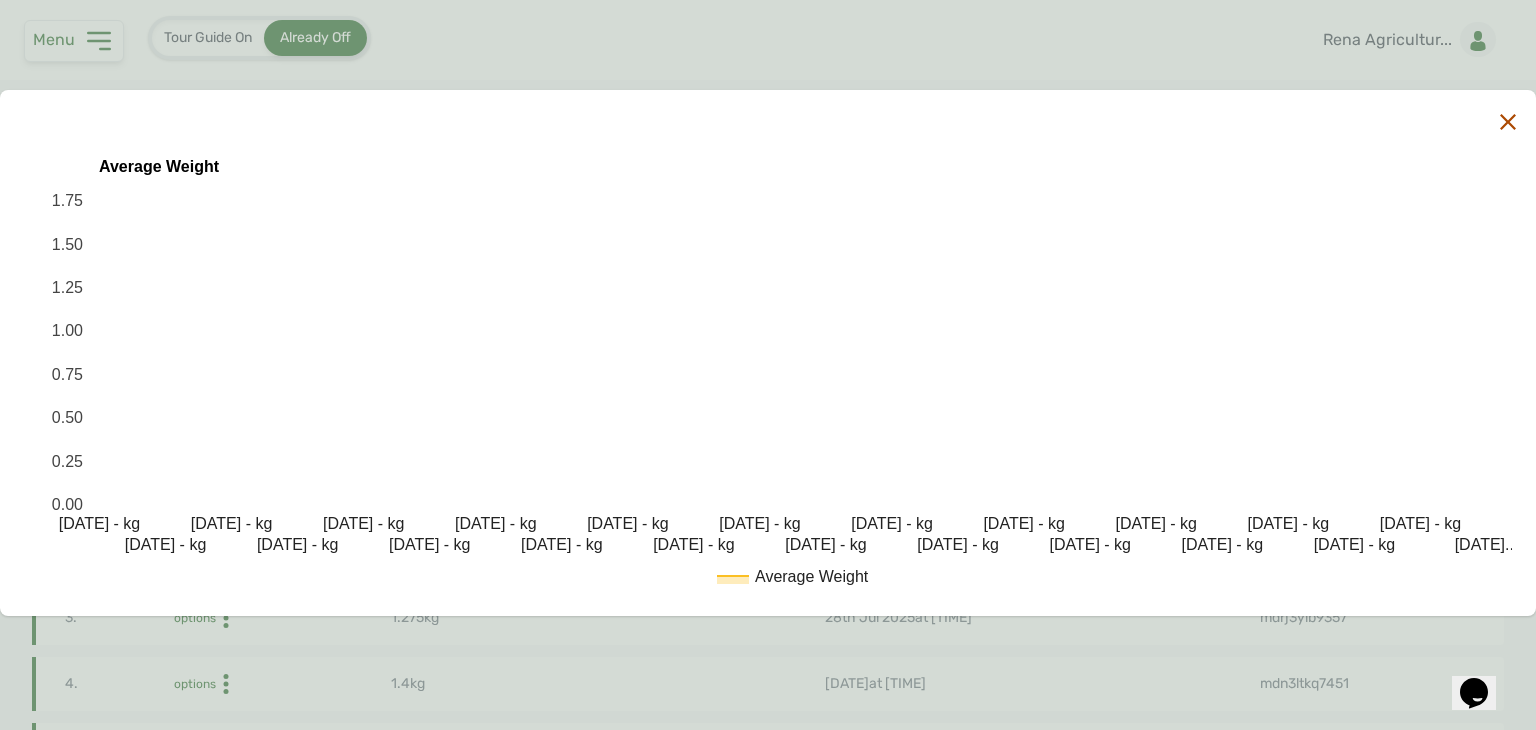 click 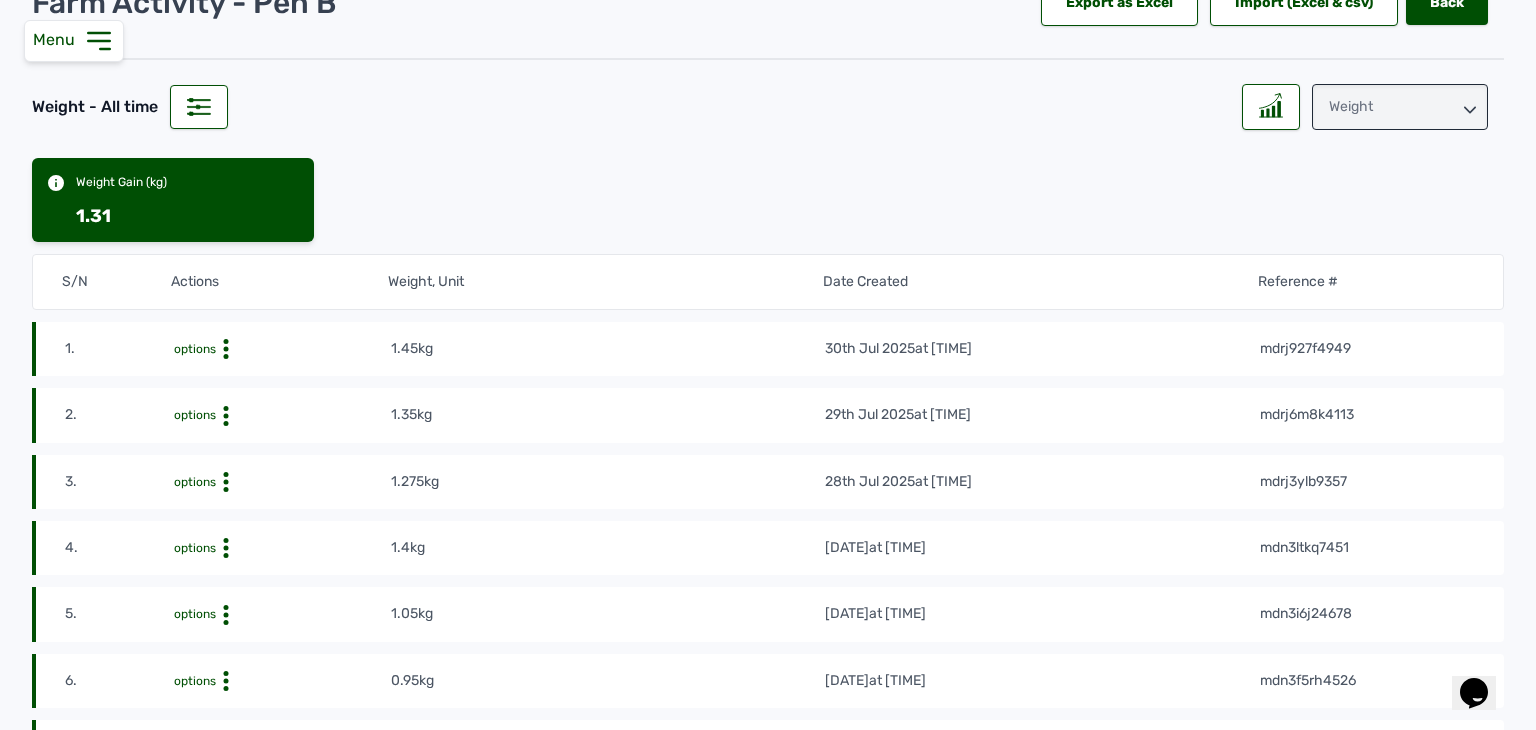 scroll, scrollTop: 0, scrollLeft: 0, axis: both 